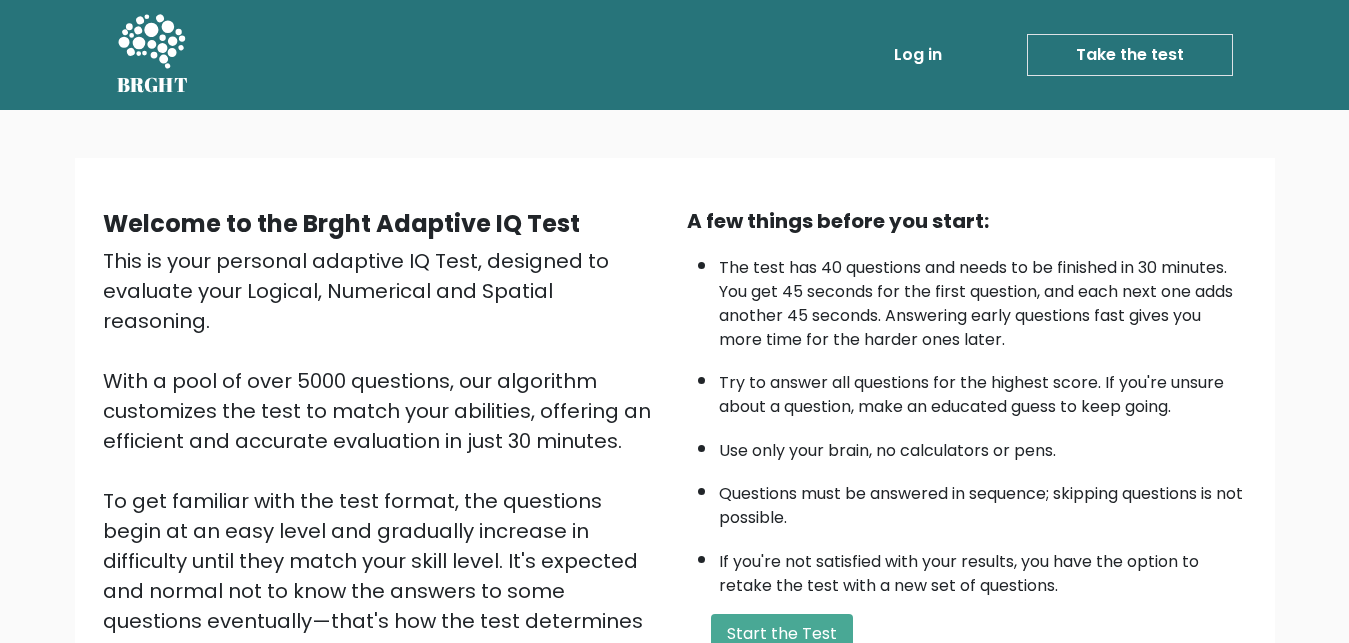 scroll, scrollTop: 291, scrollLeft: 0, axis: vertical 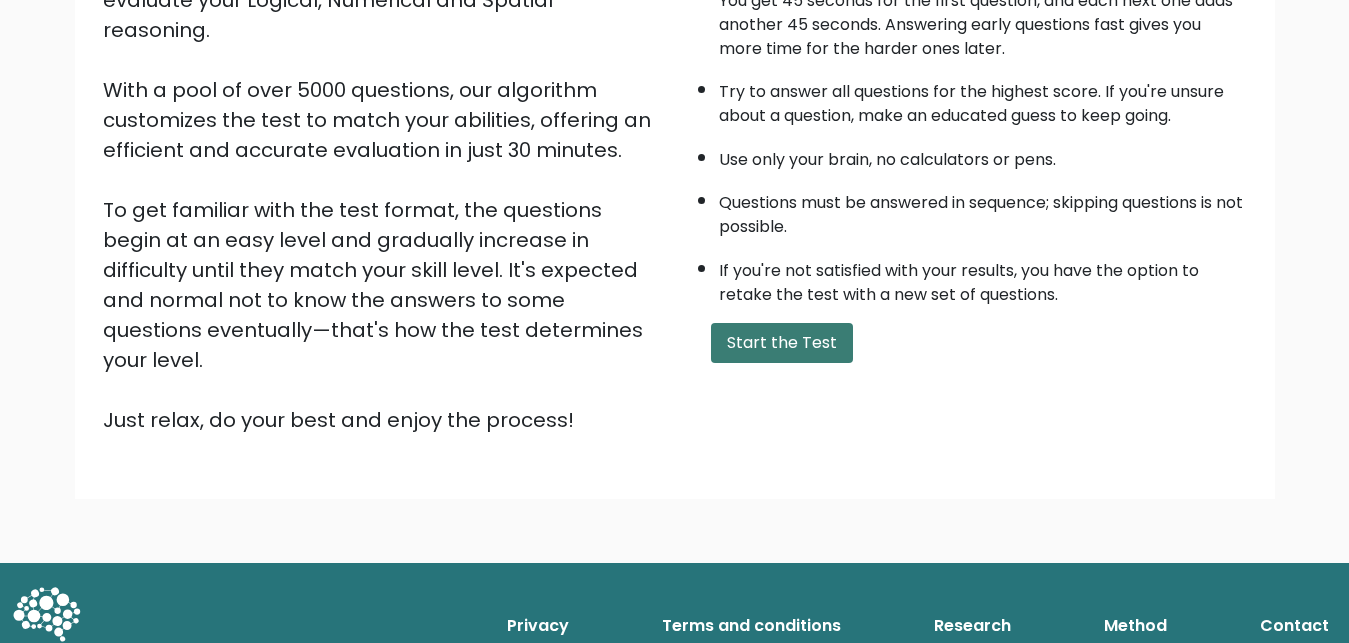 click on "Start the Test" at bounding box center [782, 343] 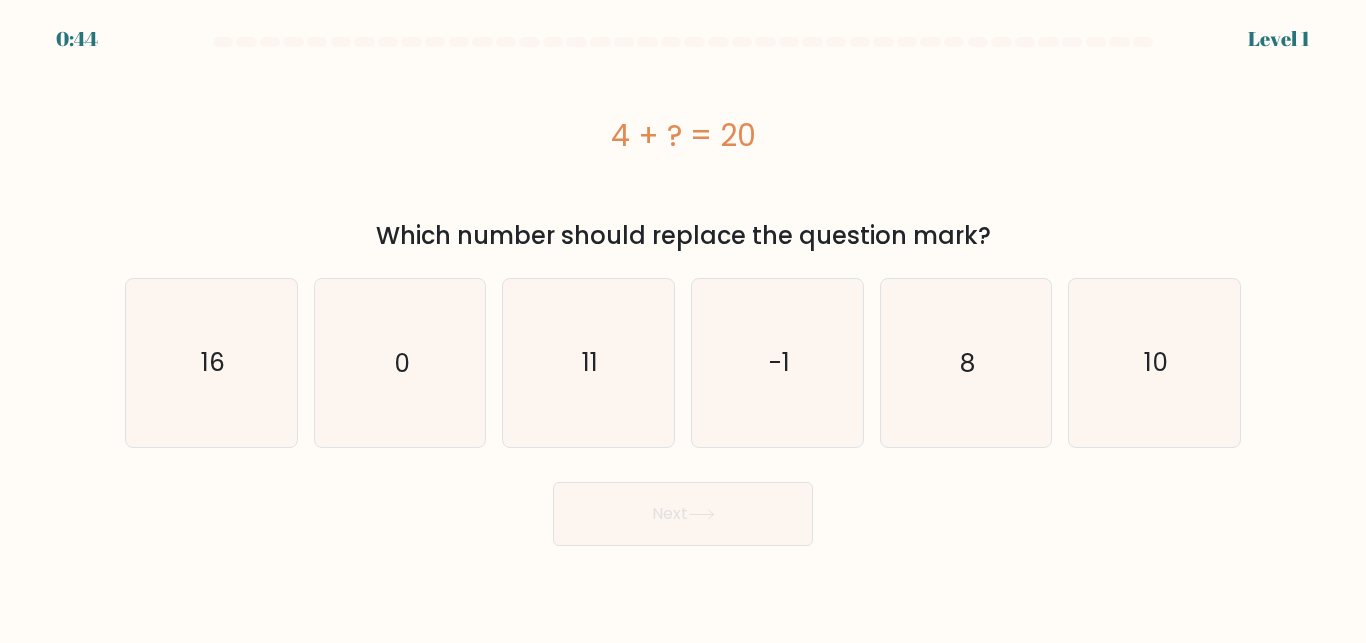 scroll, scrollTop: 0, scrollLeft: 0, axis: both 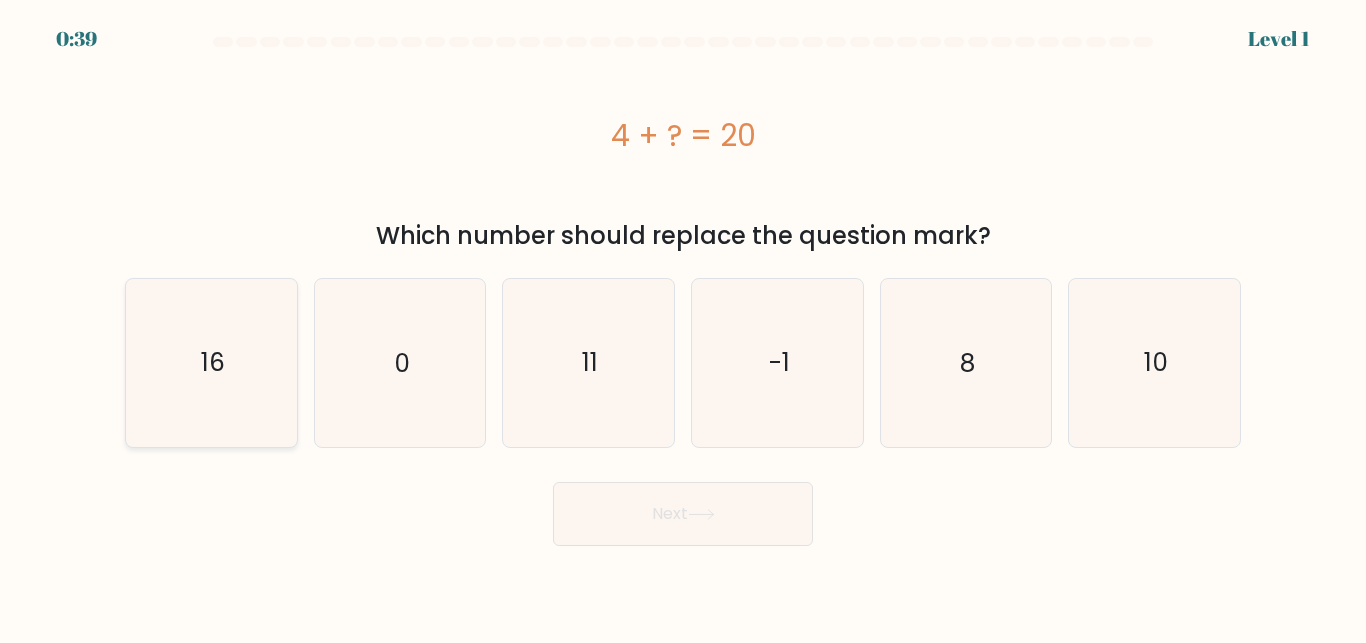 click on "16" 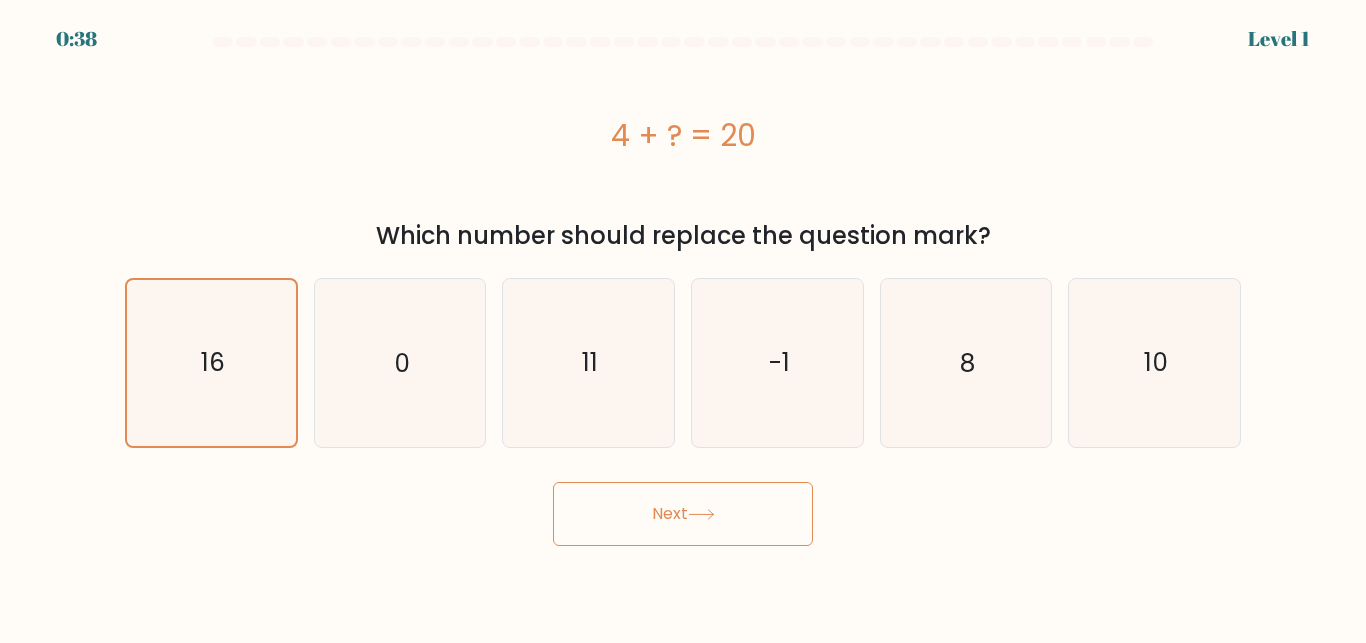 click 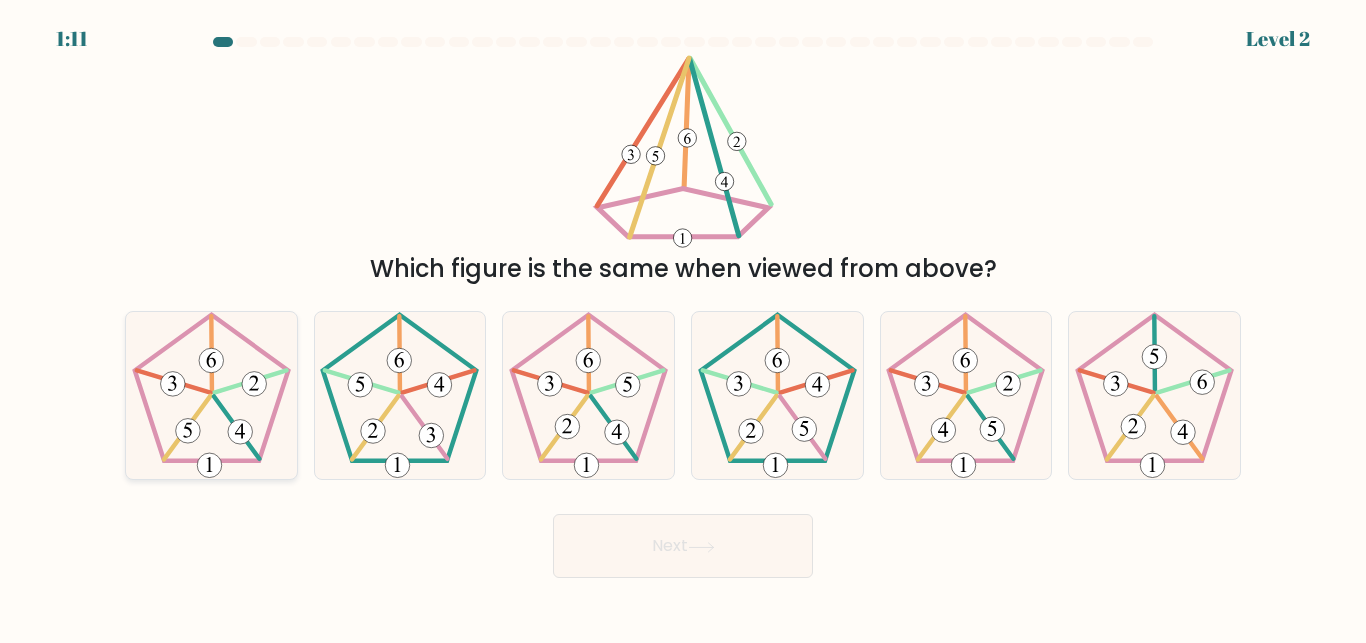 click 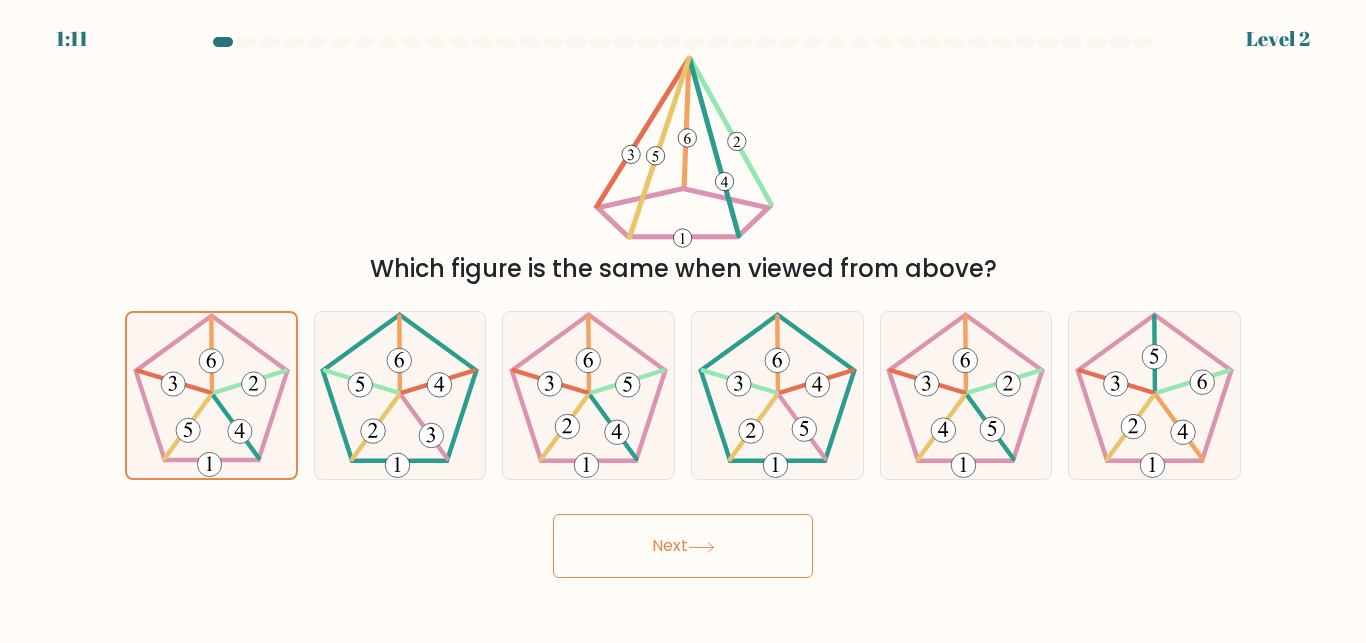 click on "Next" at bounding box center (683, 546) 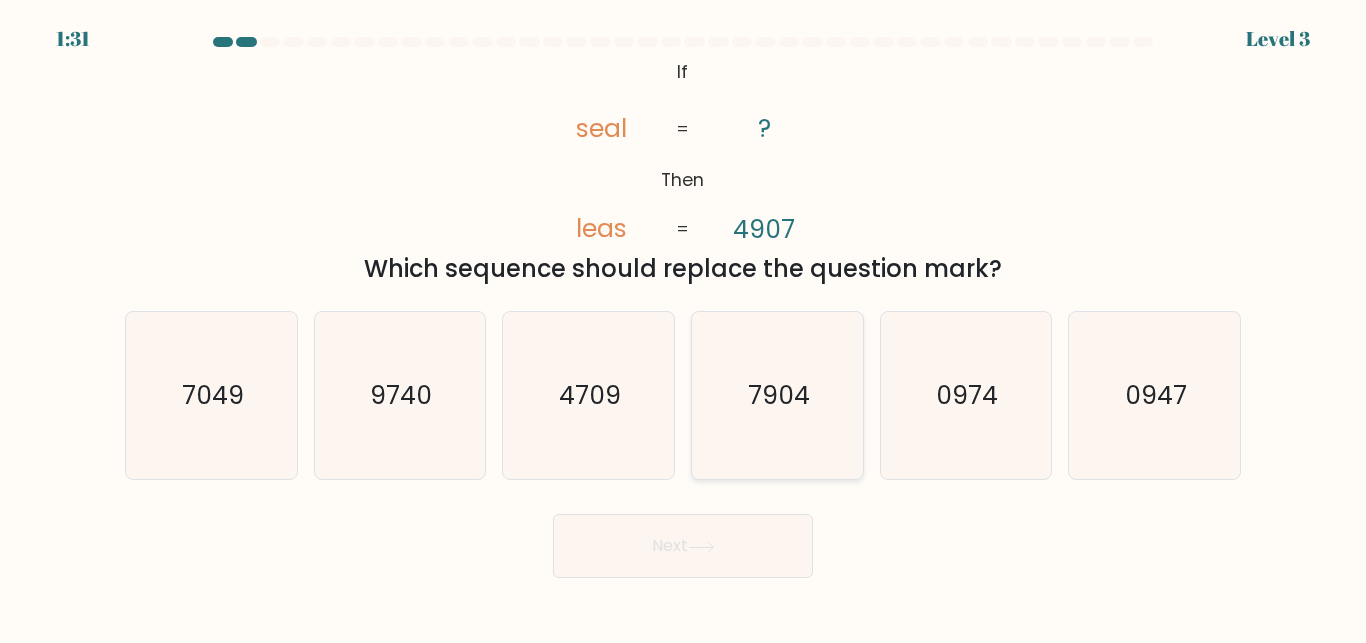 click on "7904" 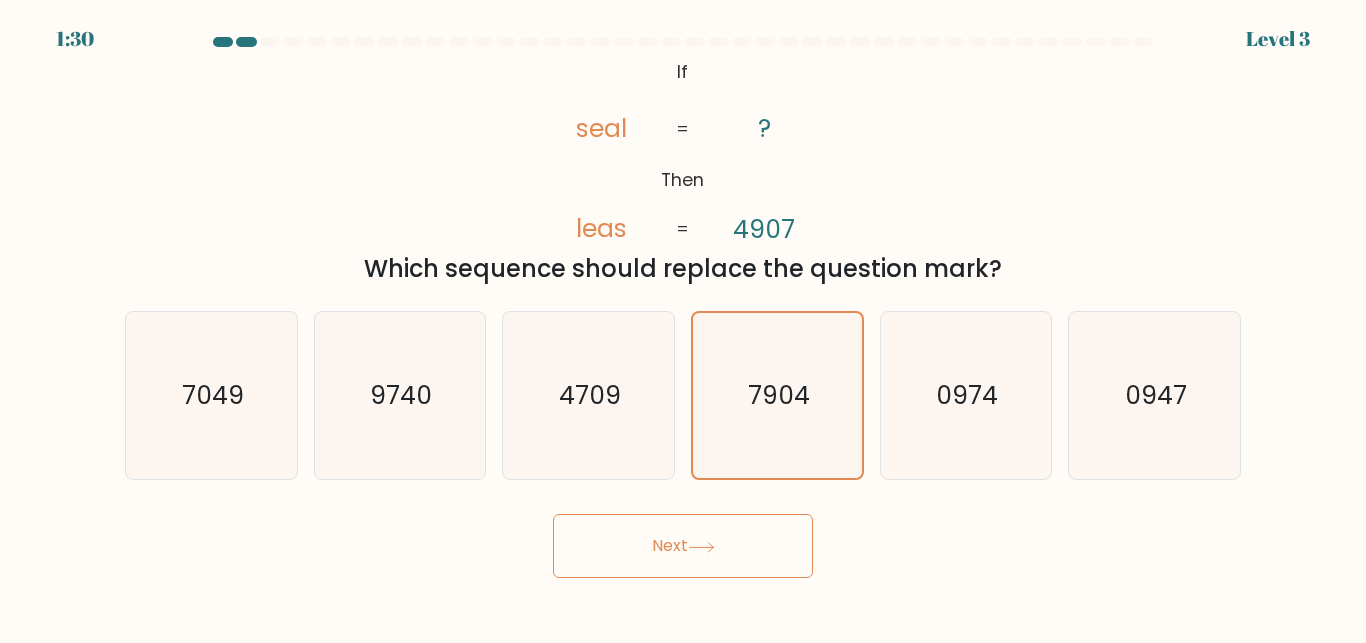 click on "Next" at bounding box center (683, 546) 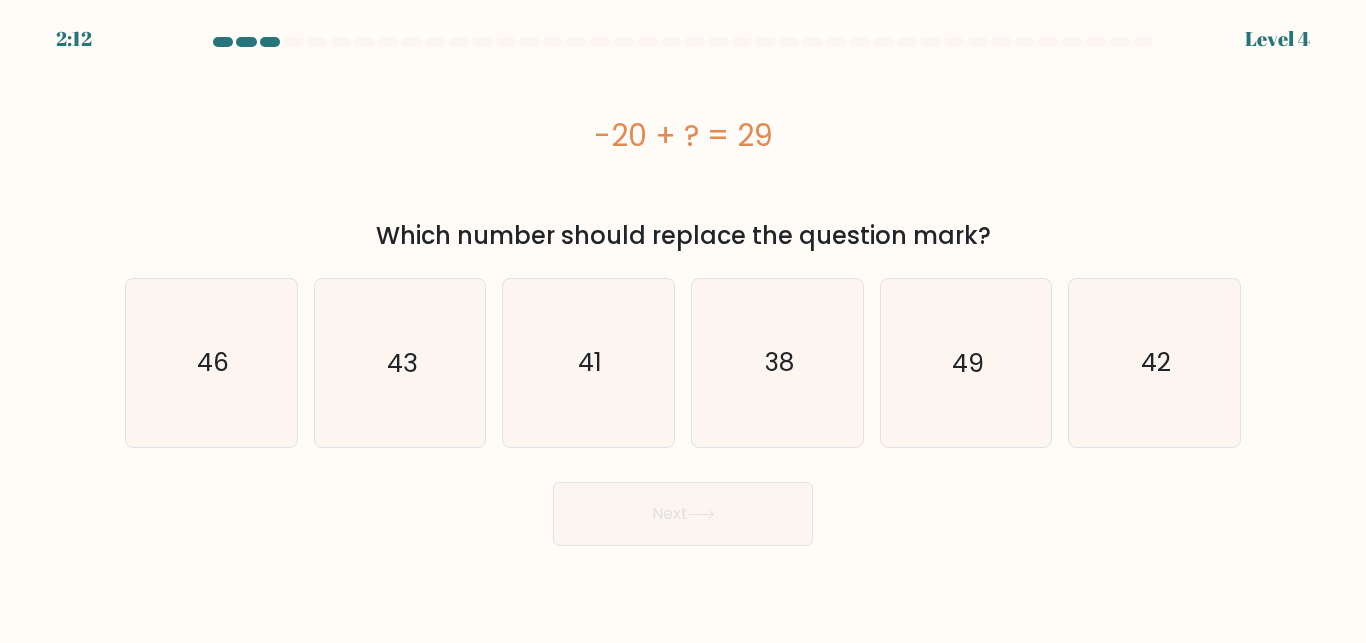 drag, startPoint x: 594, startPoint y: 141, endPoint x: 731, endPoint y: 157, distance: 137.93114 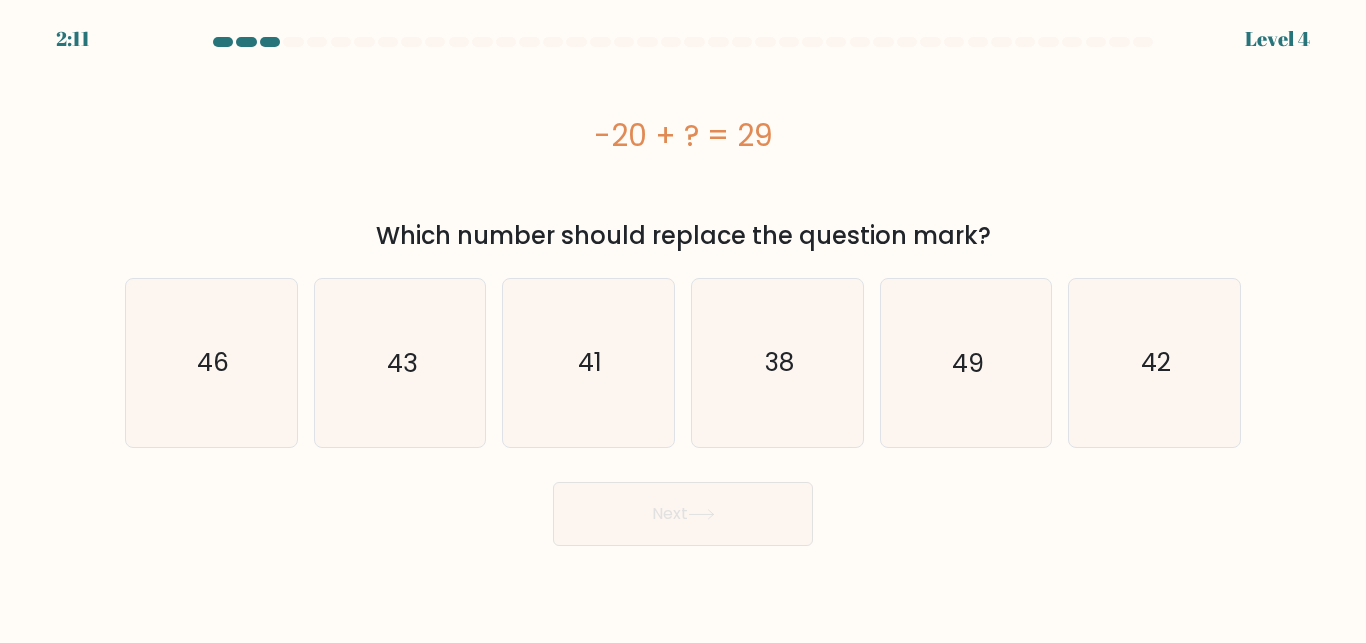 click on "-20 + ?  = 29" at bounding box center (683, 135) 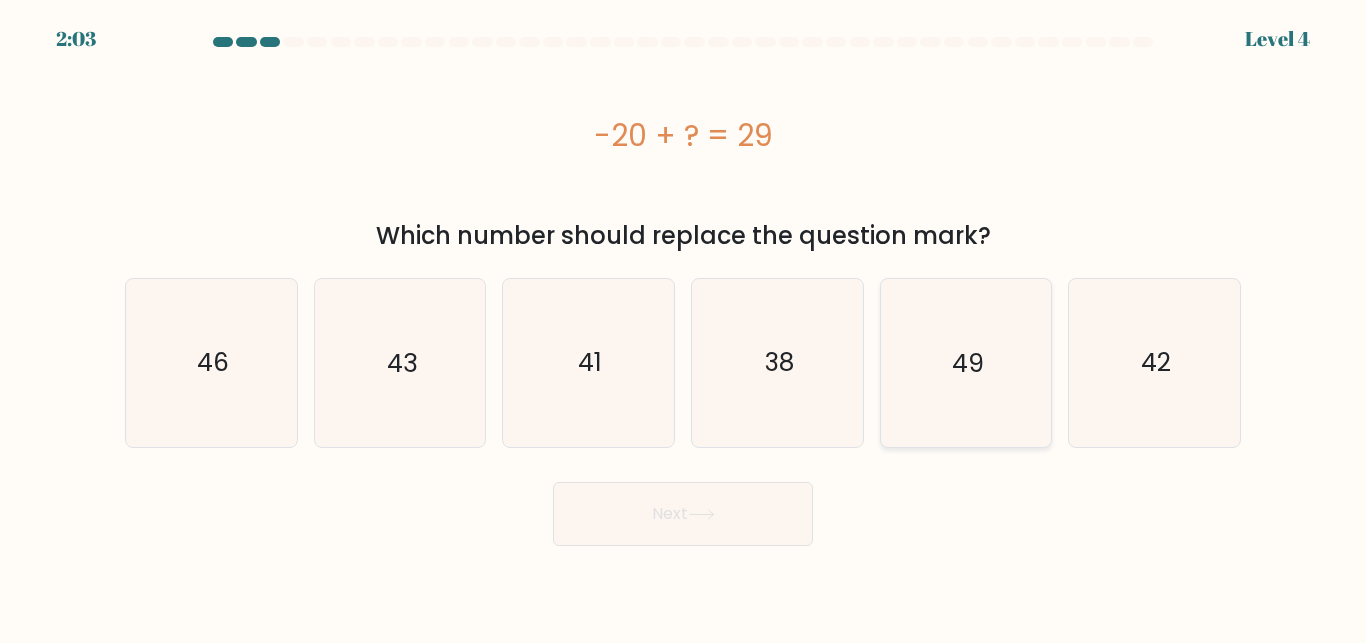 click on "49" 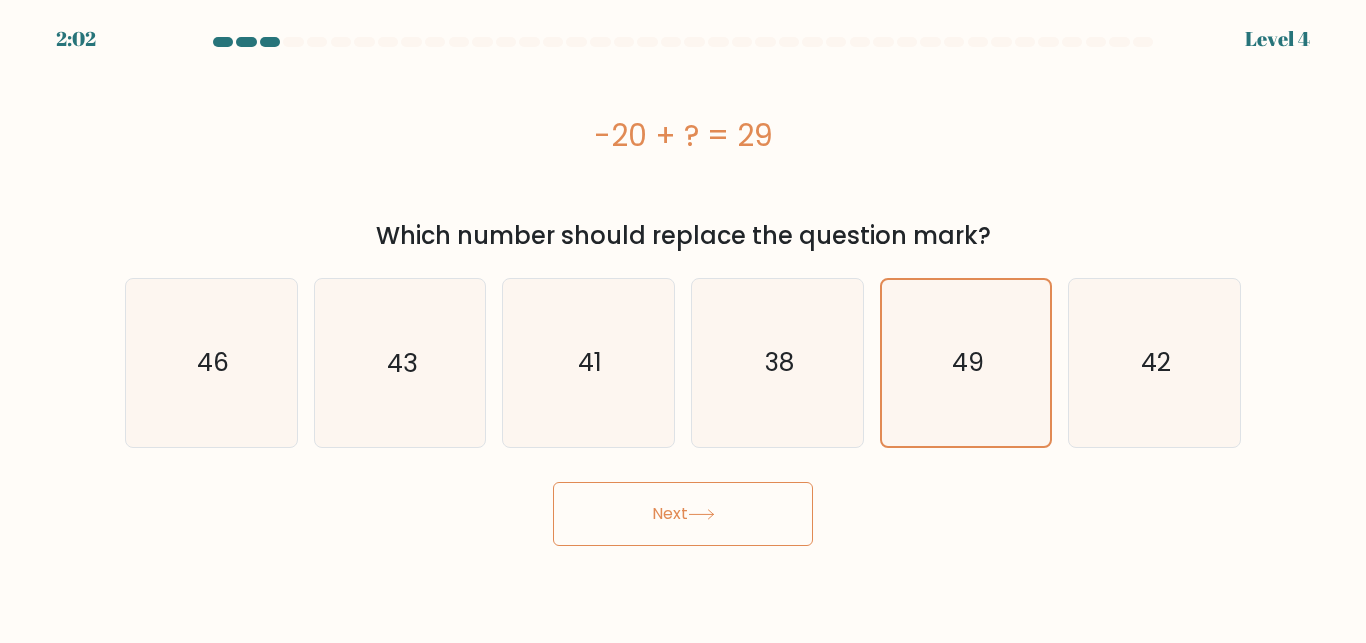 click 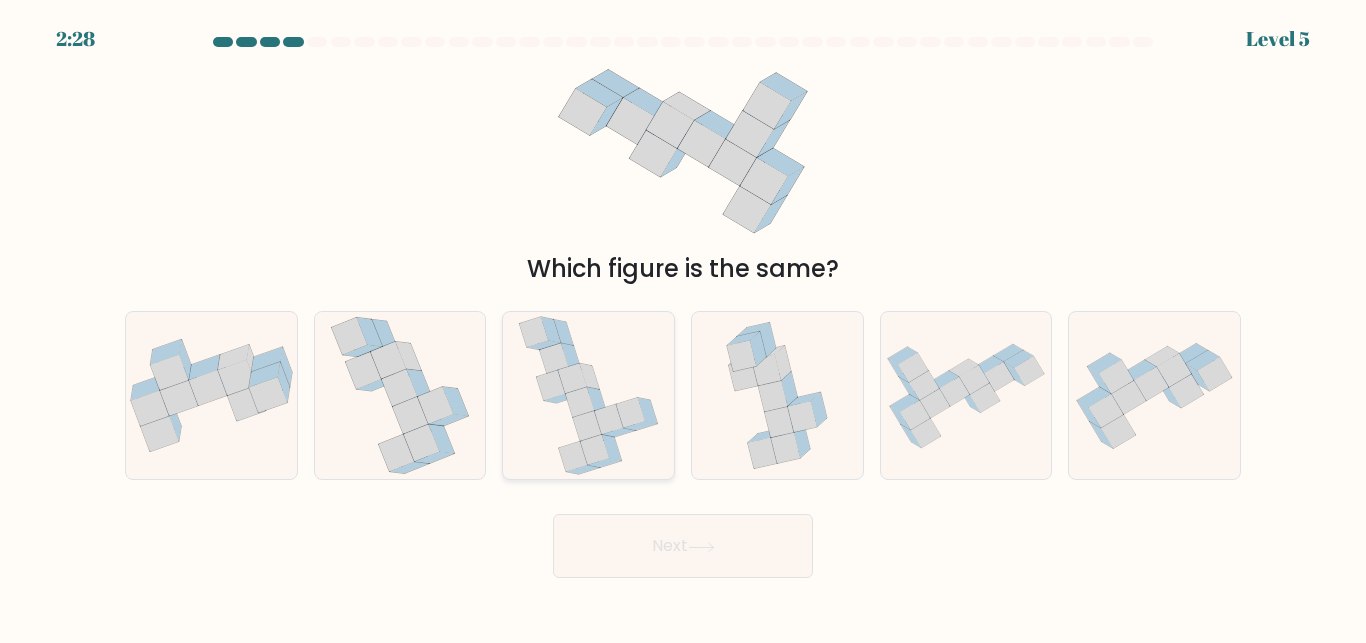 click 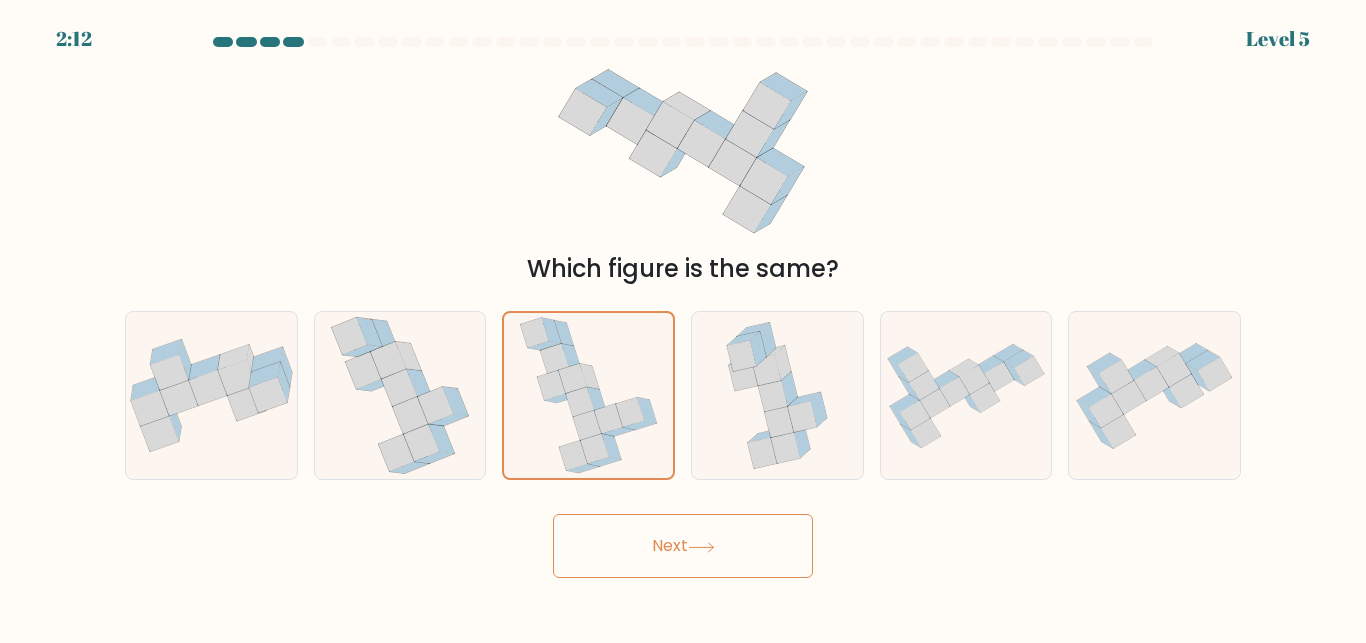 click on "Next" at bounding box center [683, 546] 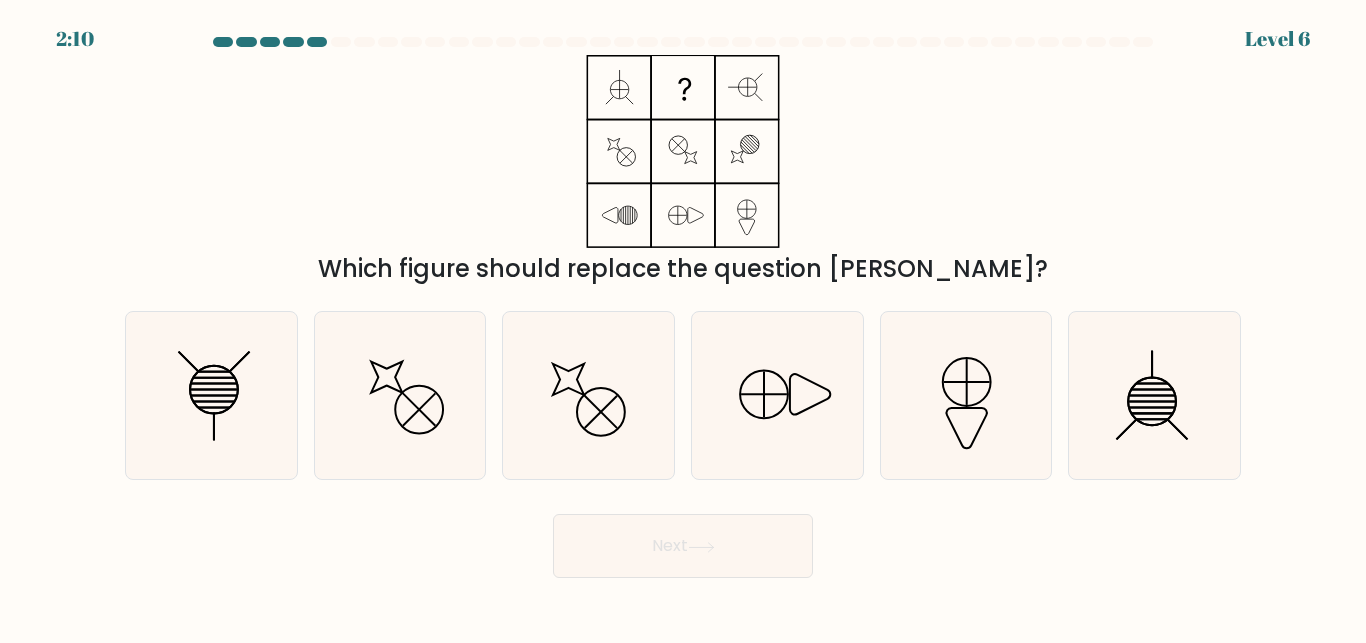 click on "Next" at bounding box center [683, 546] 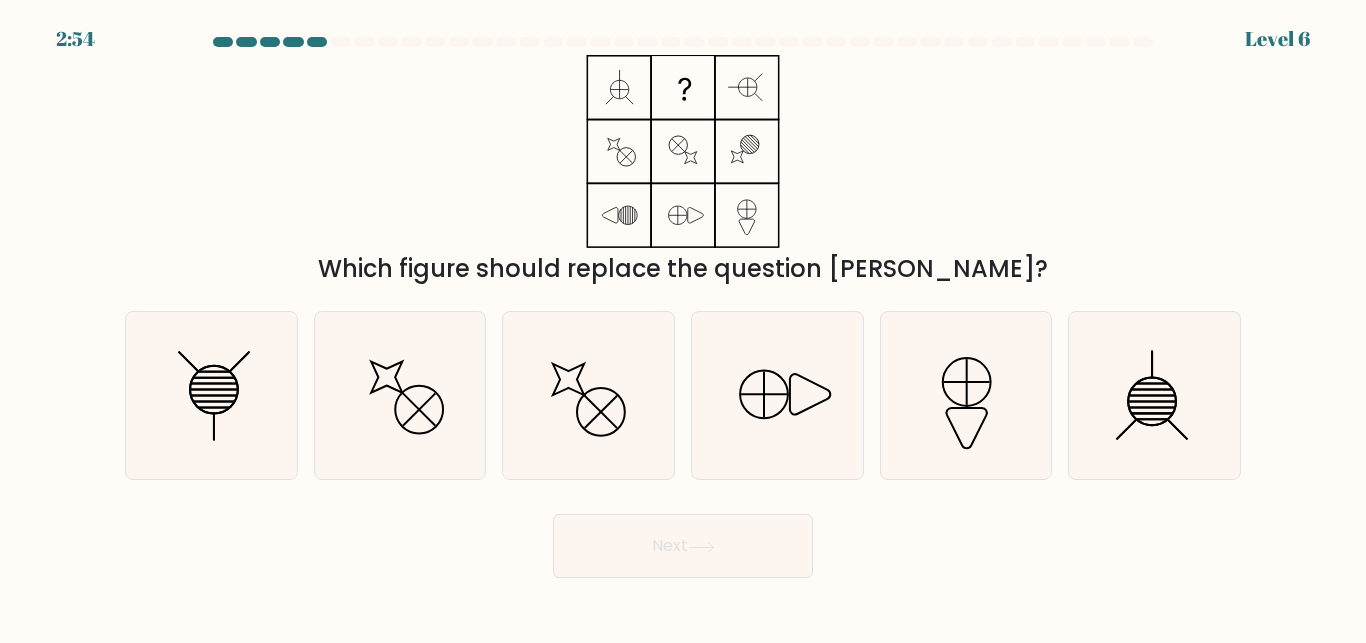 click on "Which figure should replace the question mark?" at bounding box center [683, 171] 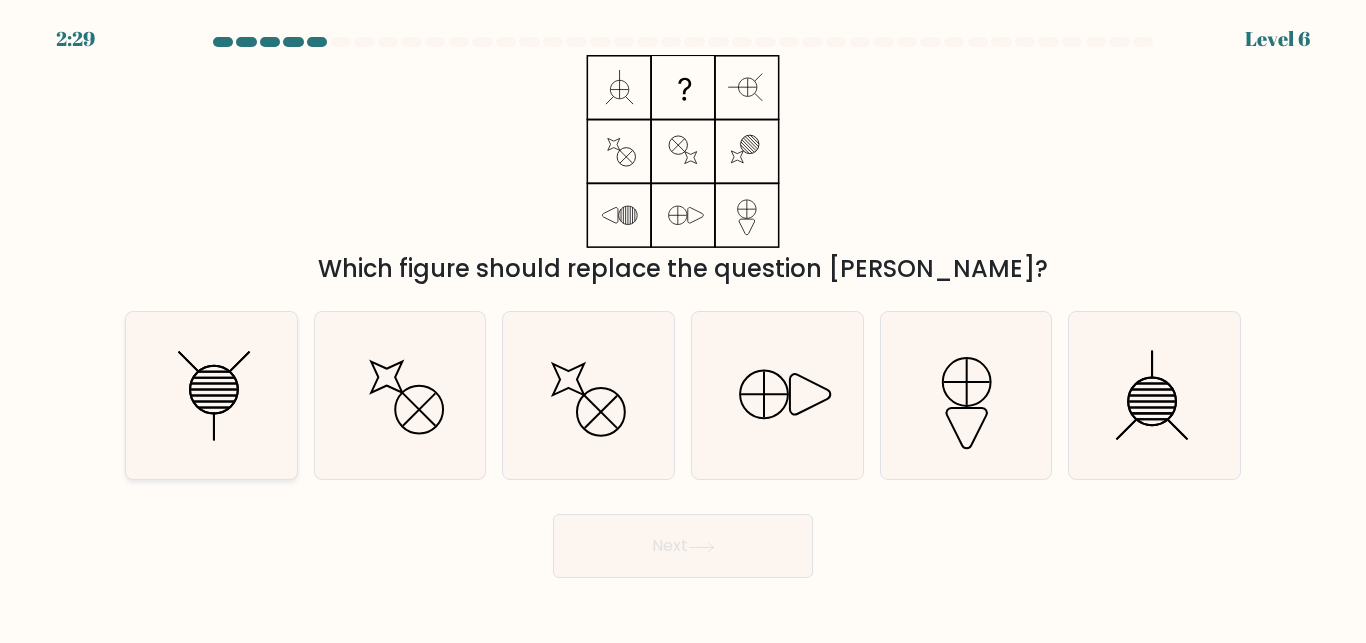 click 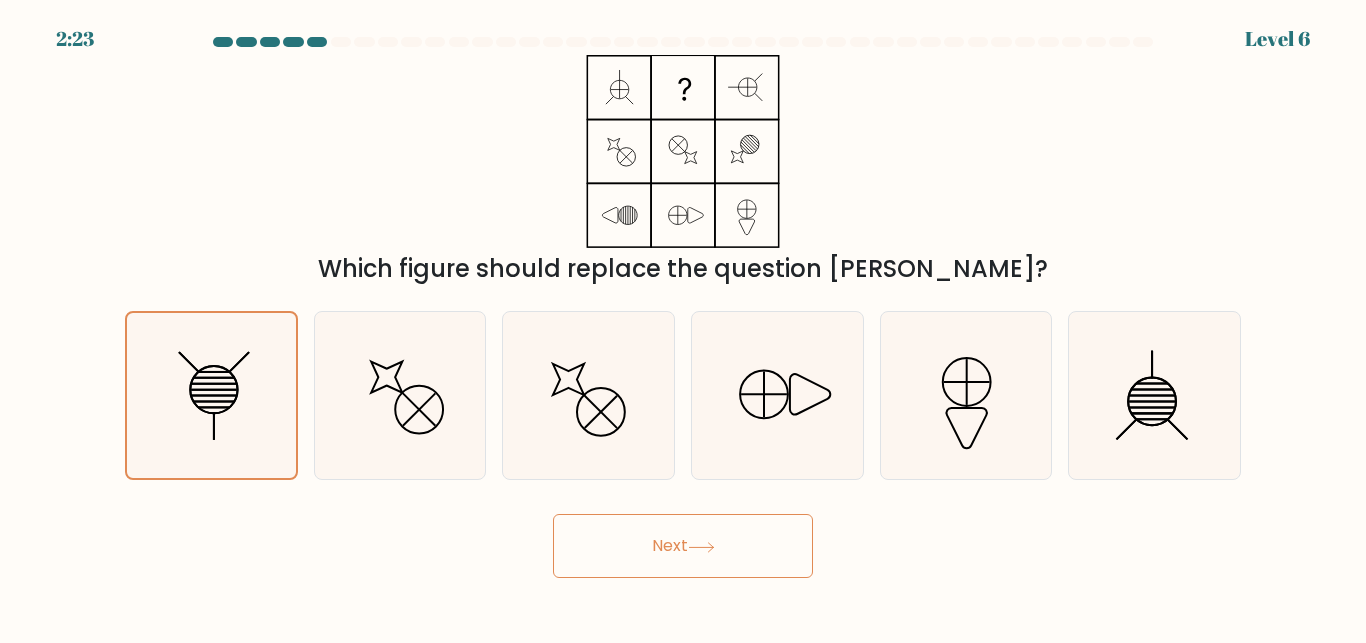 click on "Next" at bounding box center [683, 546] 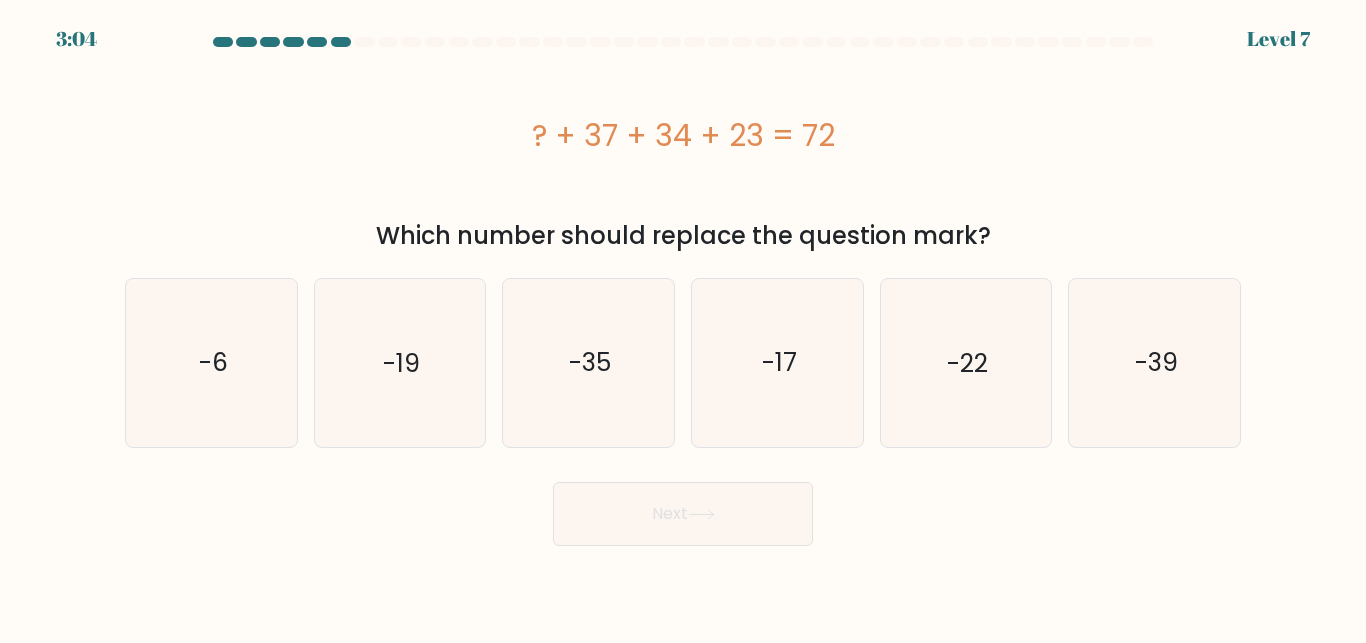 drag, startPoint x: 510, startPoint y: 148, endPoint x: 825, endPoint y: 103, distance: 318.19806 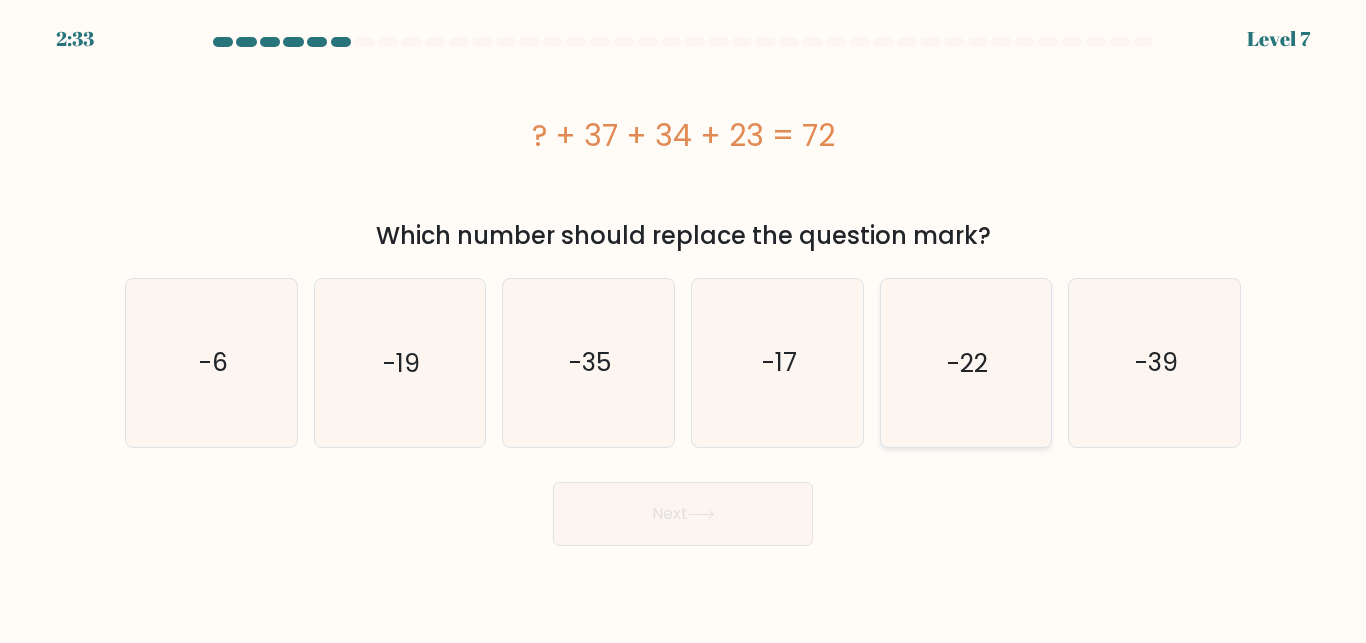 click on "-22" 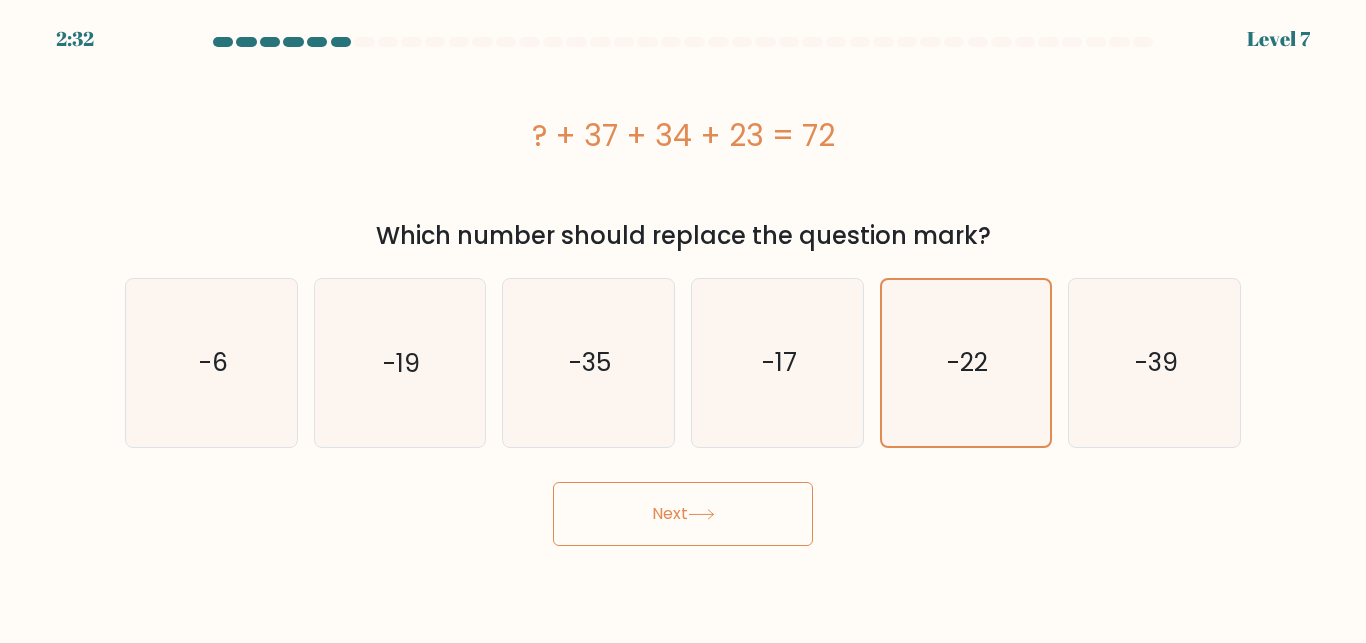 click on "Next" at bounding box center [683, 514] 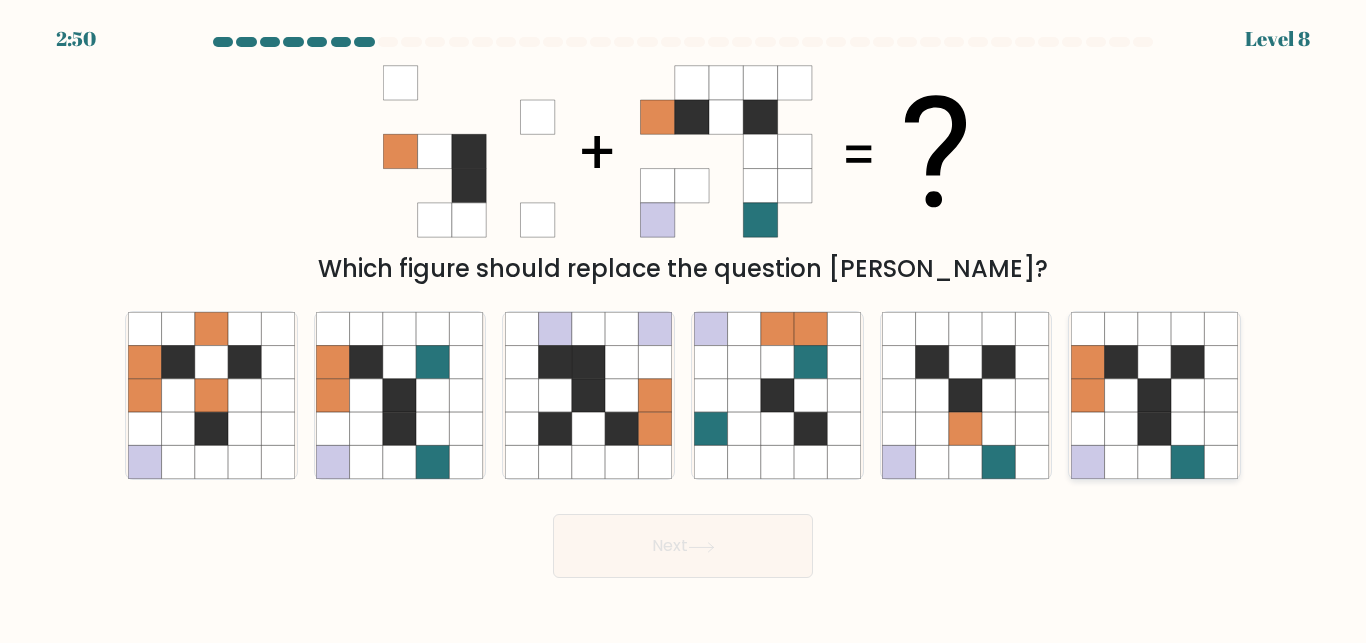 click 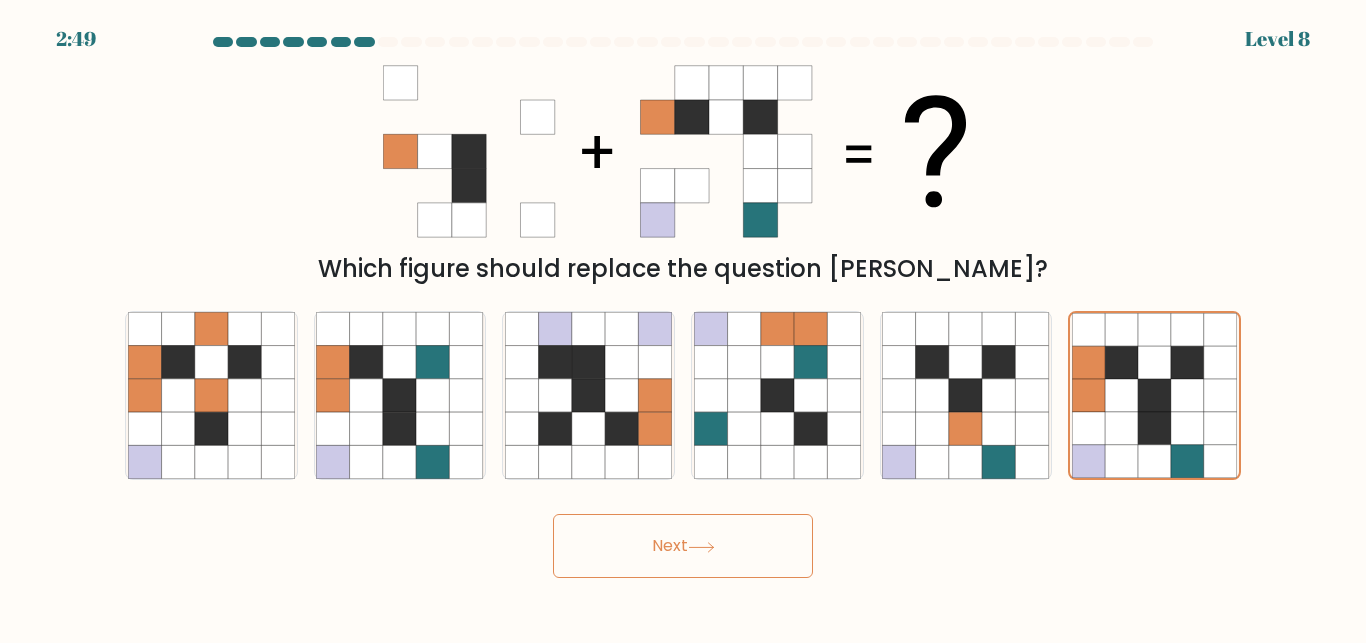 click on "Next" at bounding box center (683, 546) 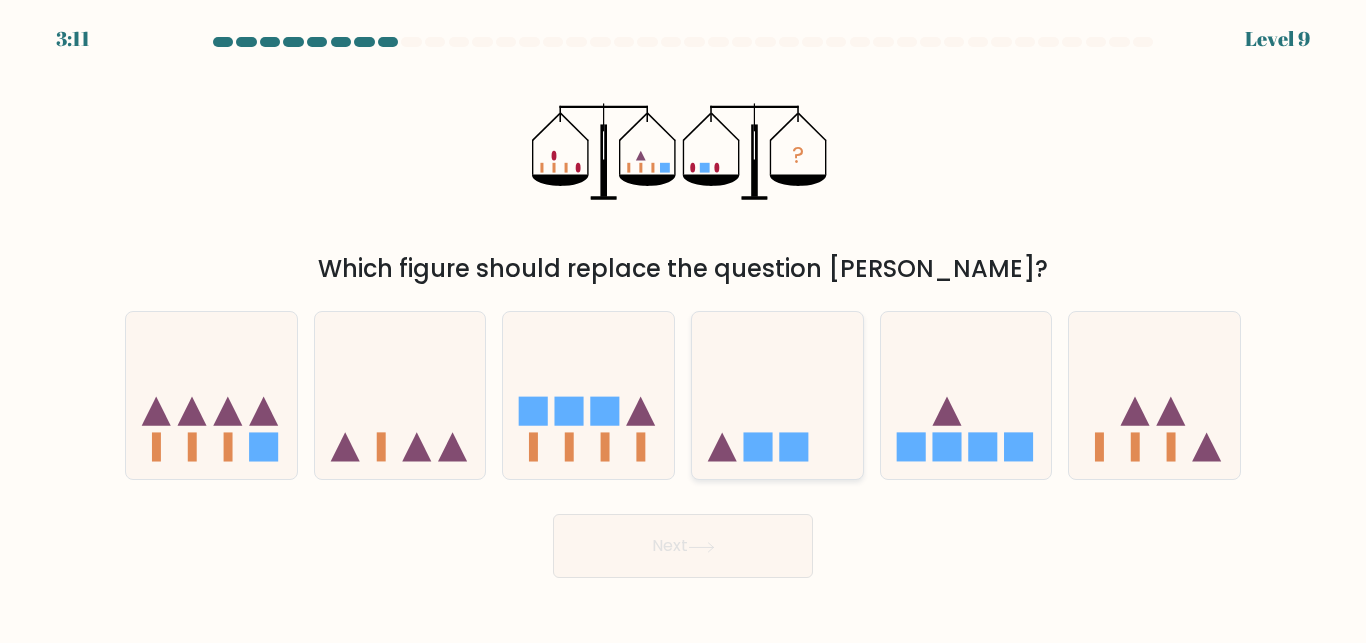 click 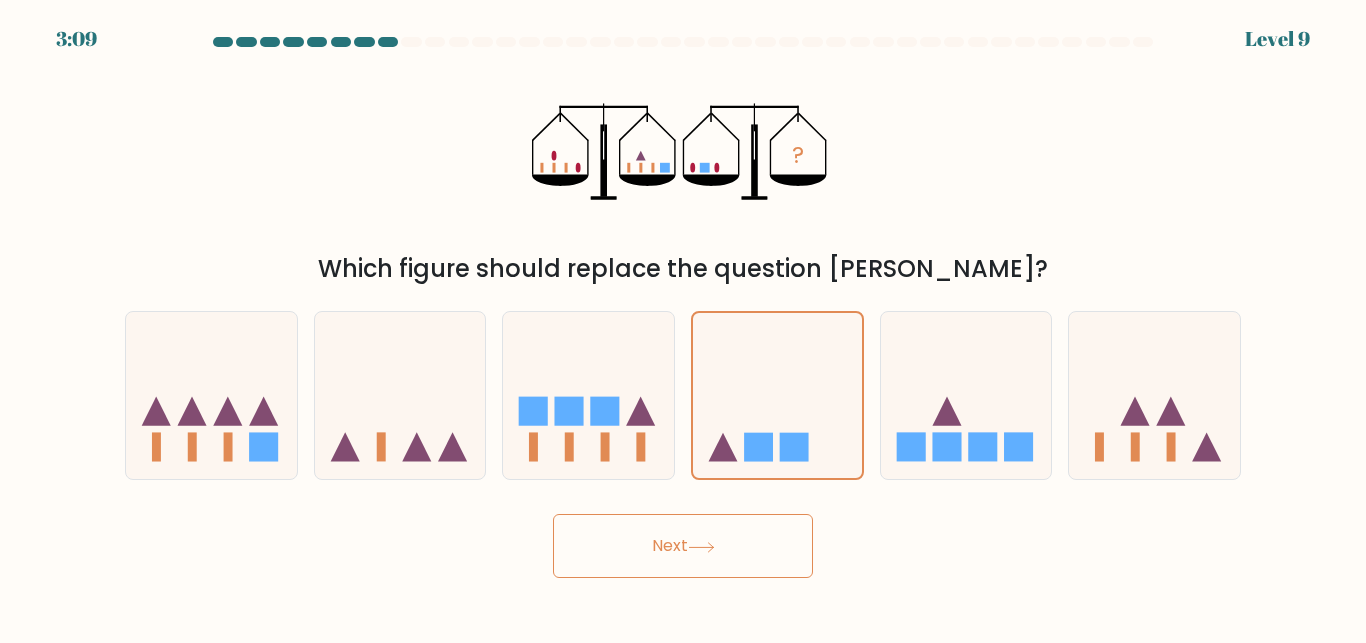 click on "Next" at bounding box center [683, 546] 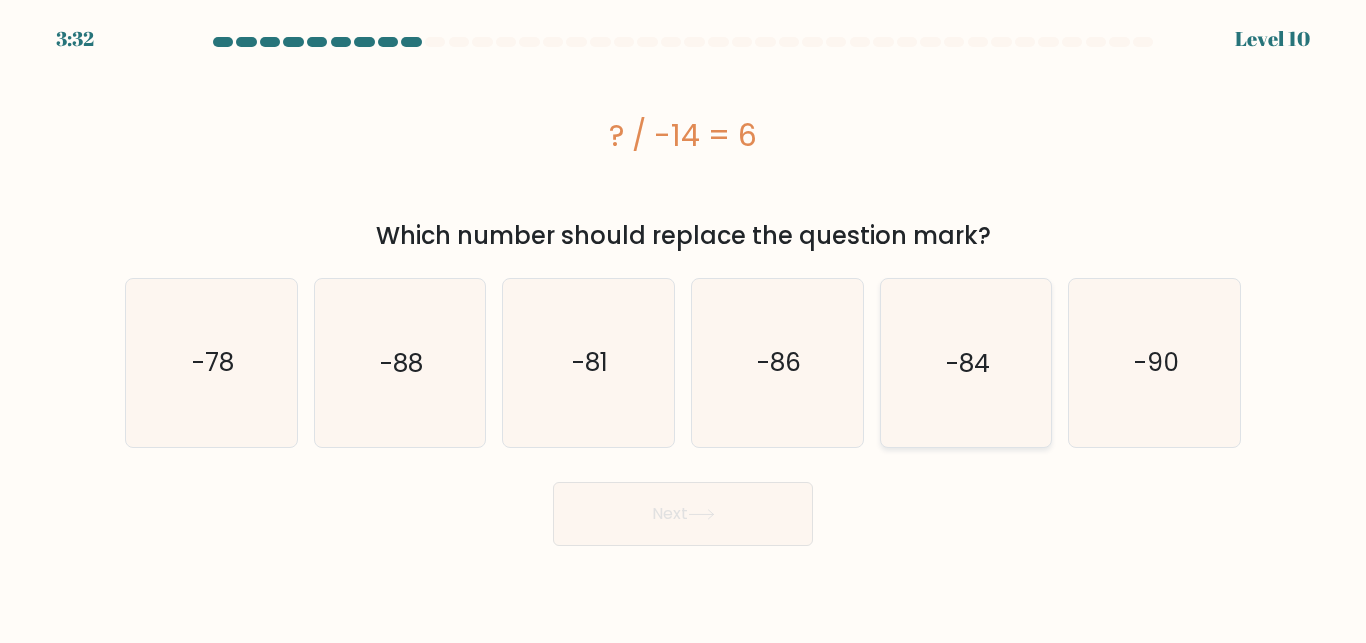 click on "-84" 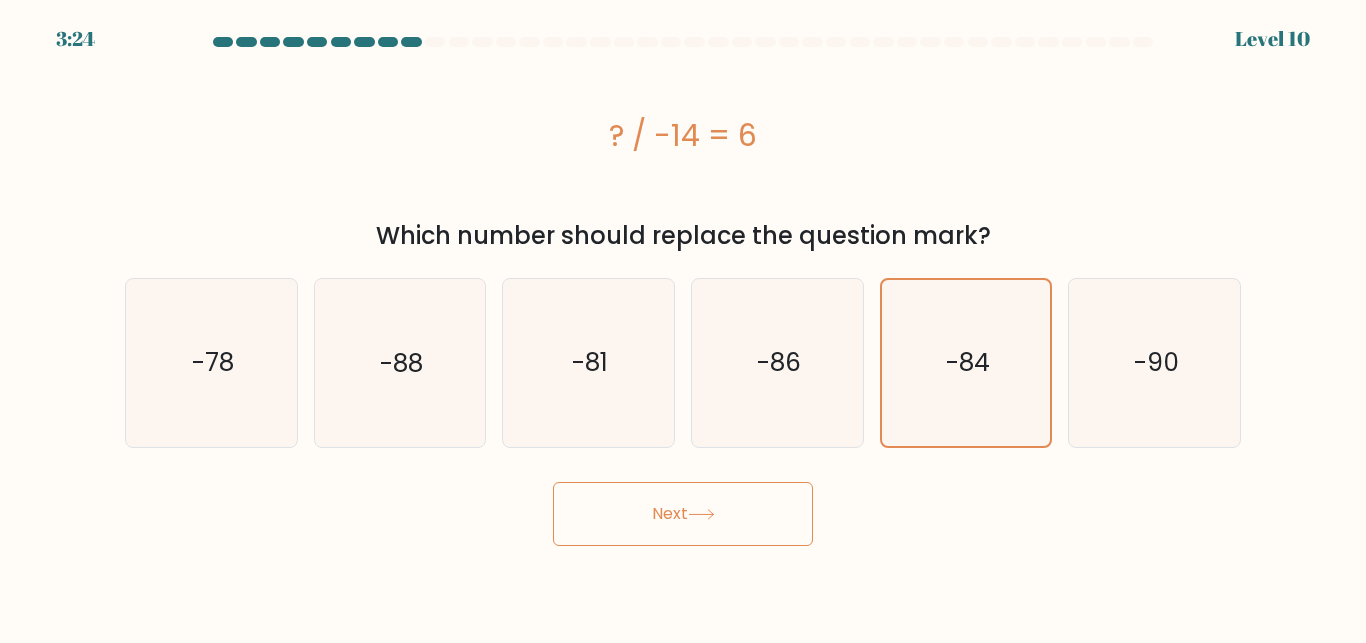 click on "Next" at bounding box center [683, 514] 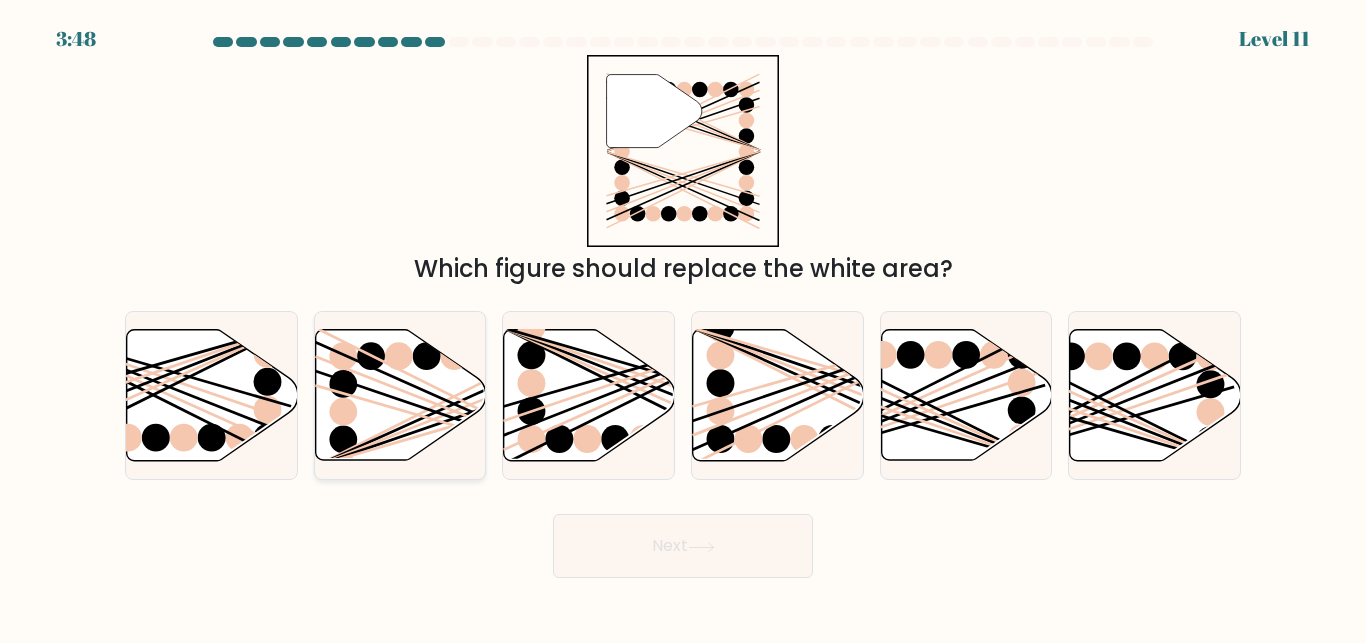 click 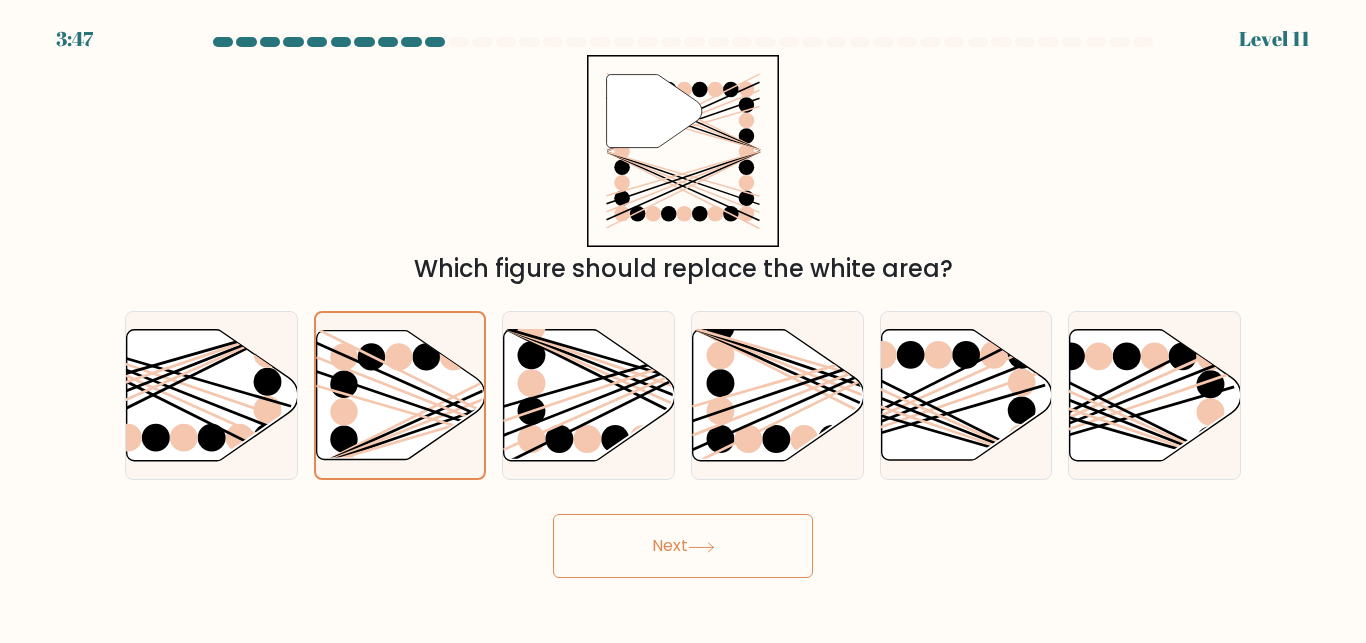 click on "Next" at bounding box center (683, 546) 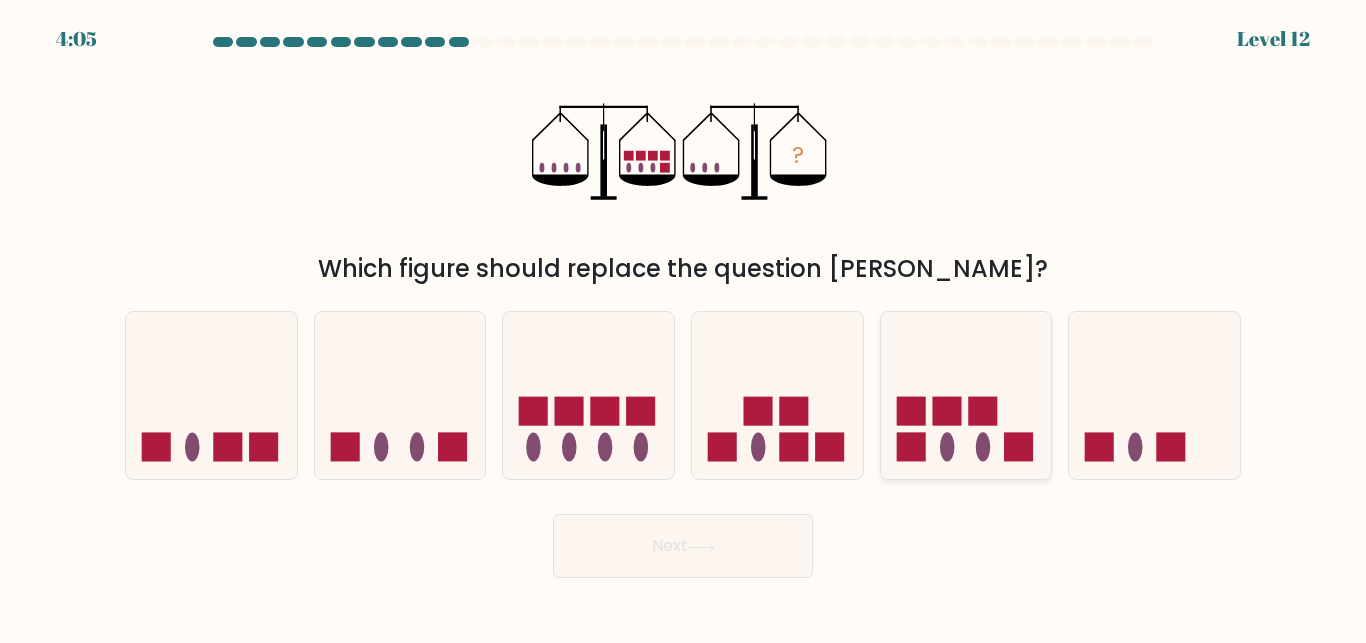 click 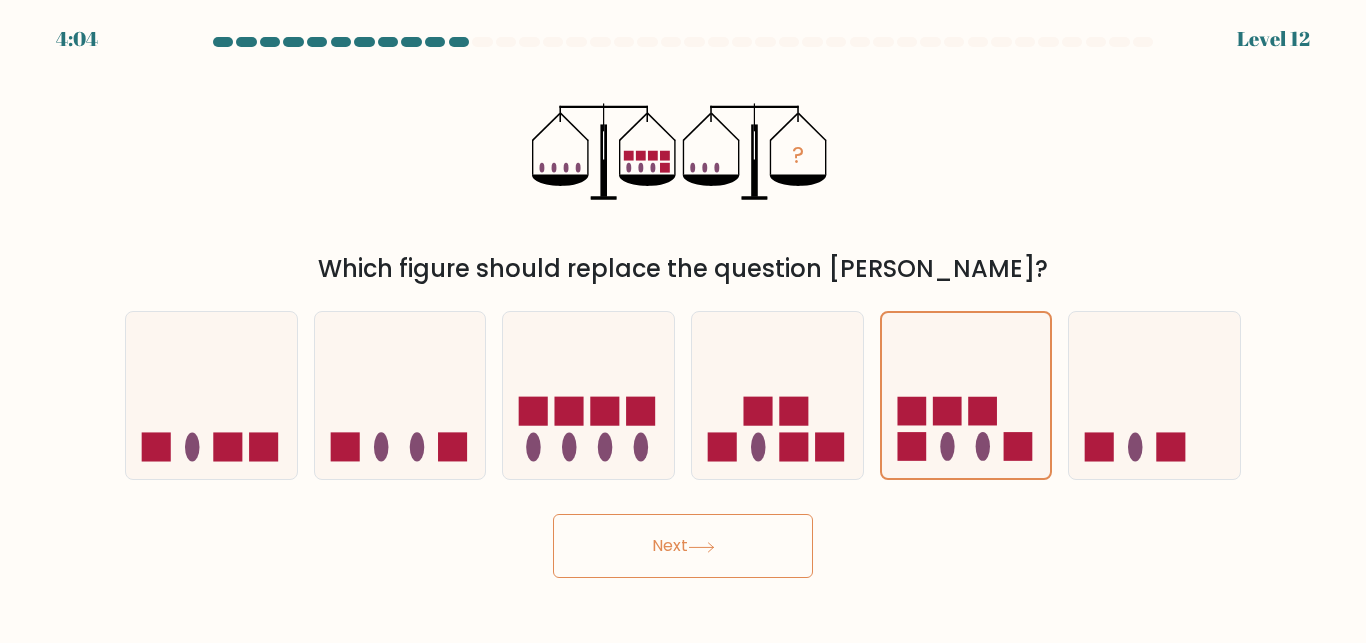 click on "Next" at bounding box center [683, 546] 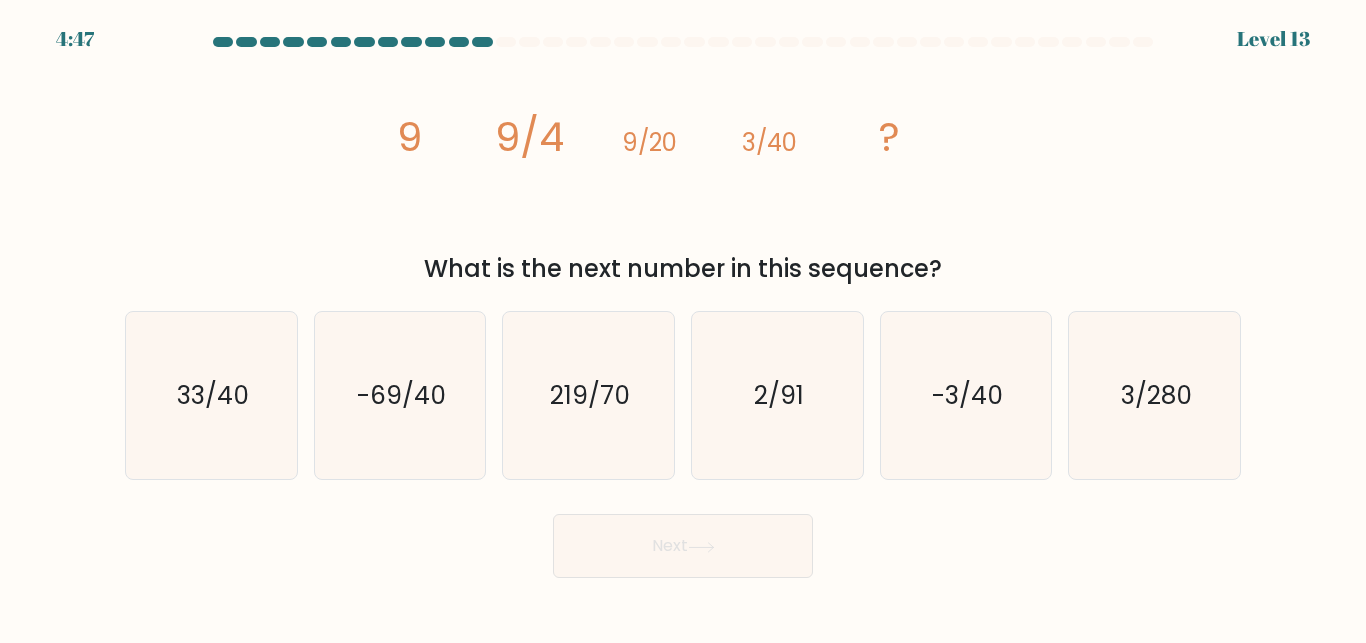 drag, startPoint x: 485, startPoint y: 149, endPoint x: 803, endPoint y: 189, distance: 320.50586 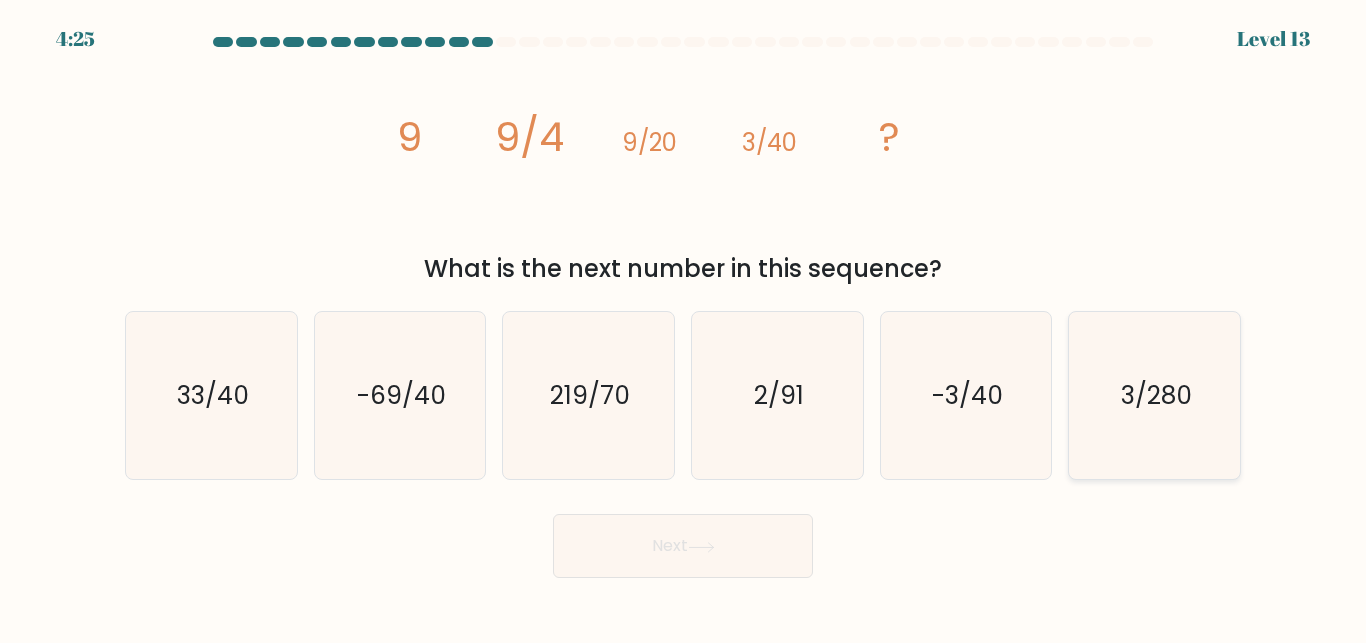 click on "3/280" 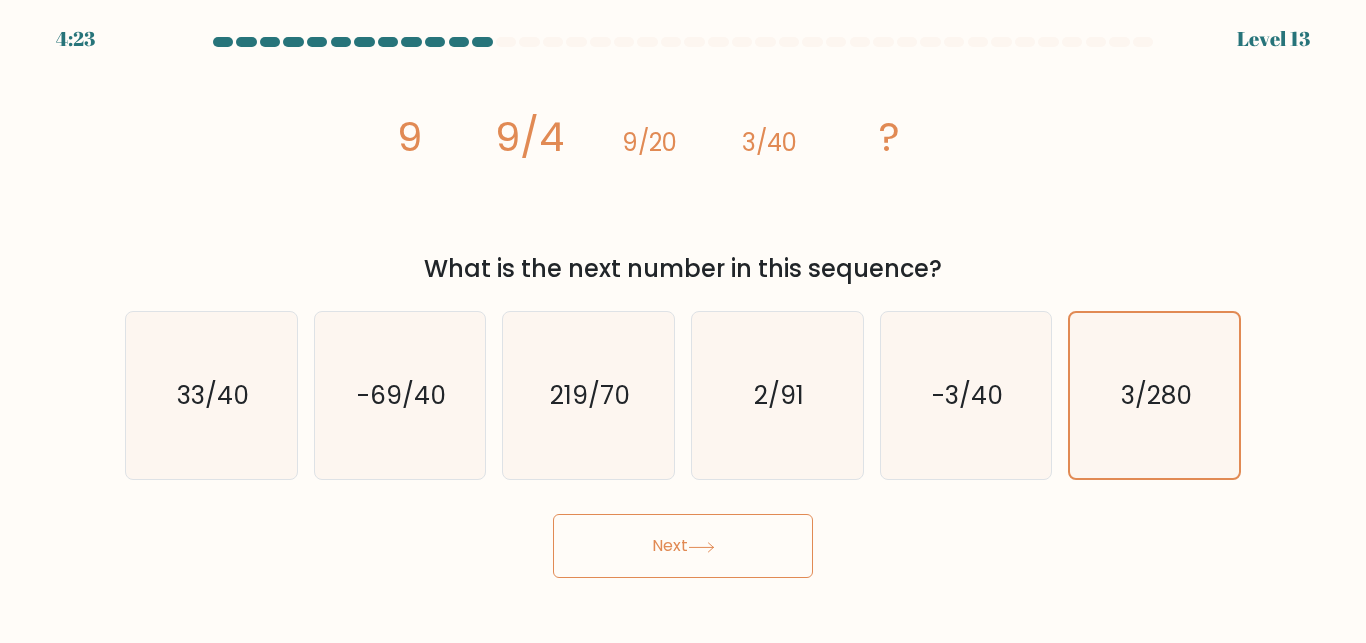 click on "Next" at bounding box center (683, 546) 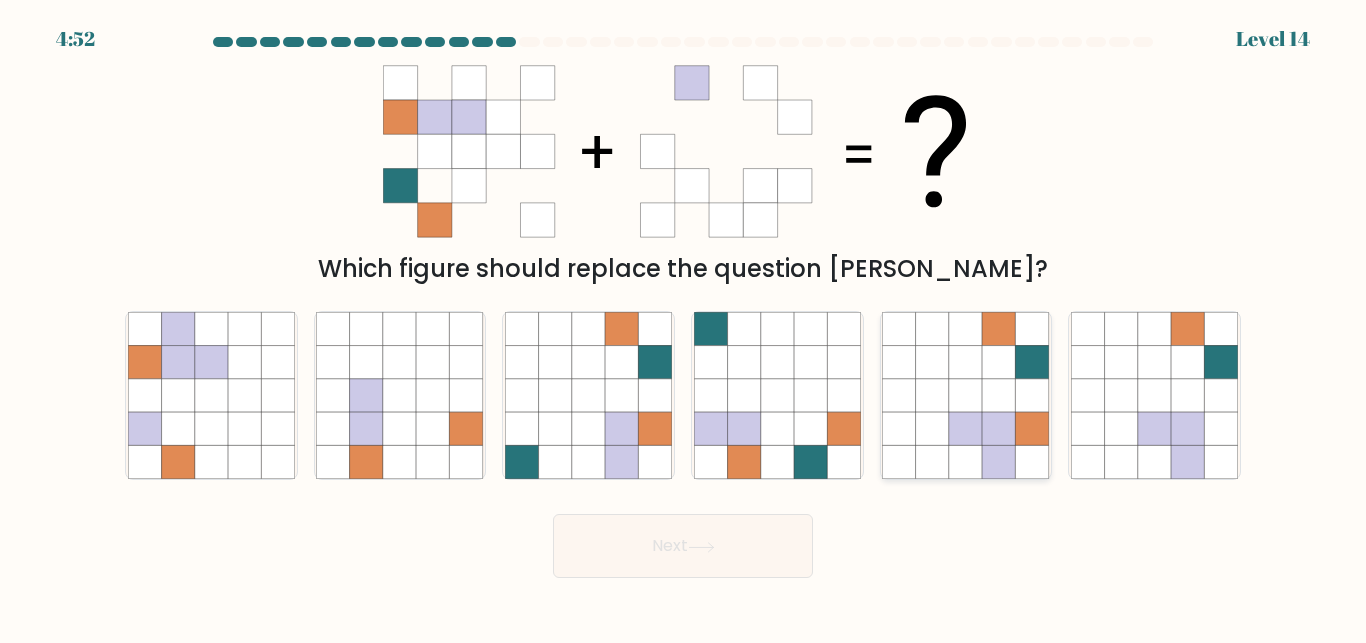 click 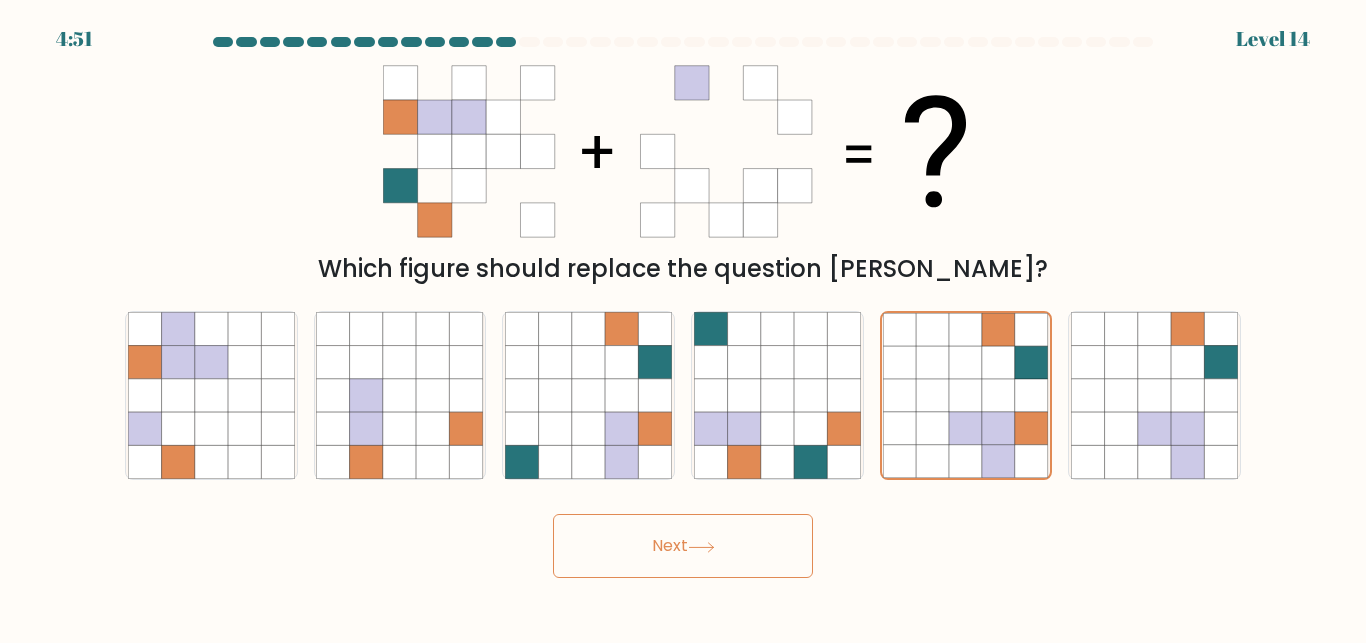click on "Next" at bounding box center (683, 546) 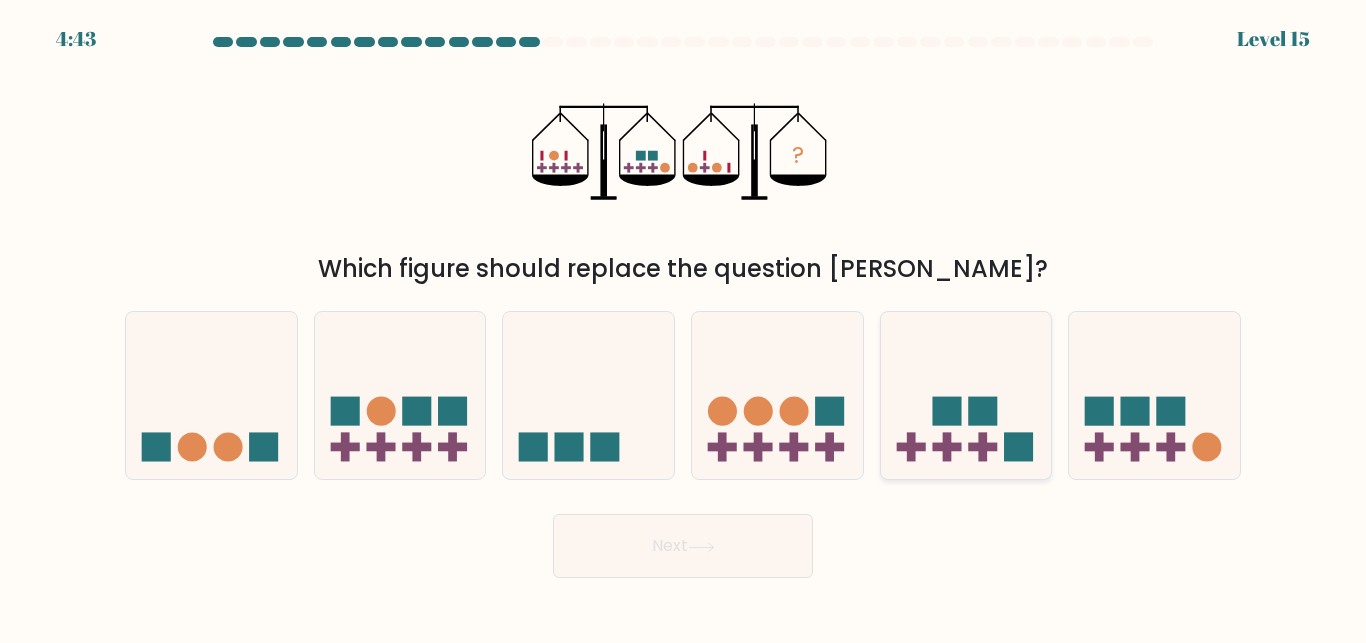 click 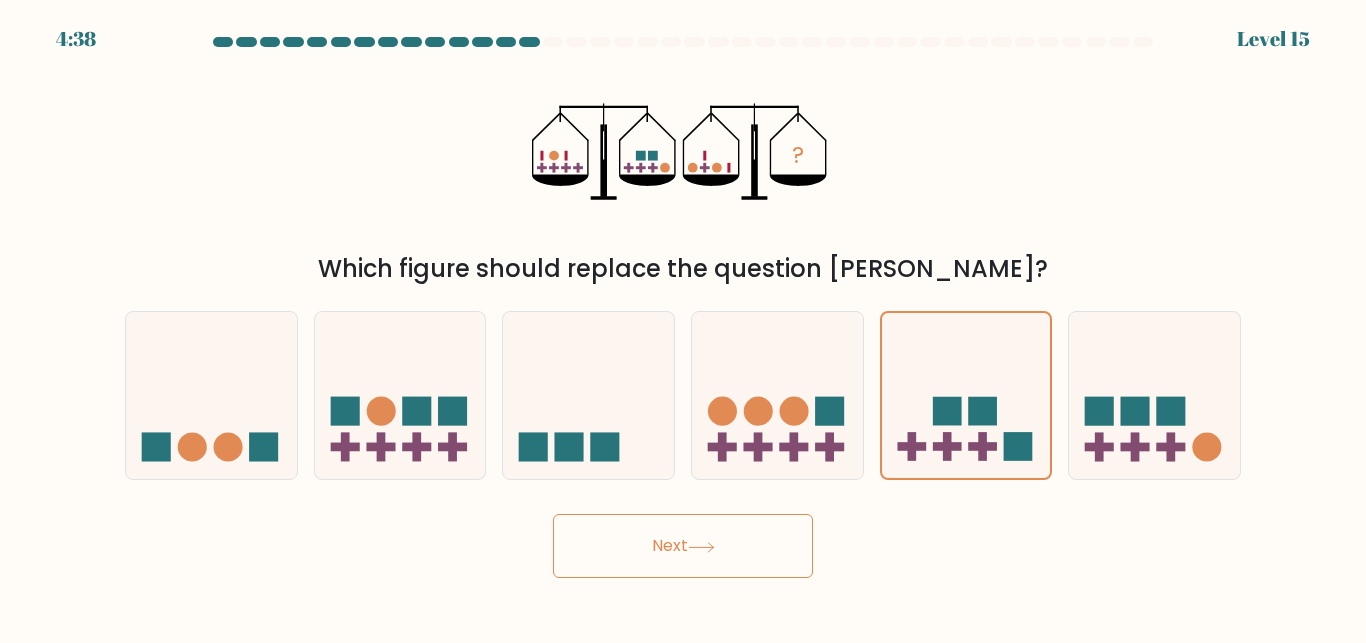 click on "Next" at bounding box center (683, 546) 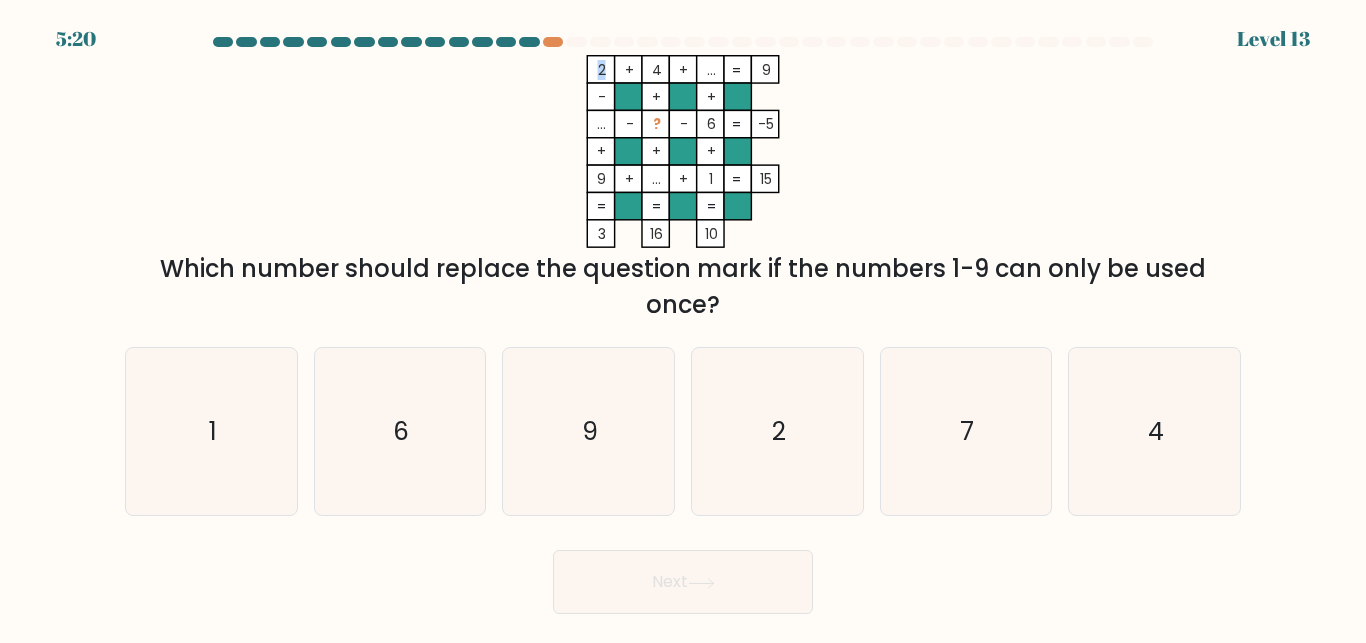 drag, startPoint x: 567, startPoint y: 89, endPoint x: 626, endPoint y: 111, distance: 62.968246 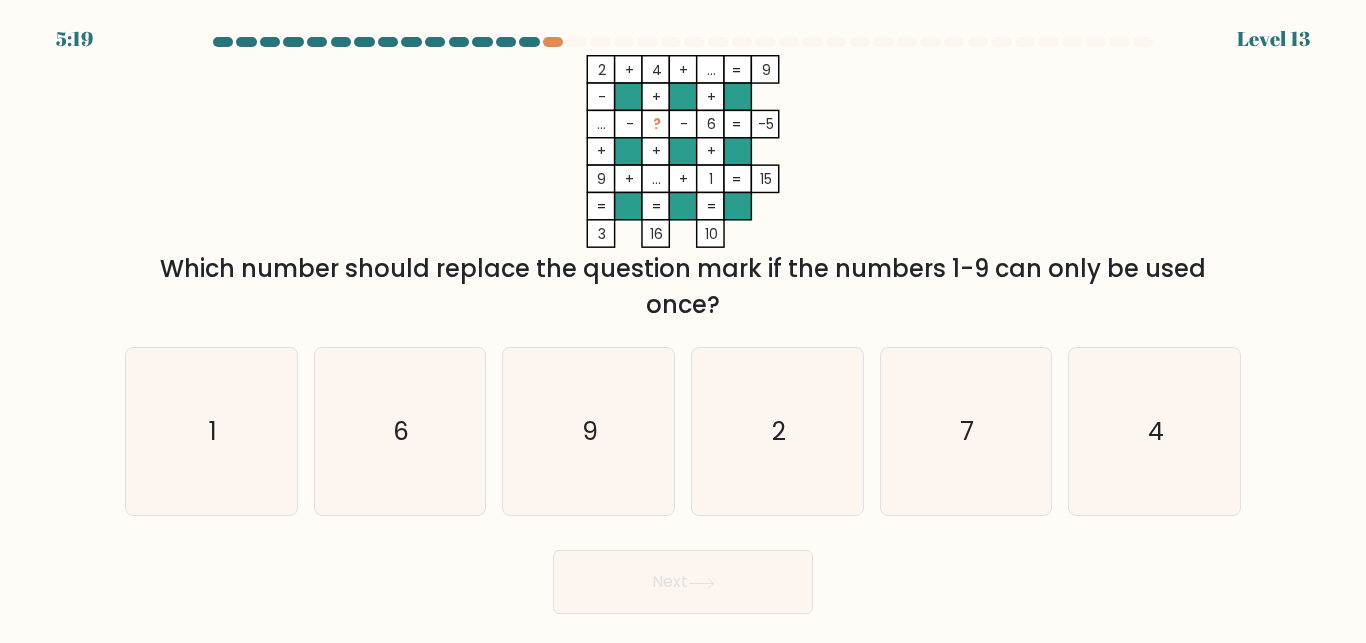 click on "2    +    4    +    ...    9    -    +    +    ...    -    ?    -    6    -5    +    +    +    9    +    ...    +    1    =   15    =   =   =   =   3    16    10    =" 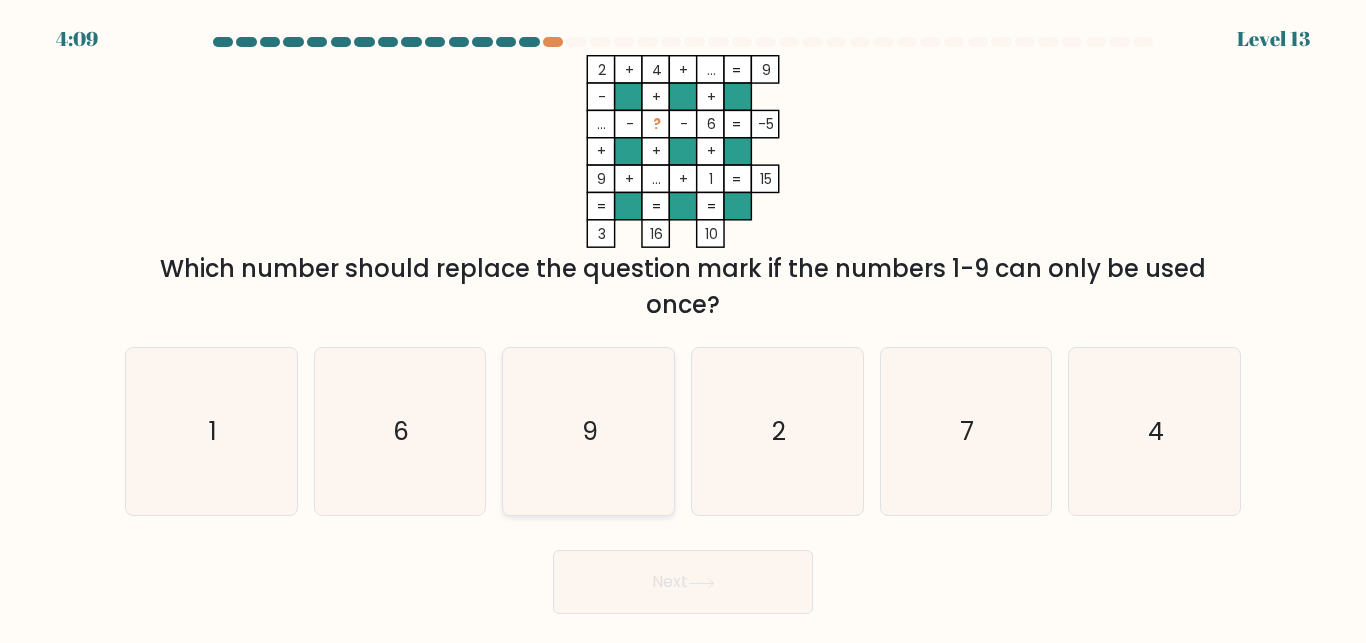click on "9" 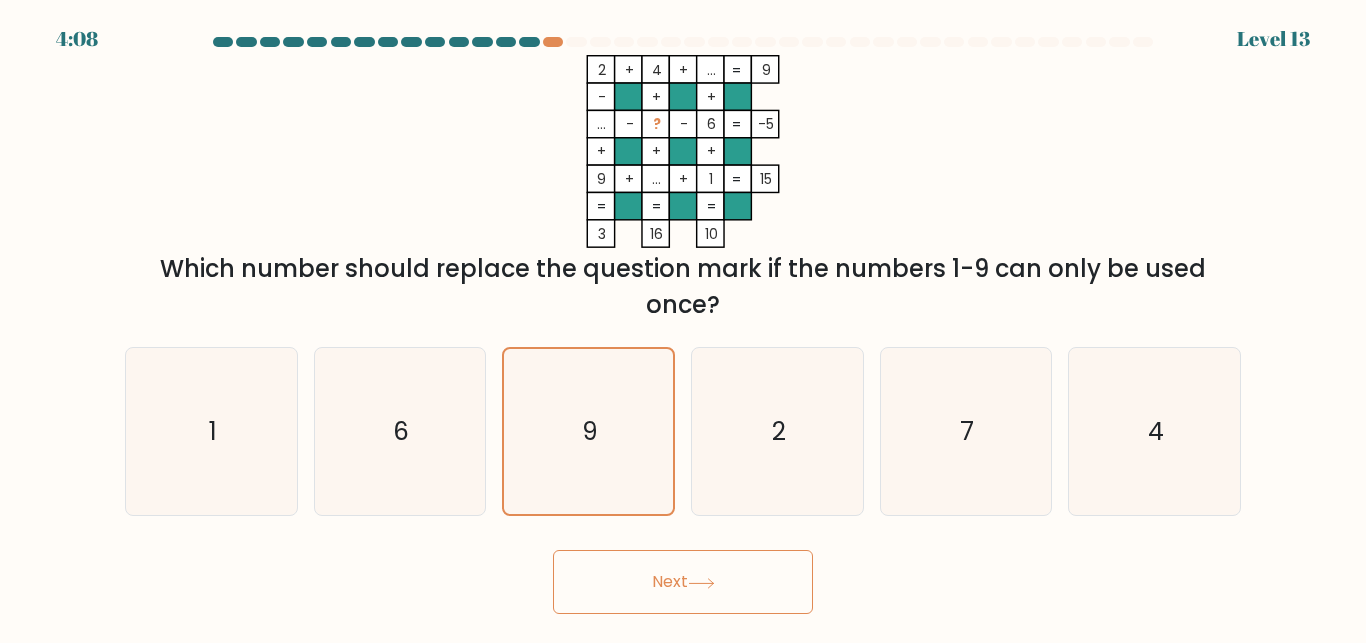 click on "Next" at bounding box center (683, 582) 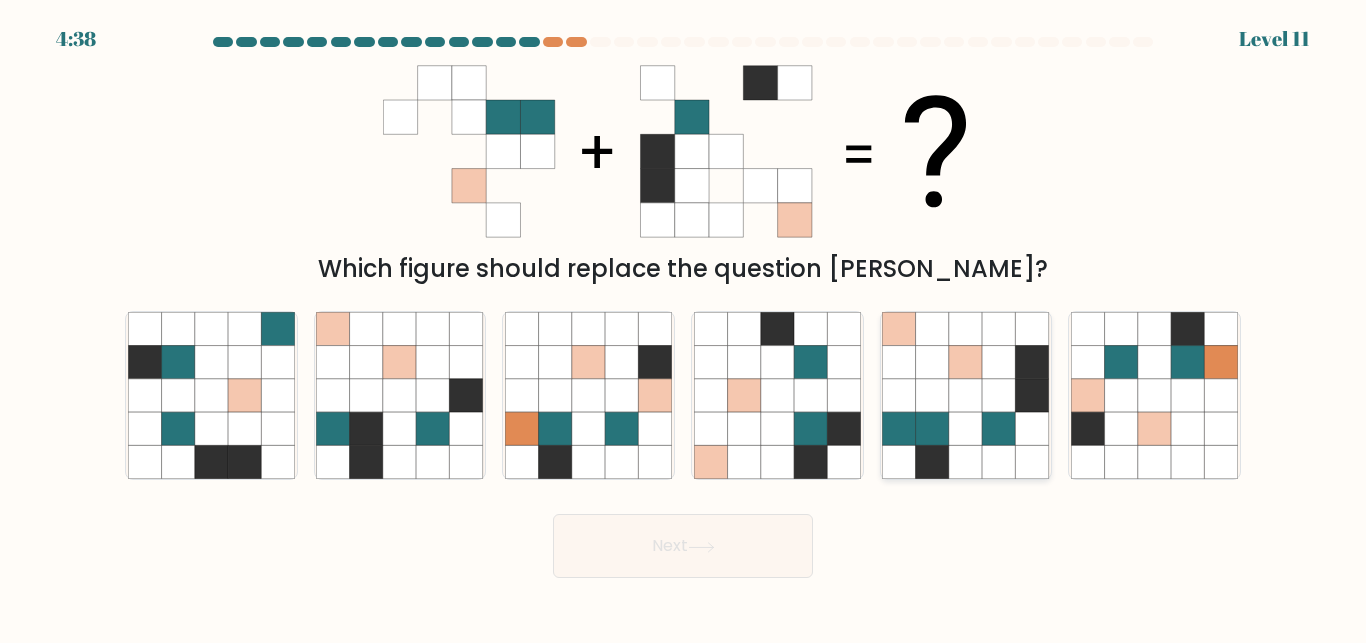 click 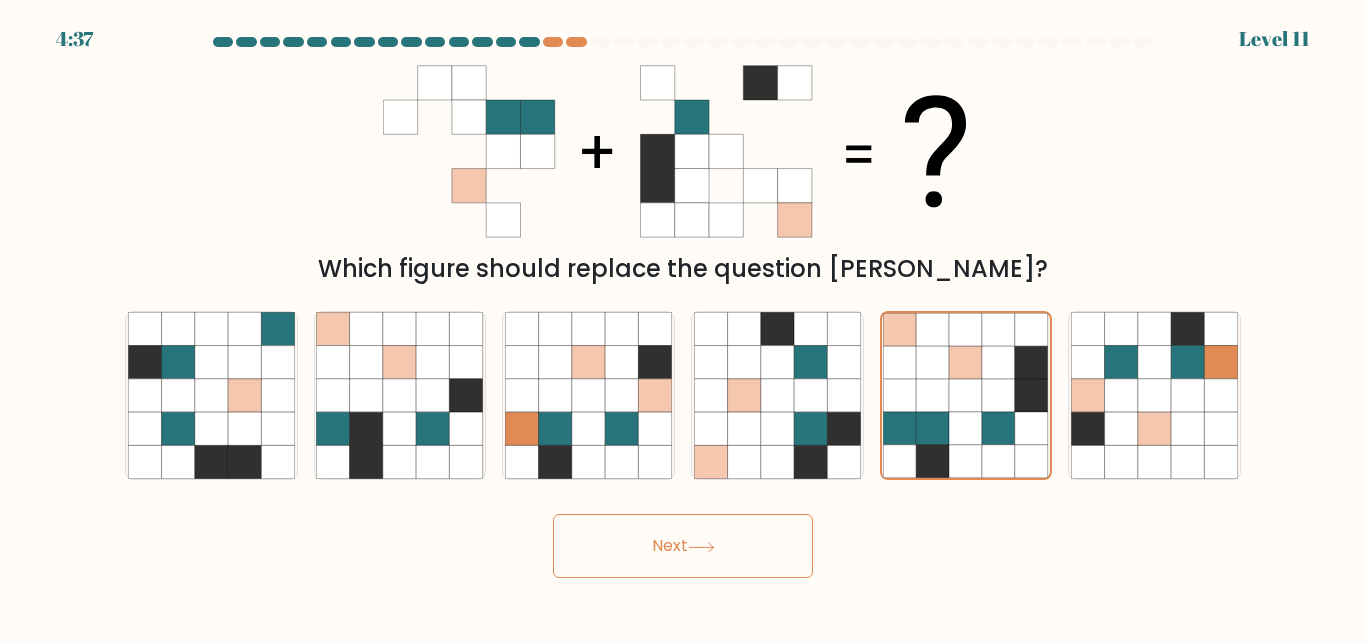 click on "Next" at bounding box center [683, 546] 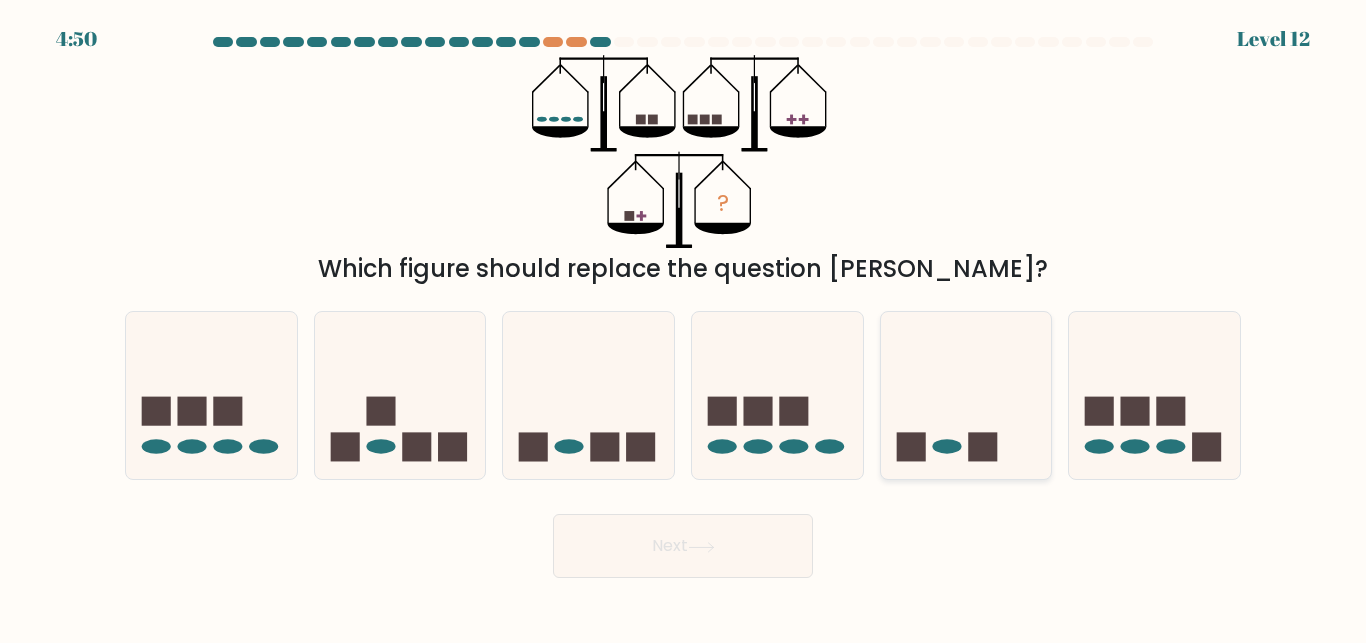 click 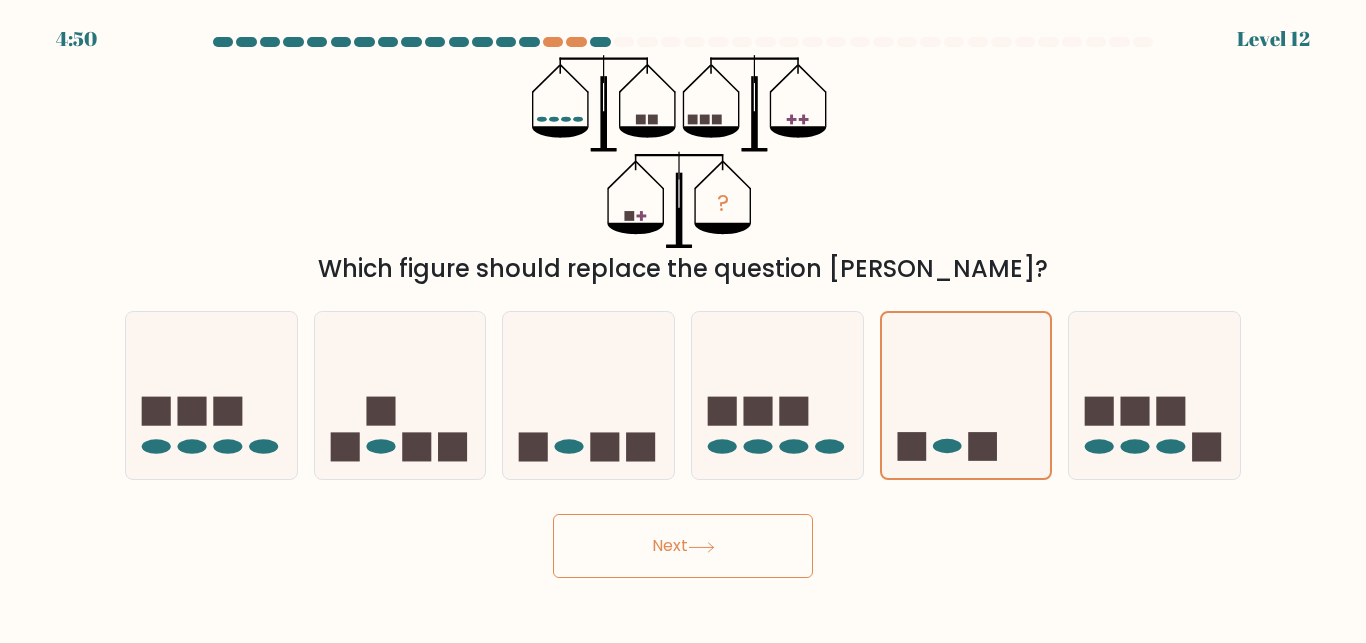 click on "Next" at bounding box center (683, 546) 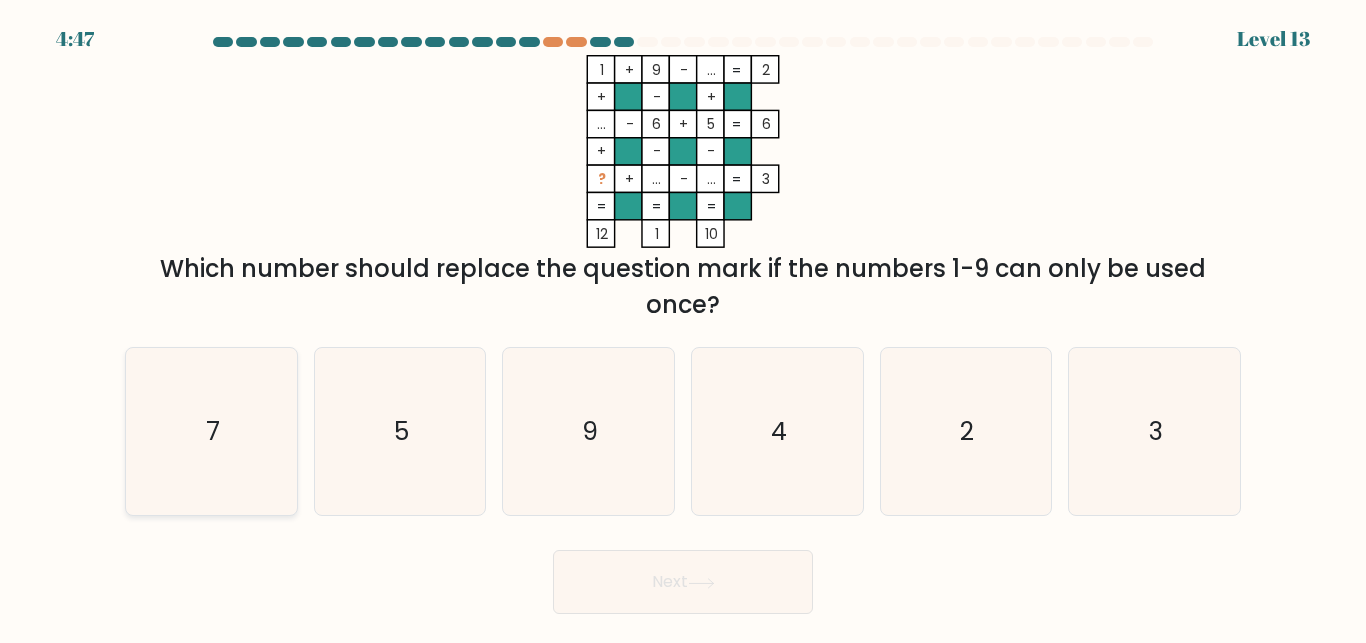 click on "7" 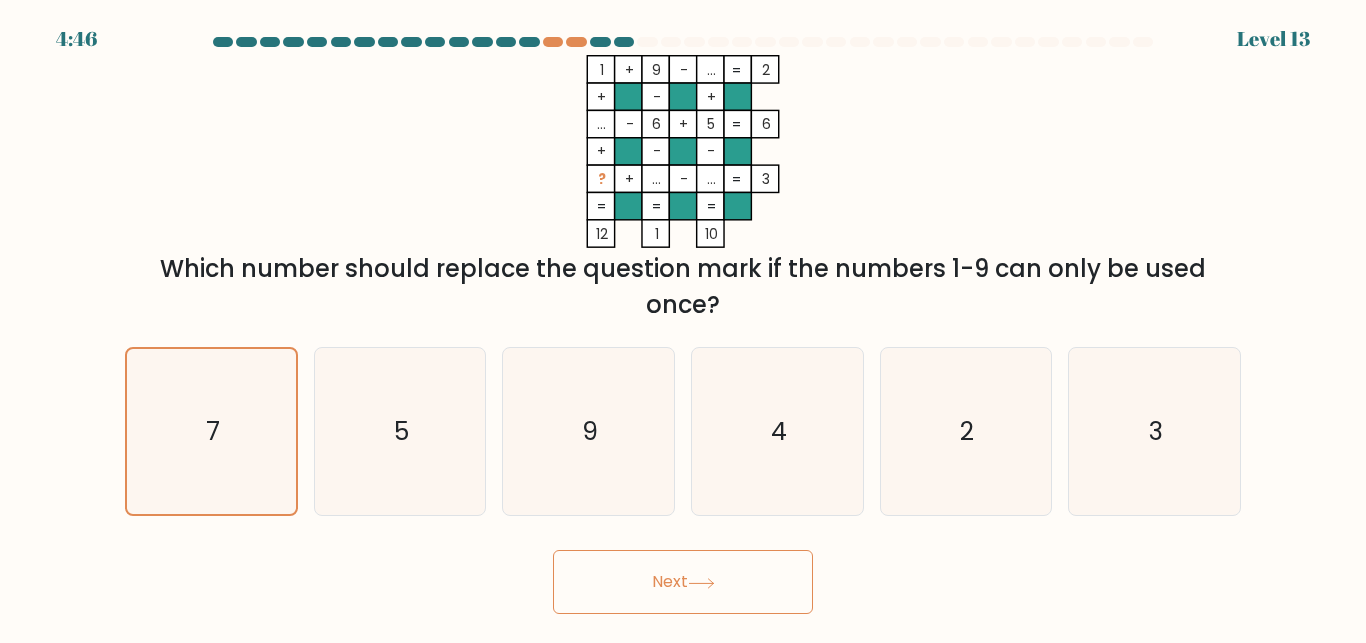 click on "Next" at bounding box center (683, 582) 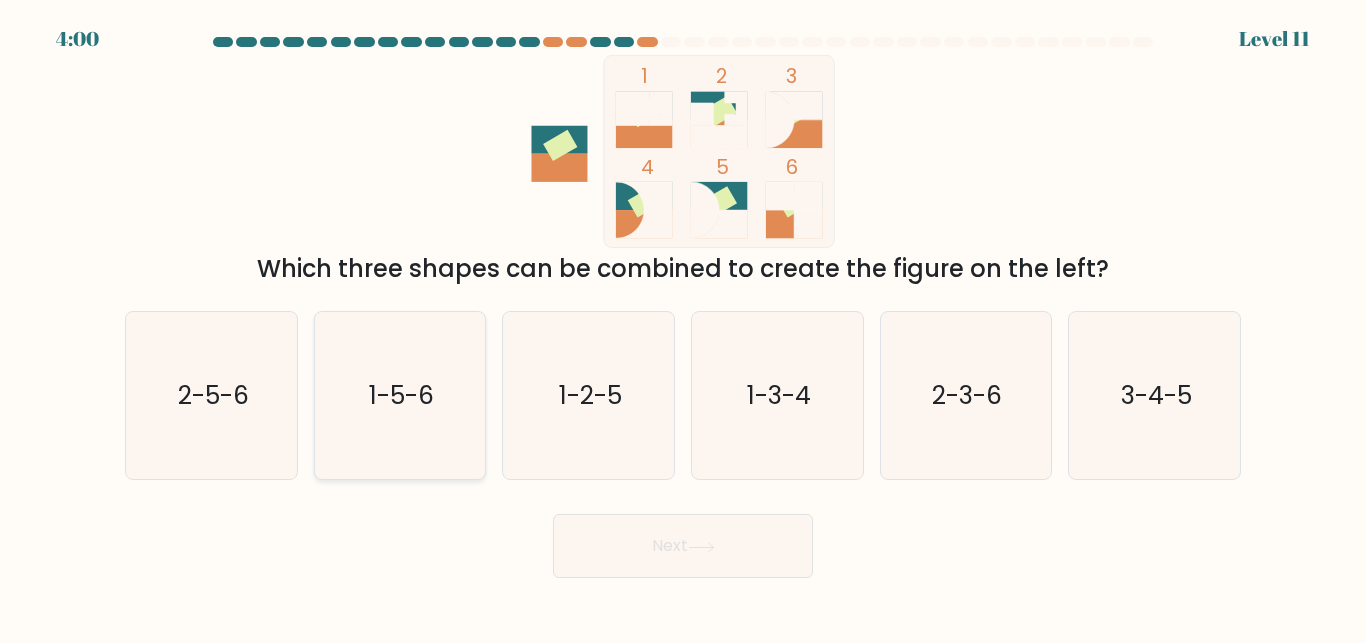 click on "1-5-6" 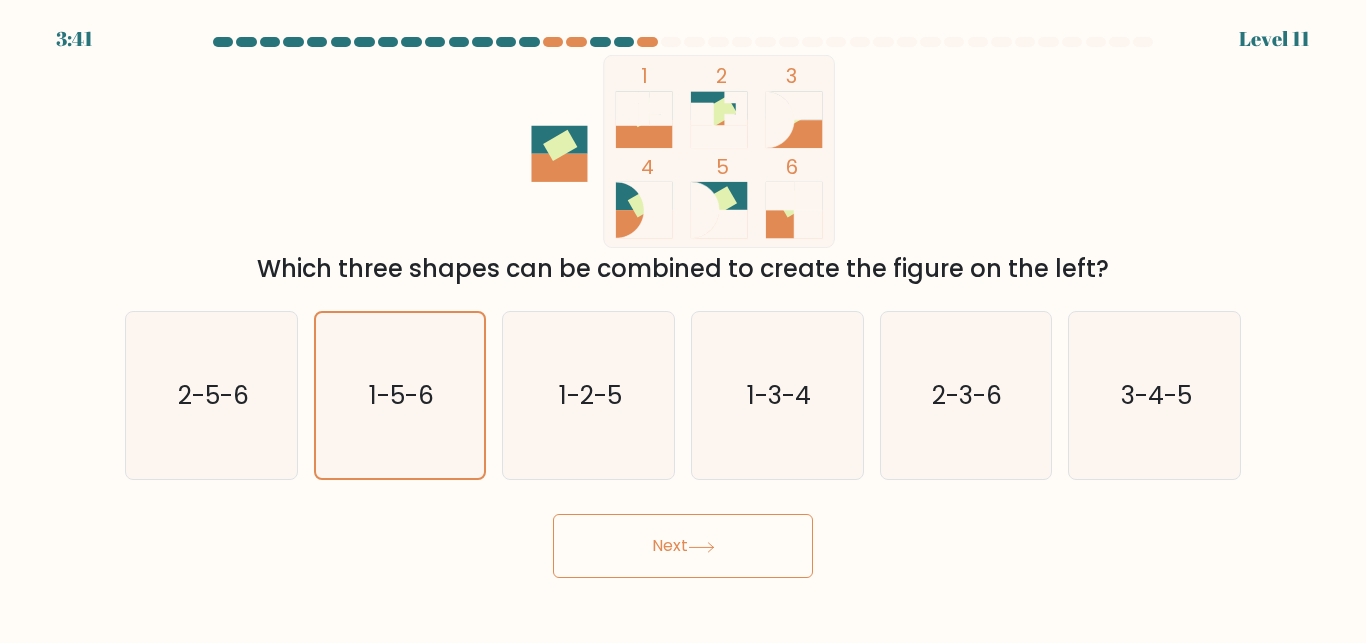 click on "f.
3-4-5" at bounding box center [1154, 395] 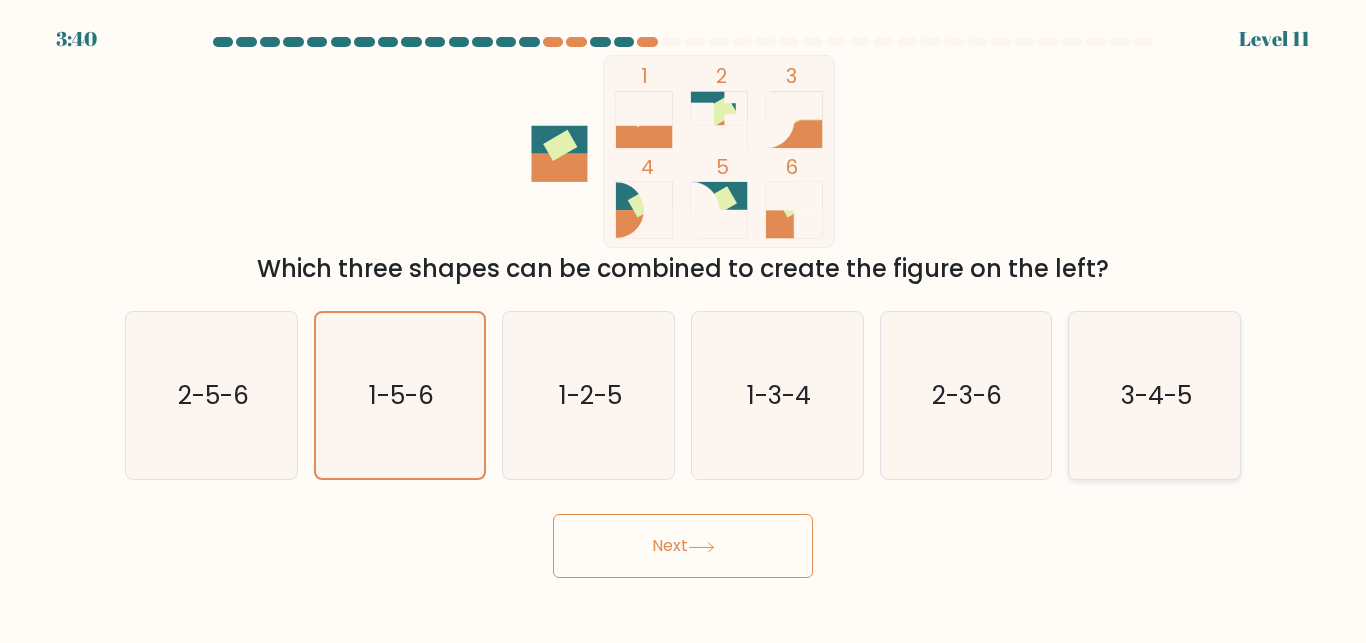 click on "3-4-5" 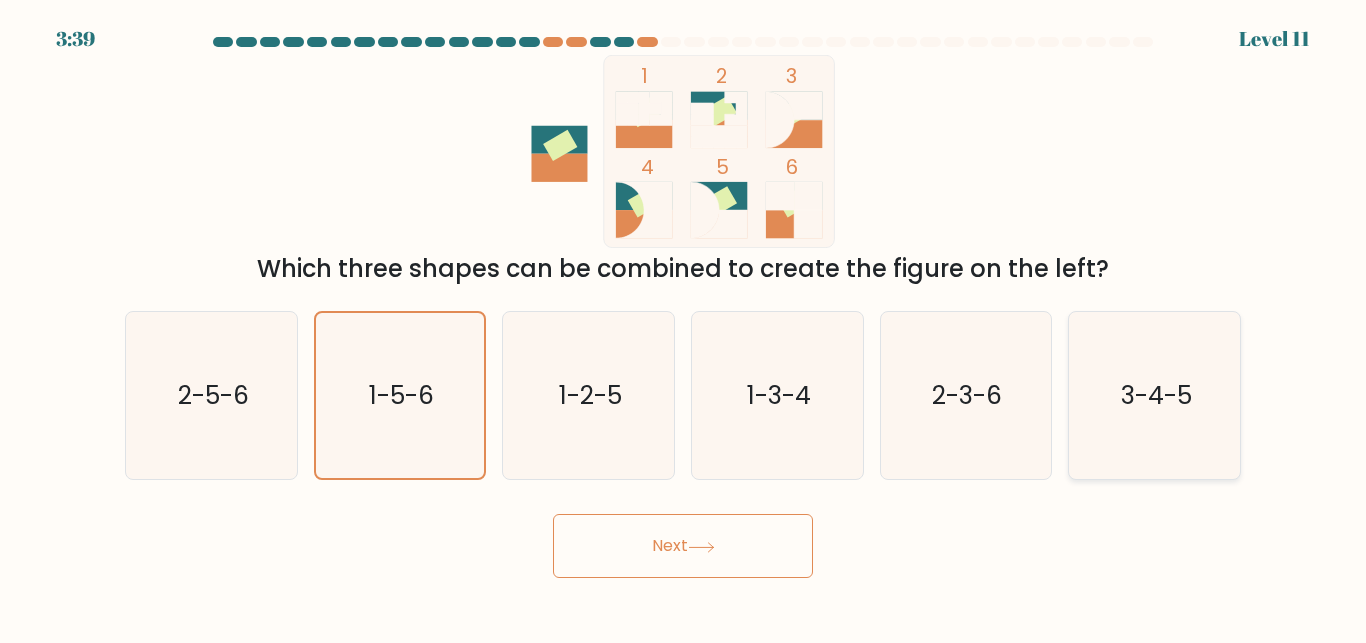 click on "3-4-5" 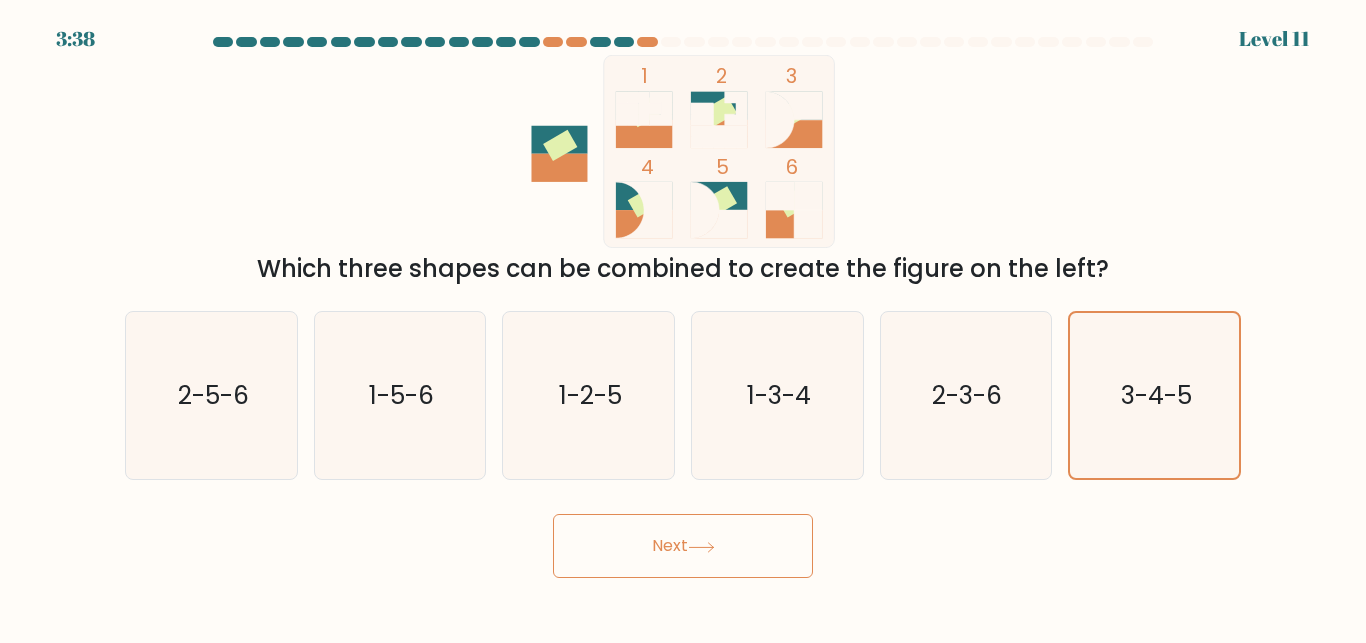 click on "Next" at bounding box center (683, 546) 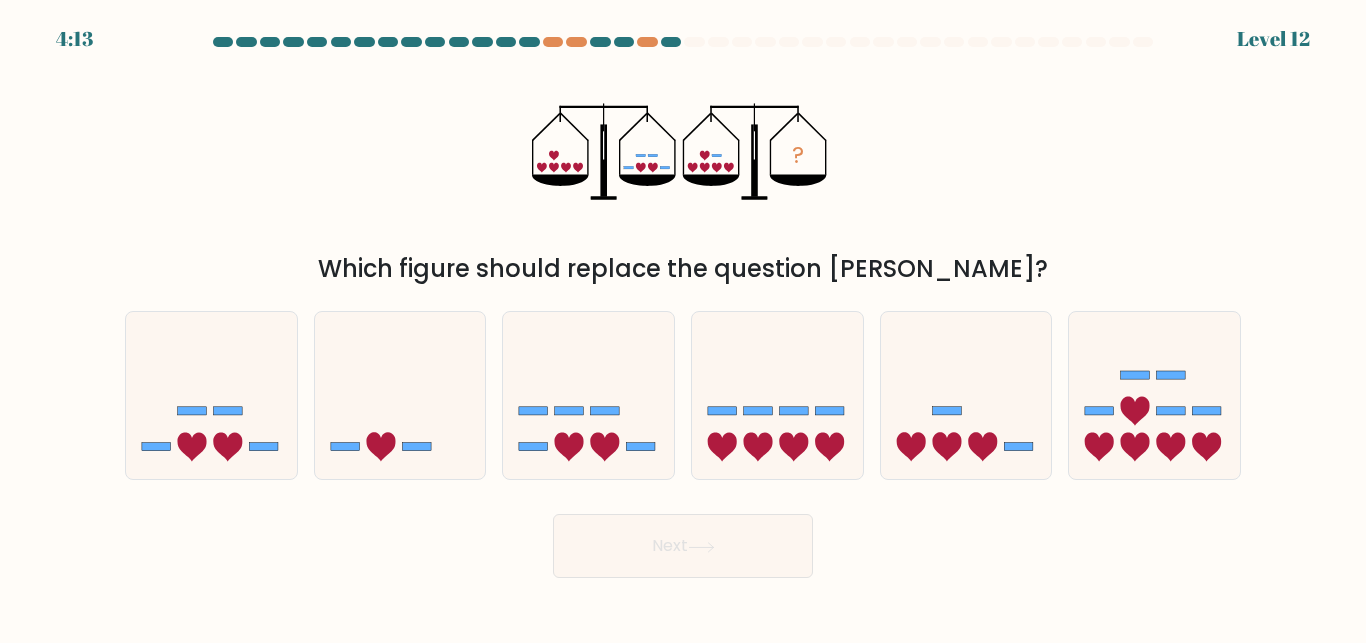 drag, startPoint x: 417, startPoint y: 171, endPoint x: 767, endPoint y: 149, distance: 350.69073 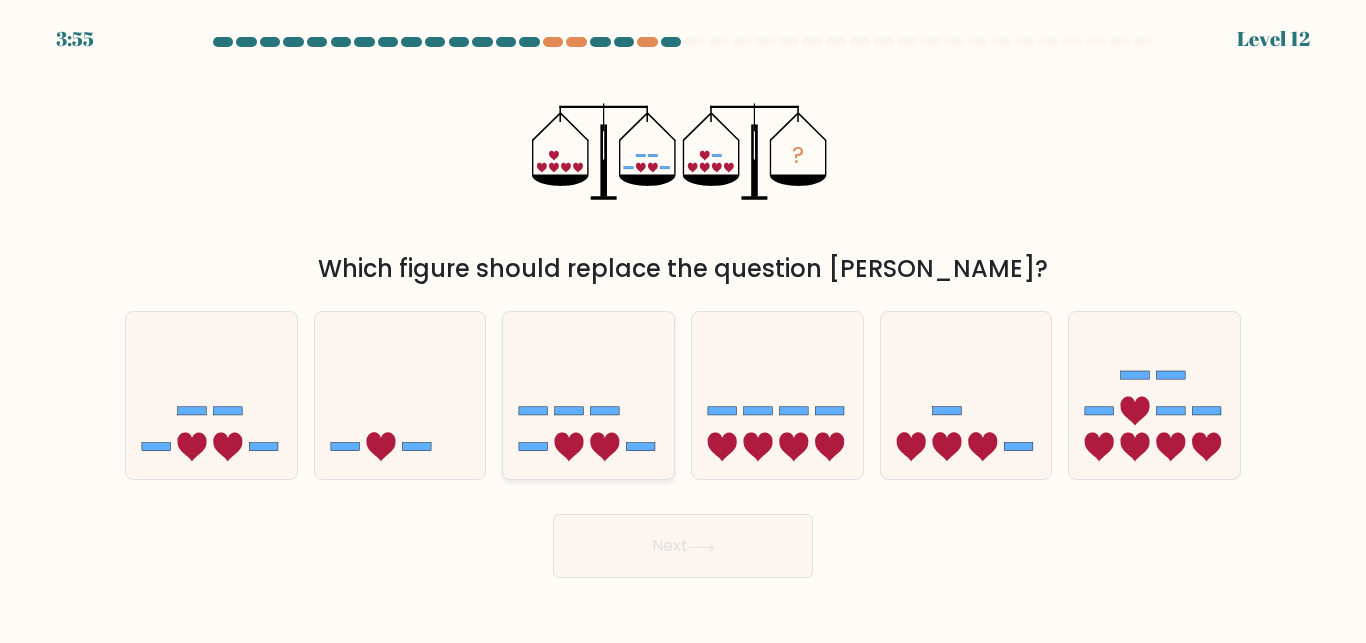 click 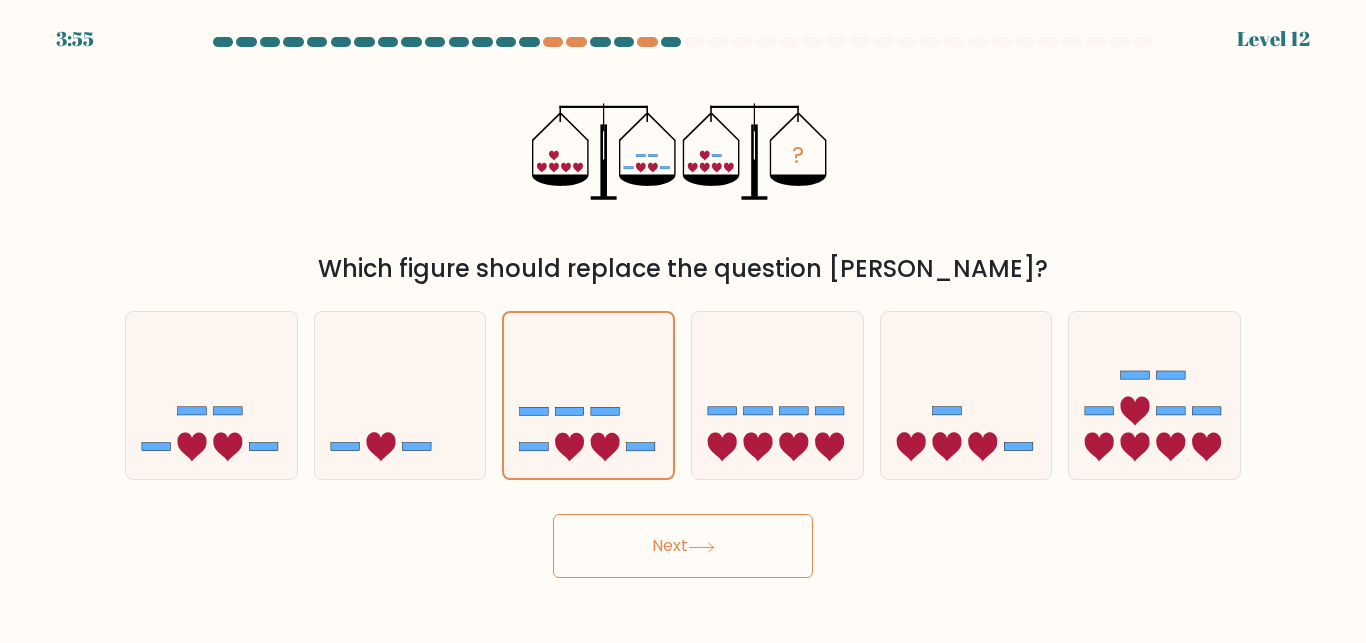 click on "Next" at bounding box center [683, 546] 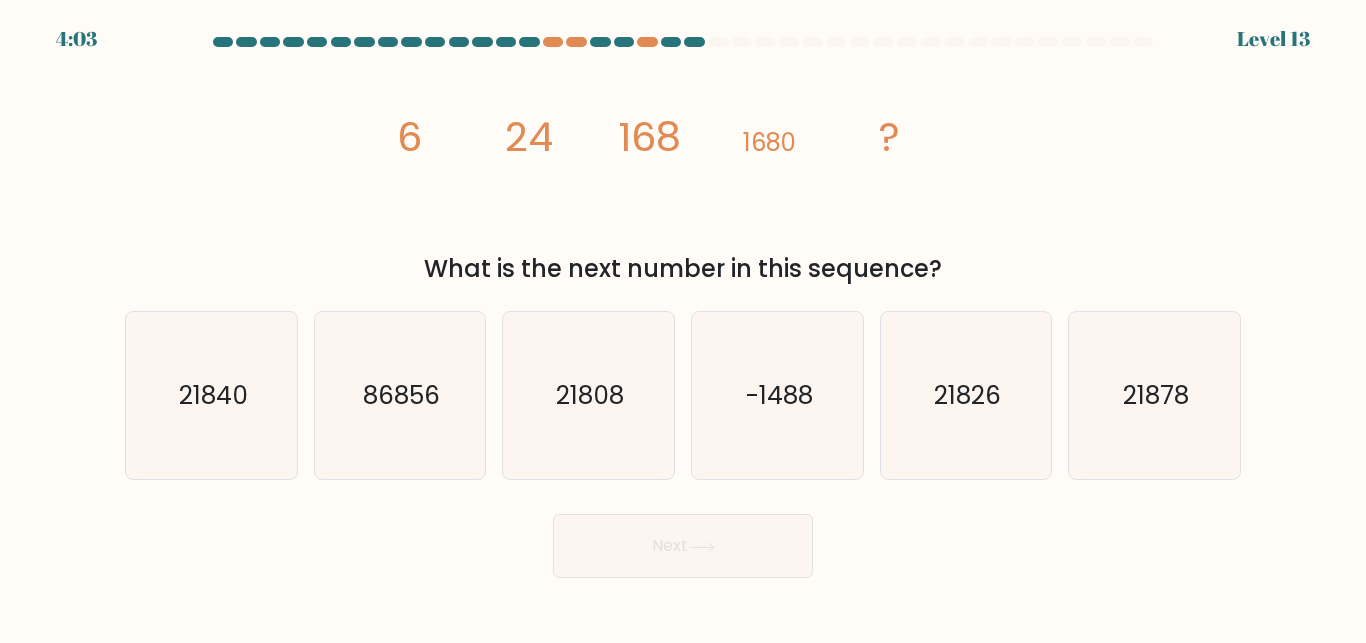 drag, startPoint x: 1008, startPoint y: 192, endPoint x: 491, endPoint y: 197, distance: 517.0242 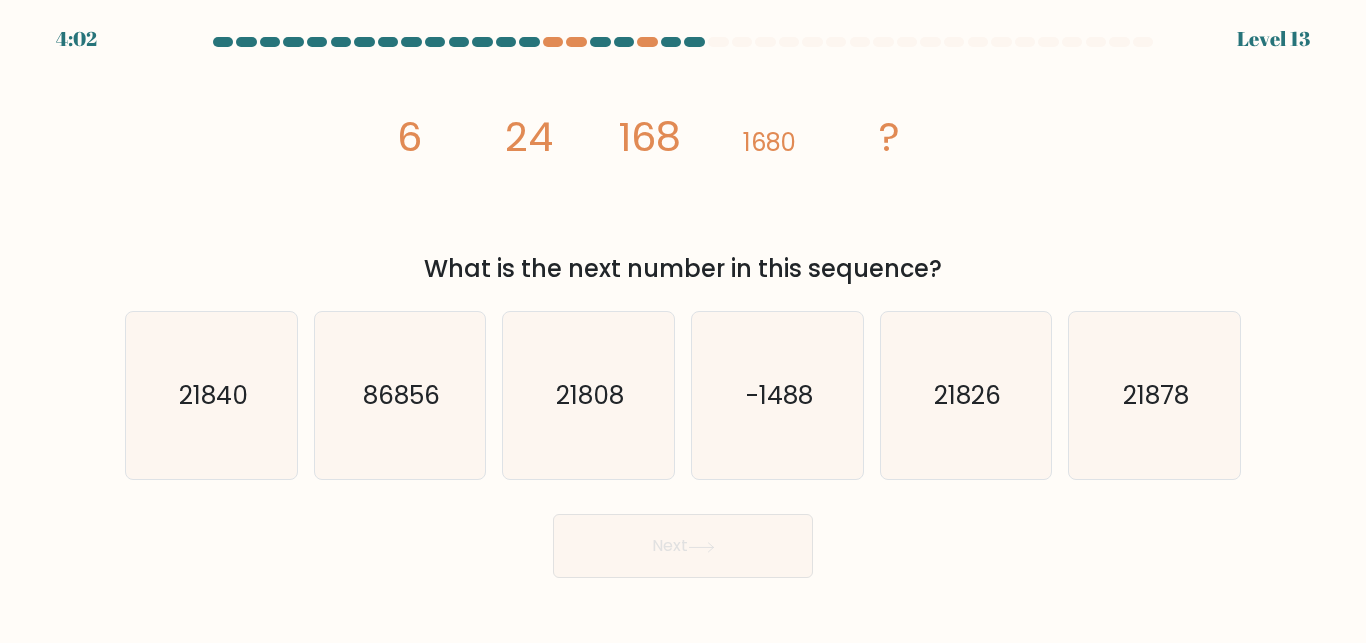click on "What is the next number in this sequence?" at bounding box center (683, 269) 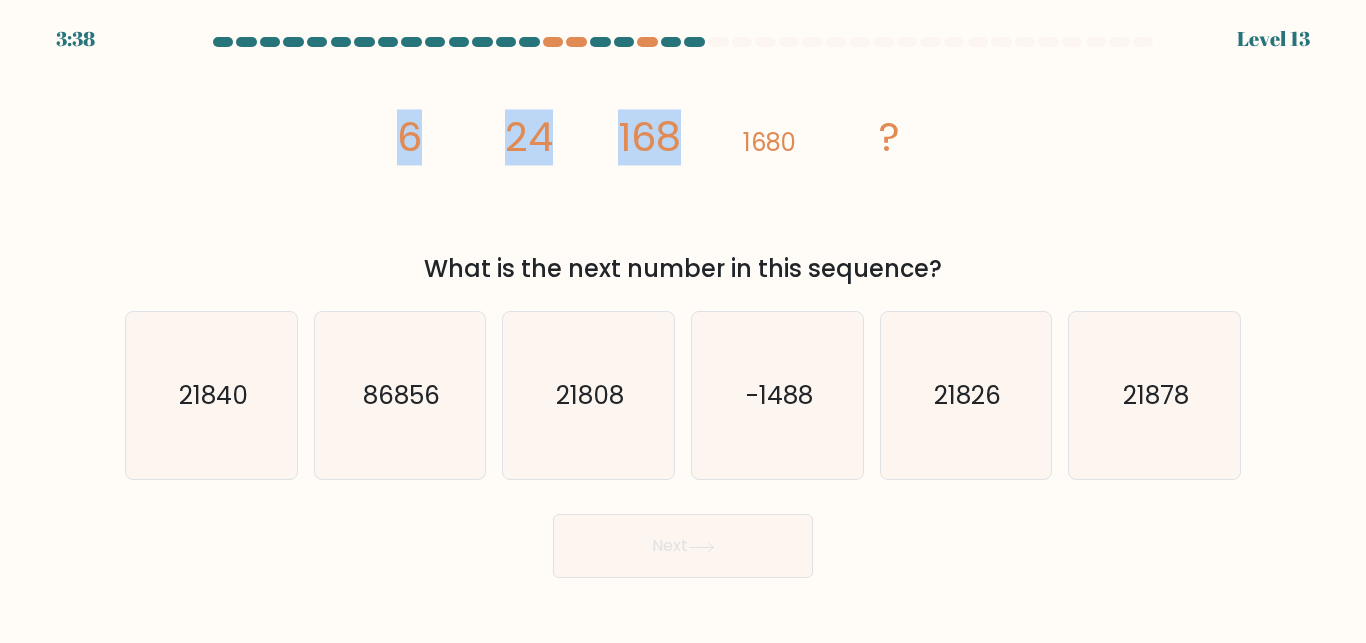 drag, startPoint x: 678, startPoint y: 128, endPoint x: 547, endPoint y: 109, distance: 132.3707 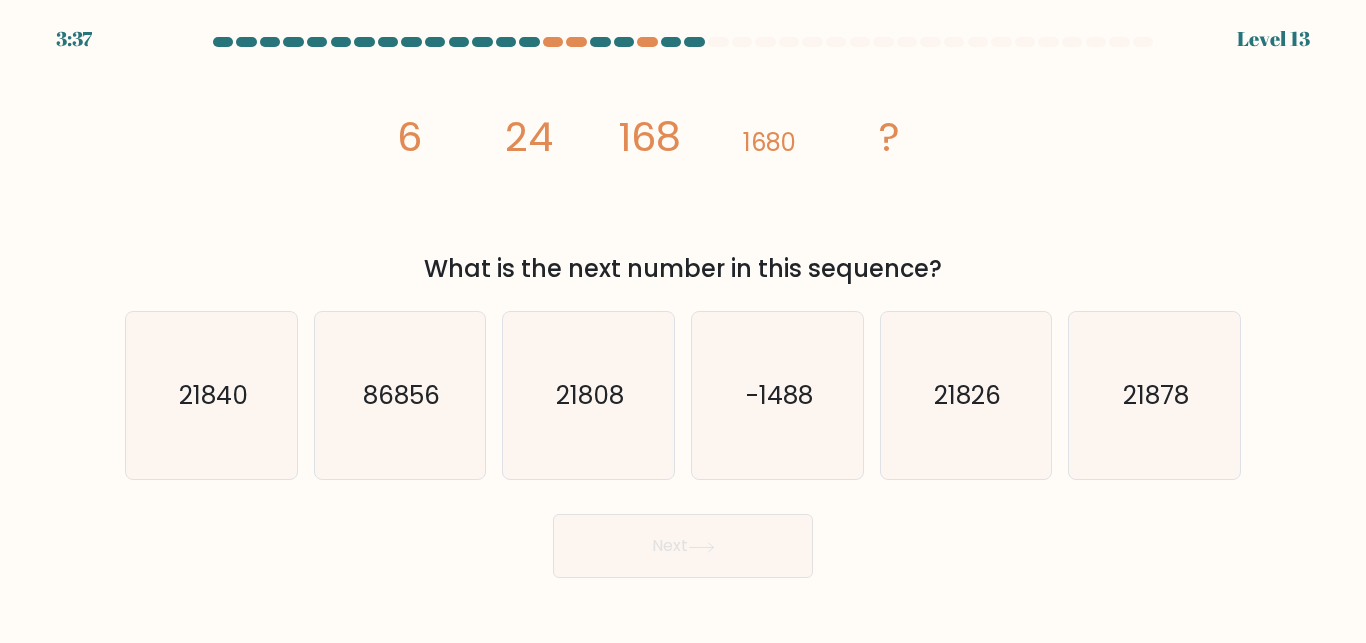 click on "image/svg+xml
6
24
168
1680
?" 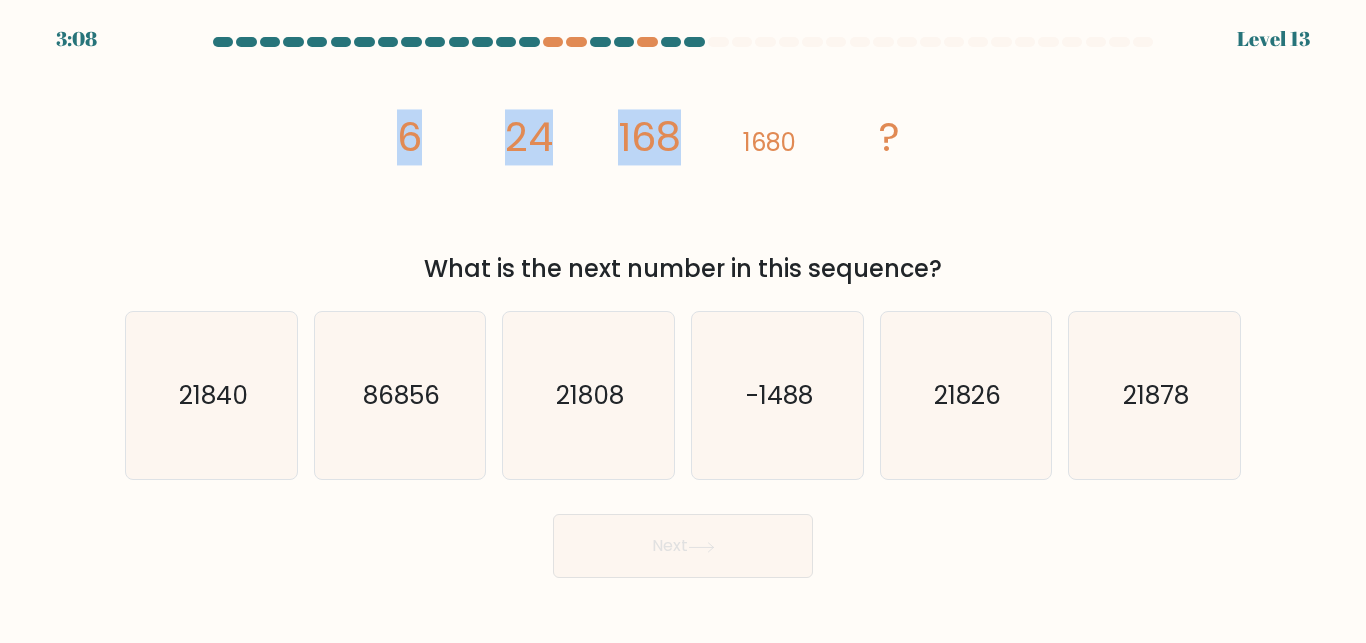drag, startPoint x: 471, startPoint y: 110, endPoint x: 672, endPoint y: 121, distance: 201.30077 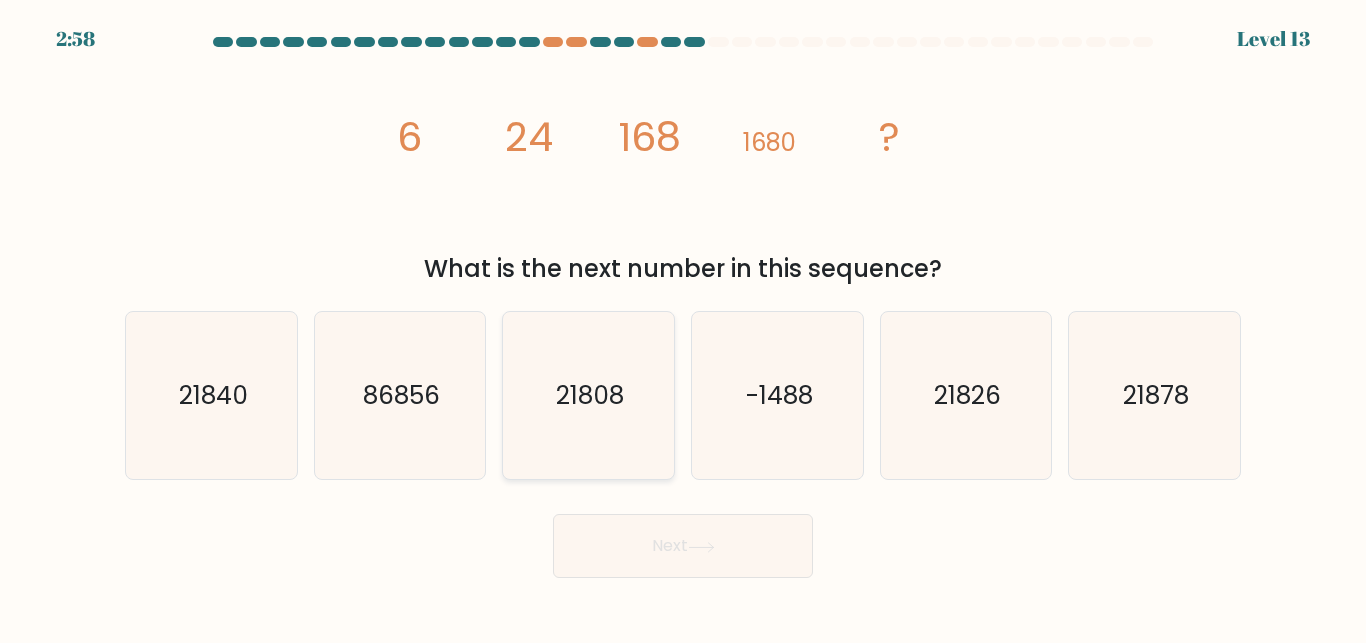 drag, startPoint x: 577, startPoint y: 383, endPoint x: 661, endPoint y: 538, distance: 176.29805 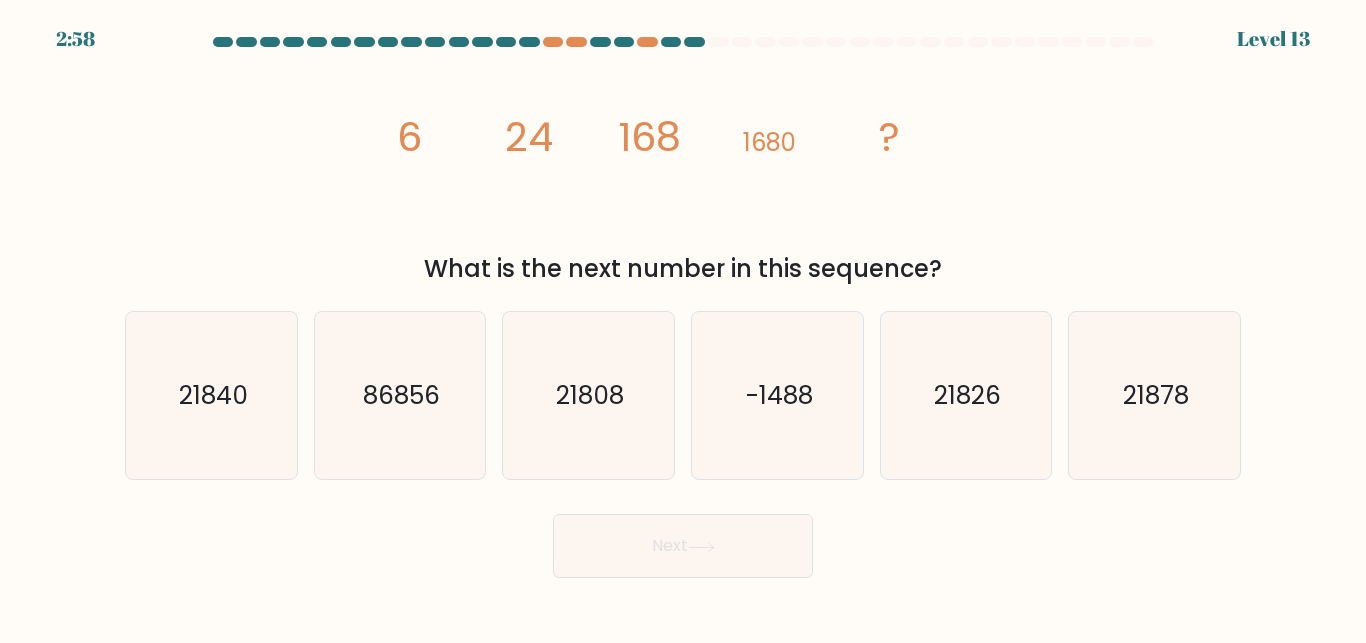 click on "21808" 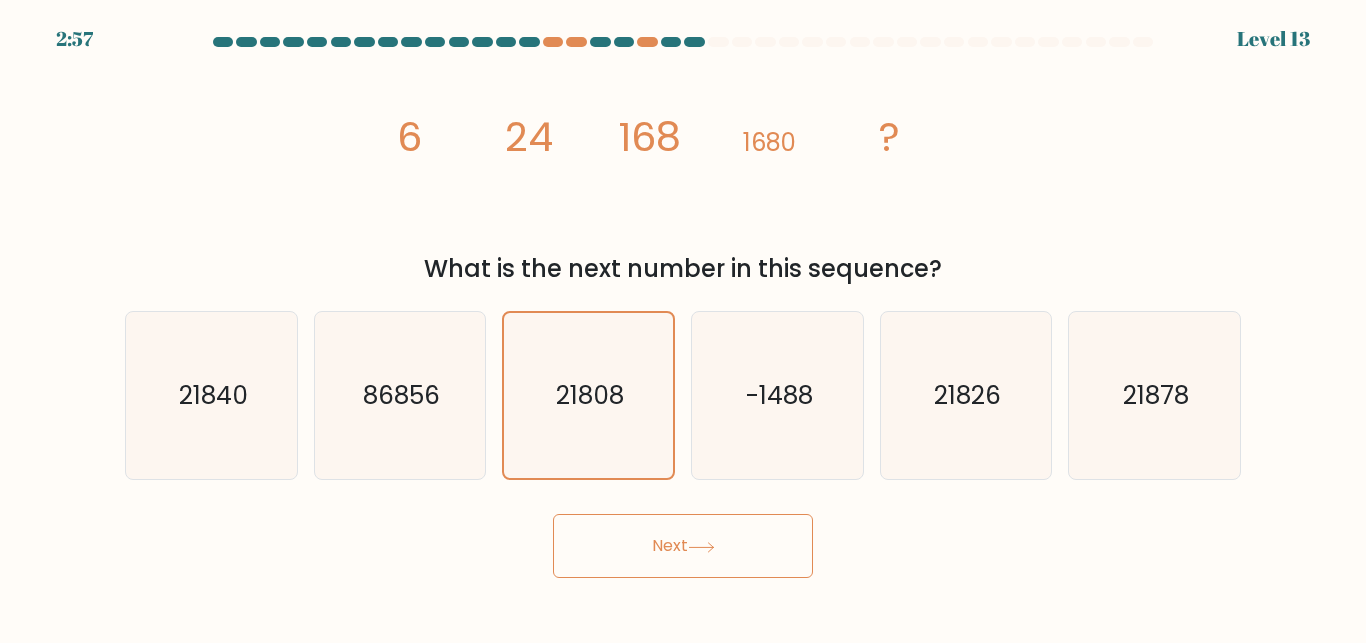 click on "Next" at bounding box center [683, 546] 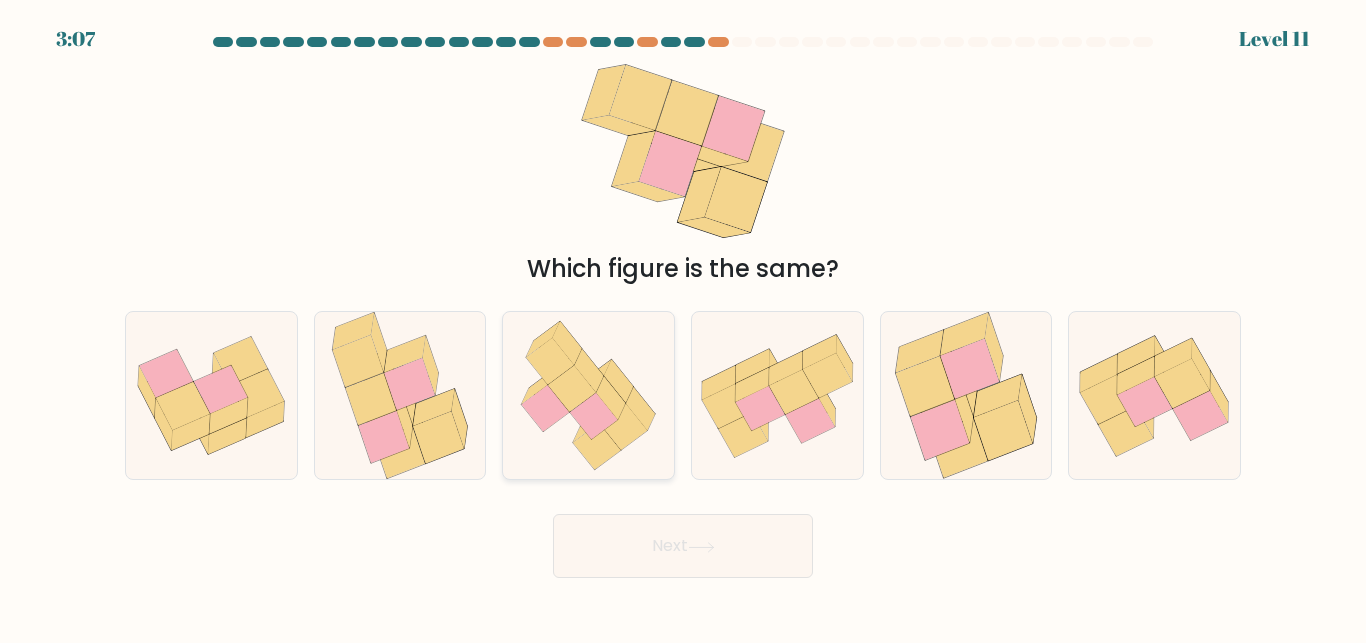 click 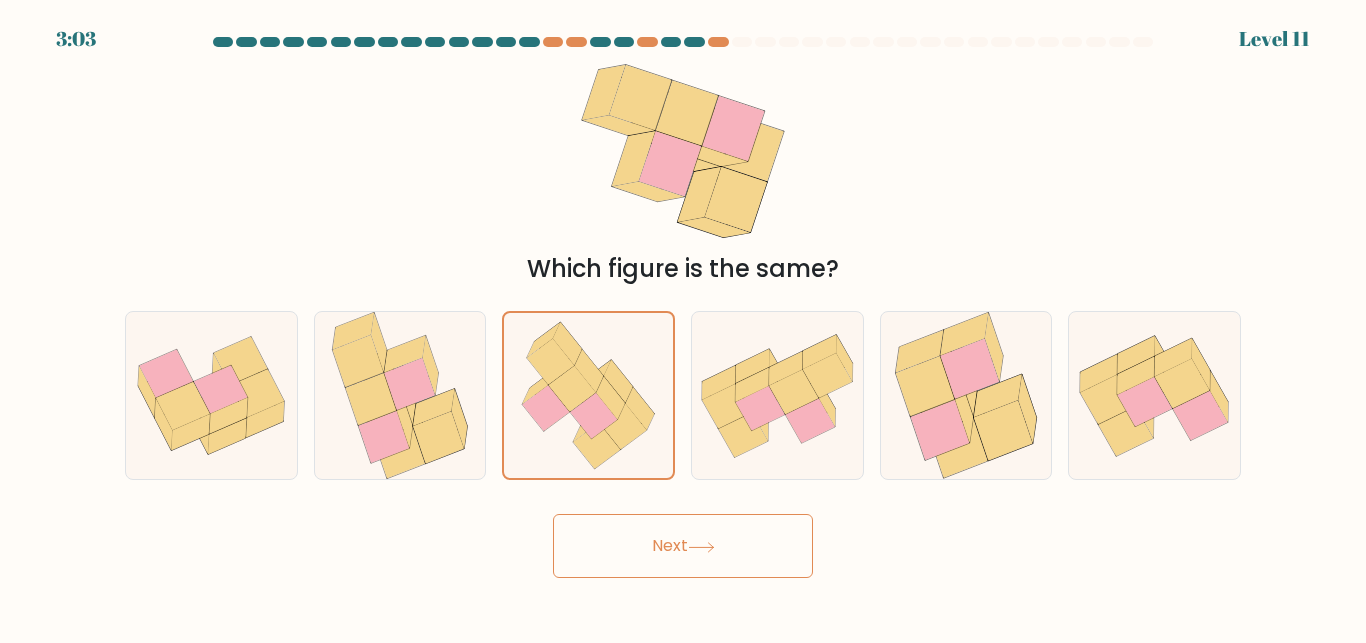 click on "Next" at bounding box center (683, 546) 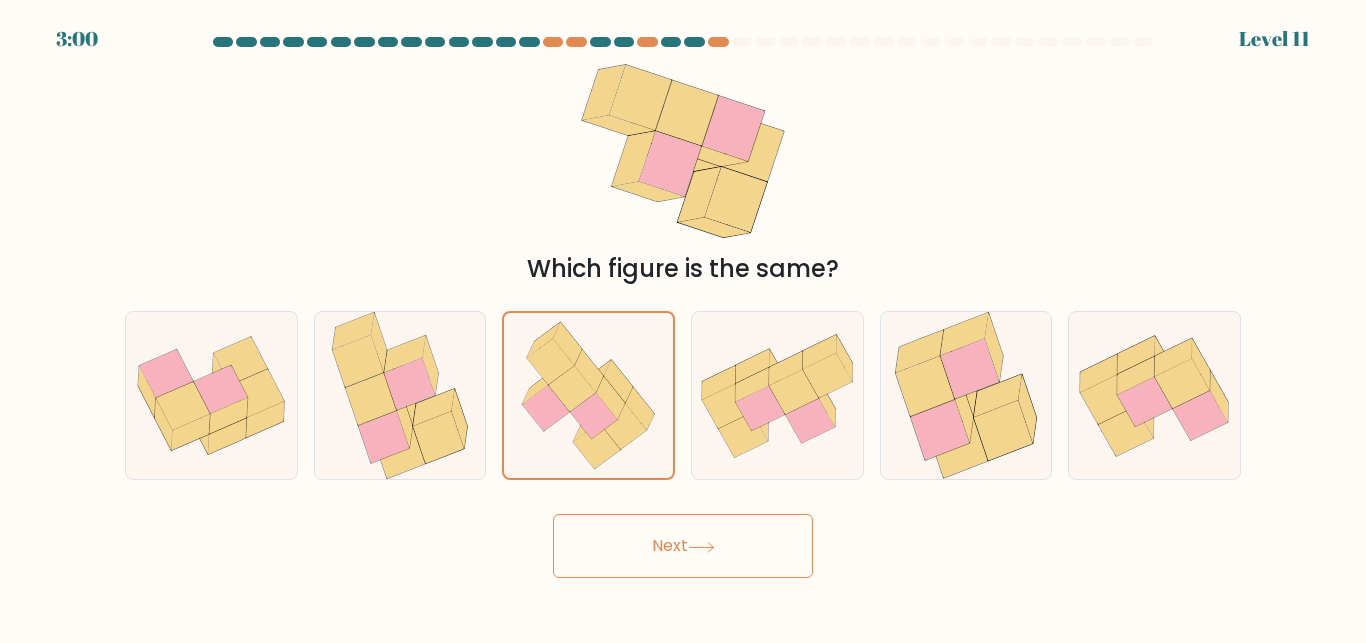 click on "Next" at bounding box center (683, 546) 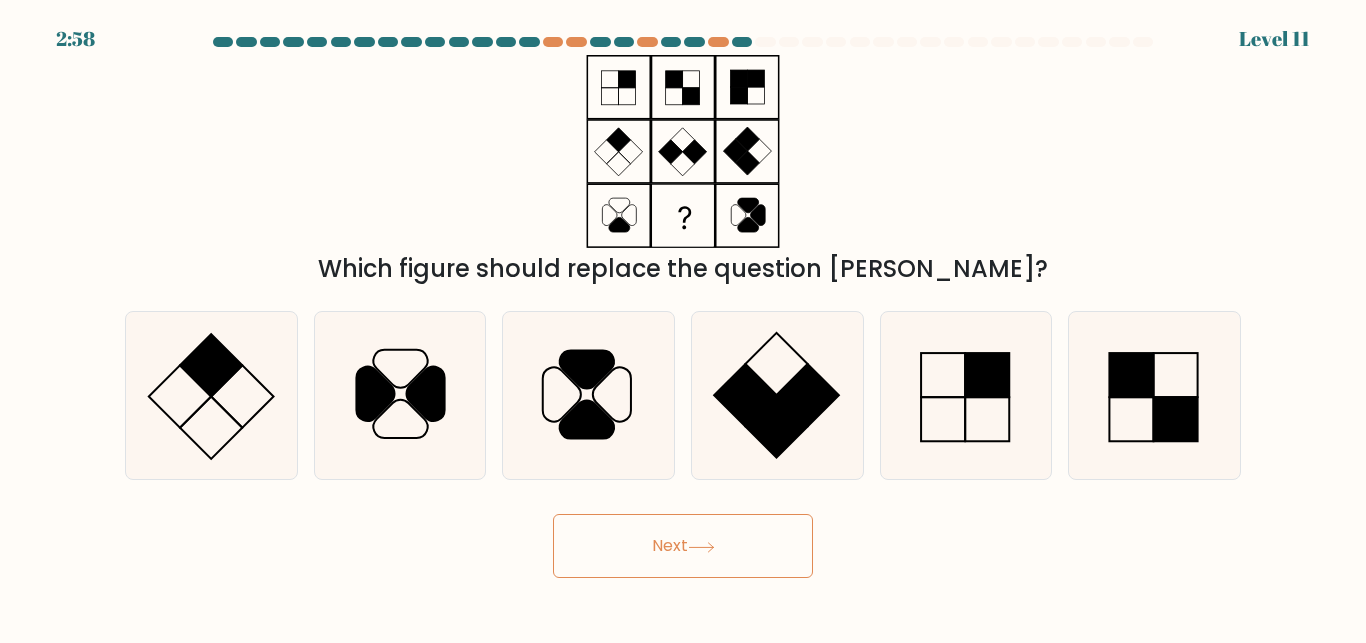 click on "Next" at bounding box center [683, 546] 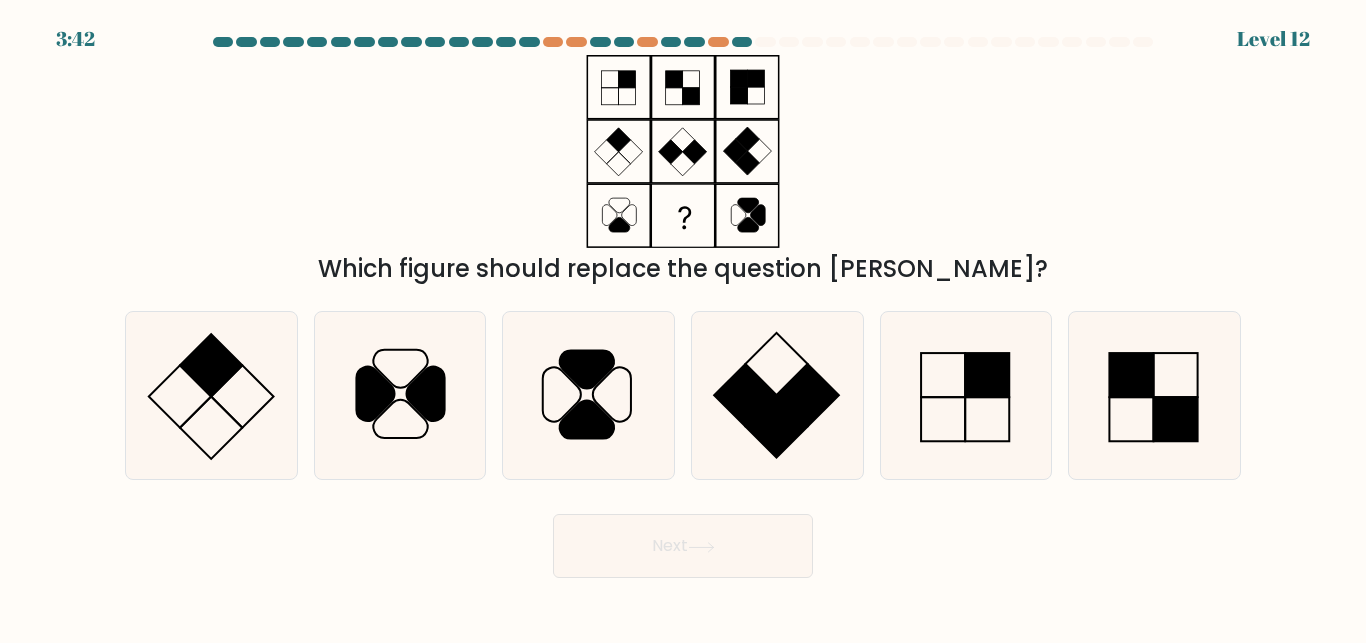 click on "Which figure should replace the question mark?" at bounding box center (683, 171) 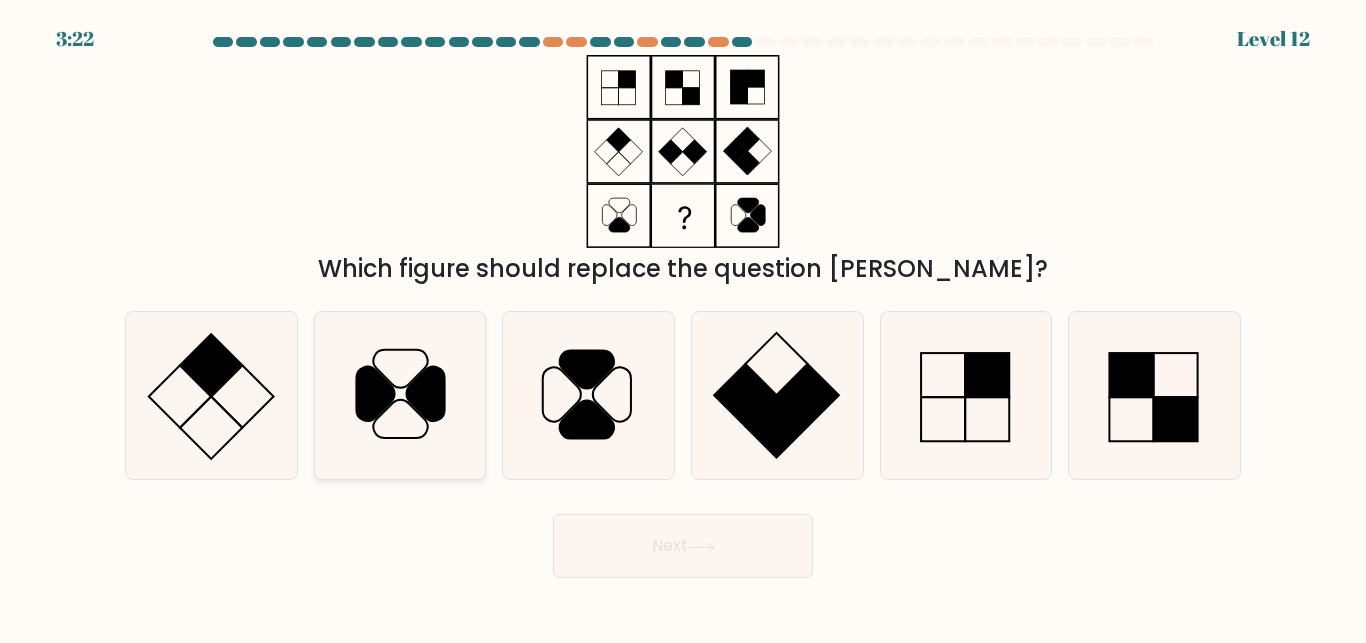 click 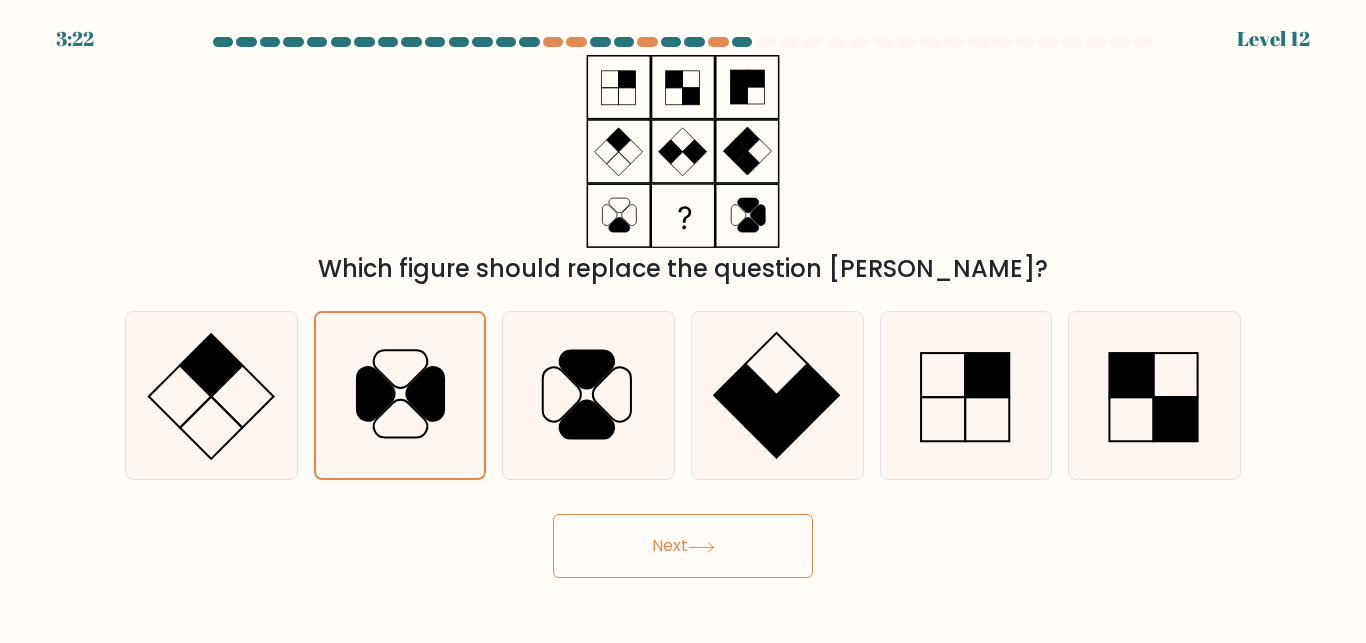 click on "Next" at bounding box center (683, 546) 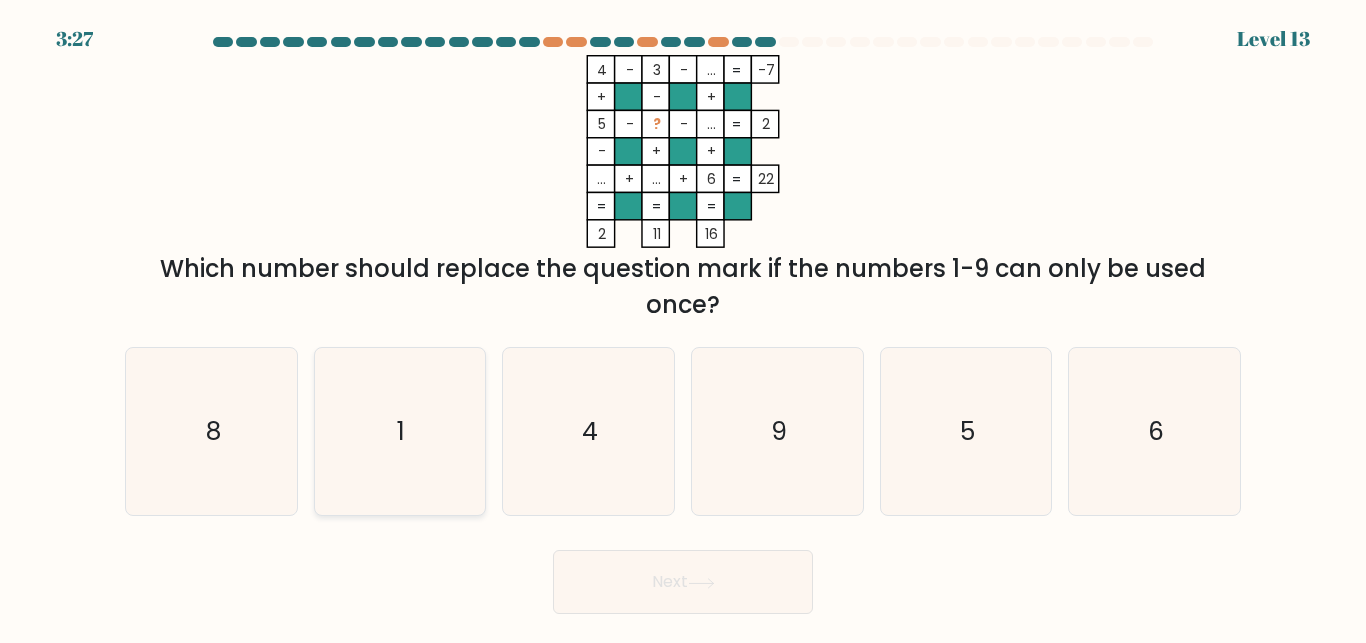 click on "1" 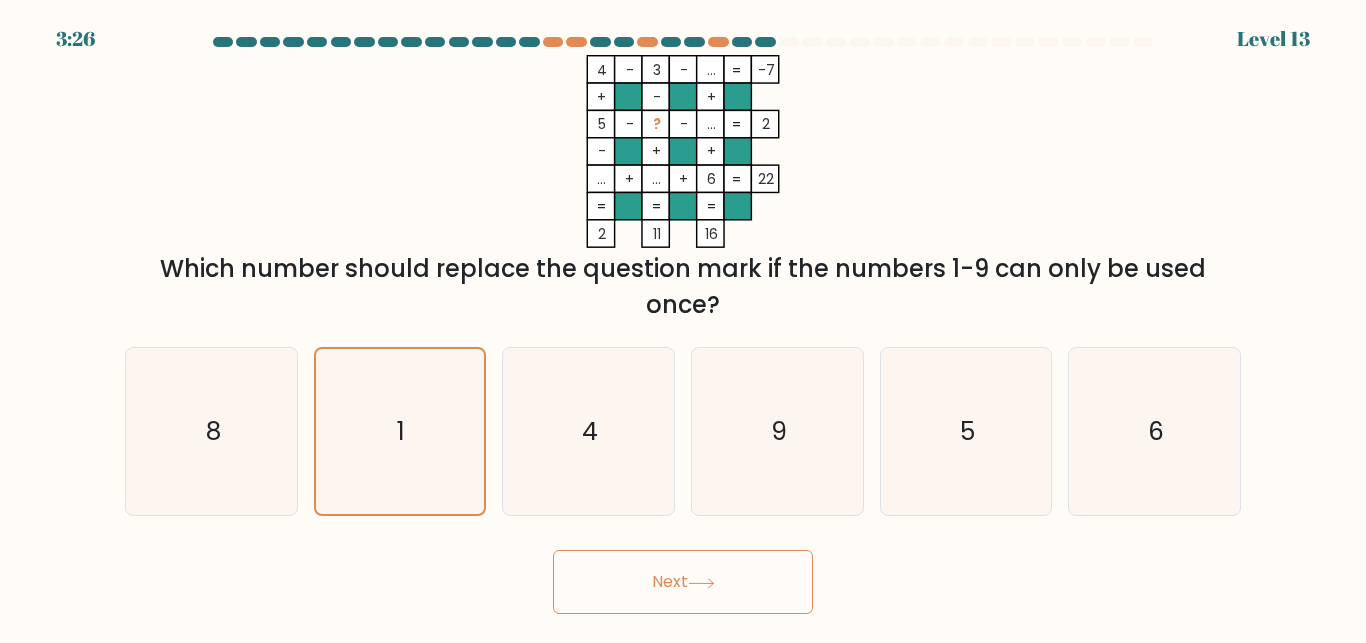 click on "Next" at bounding box center (683, 582) 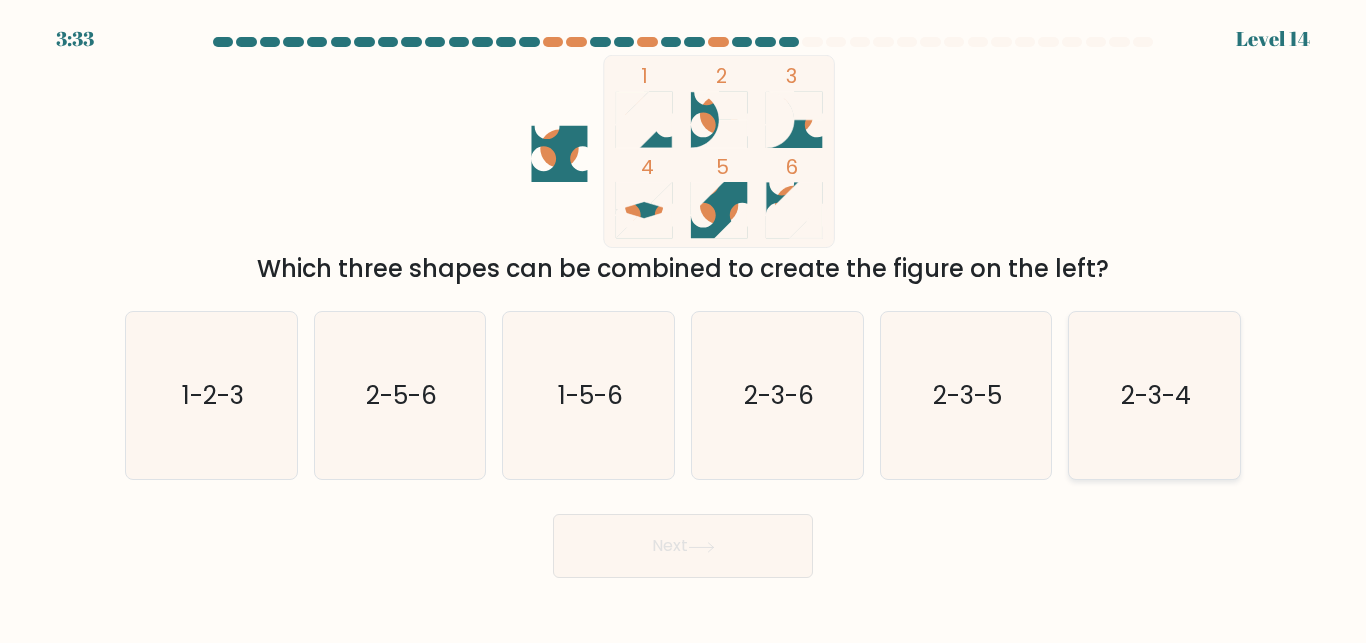 click on "2-3-4" 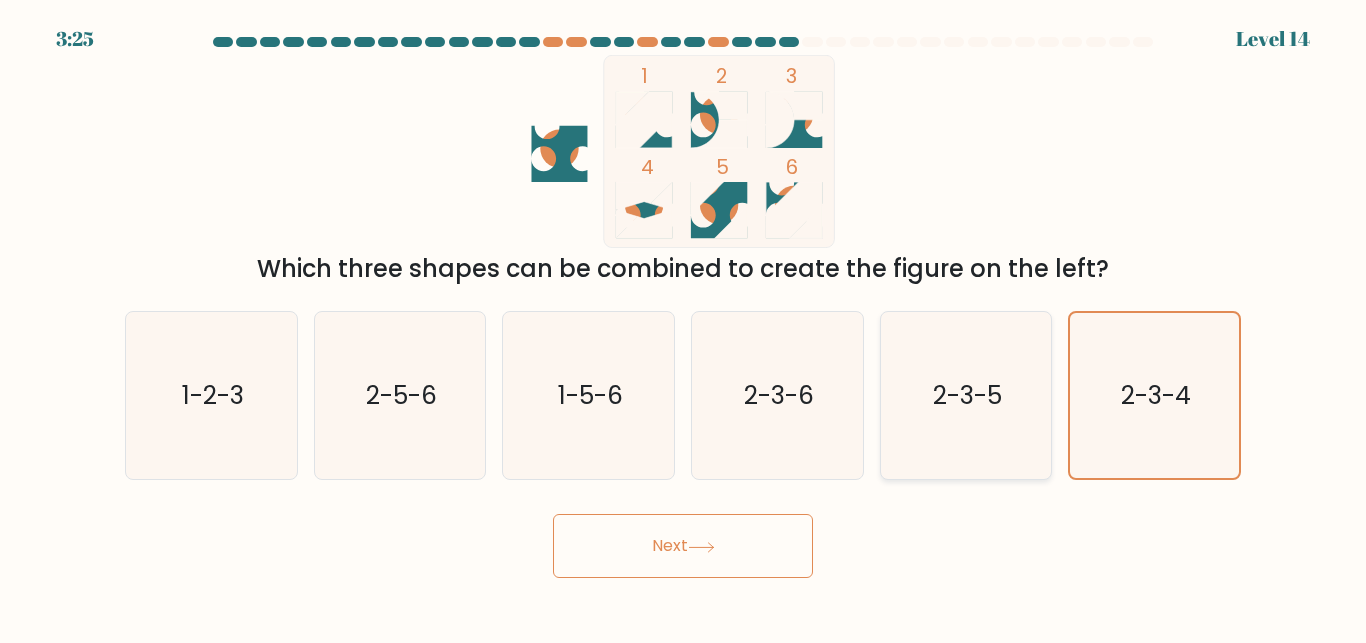 click on "2-3-5" 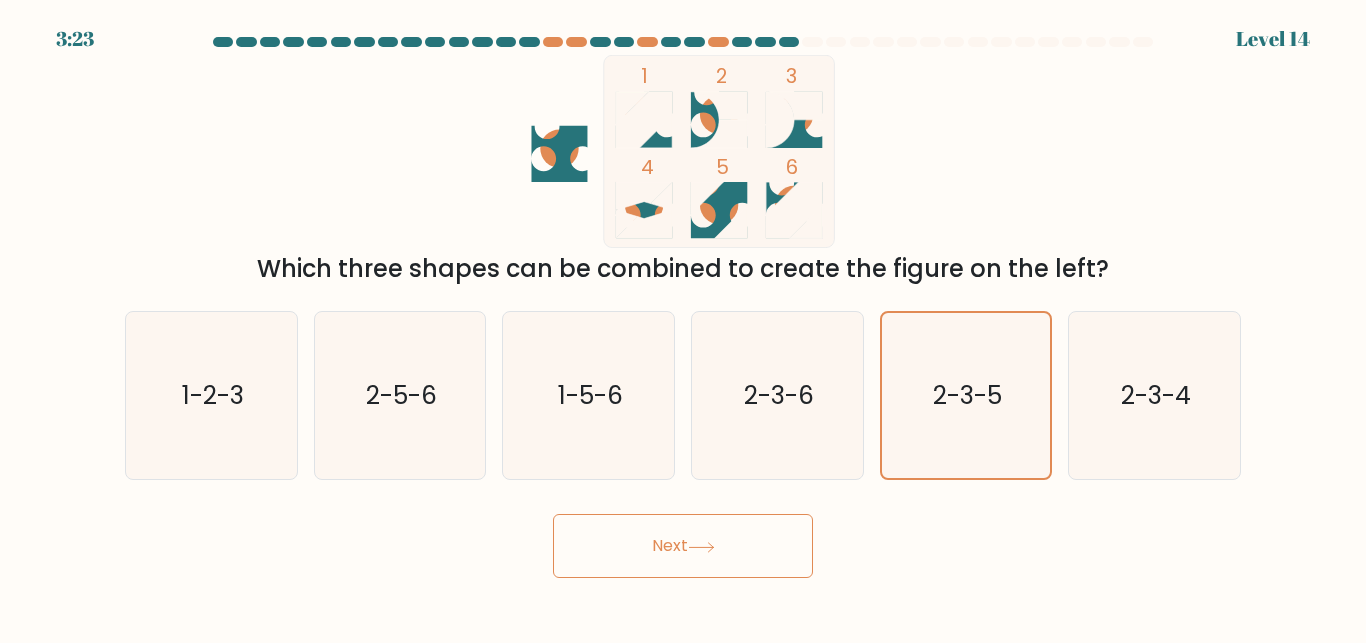click on "Next" at bounding box center (683, 546) 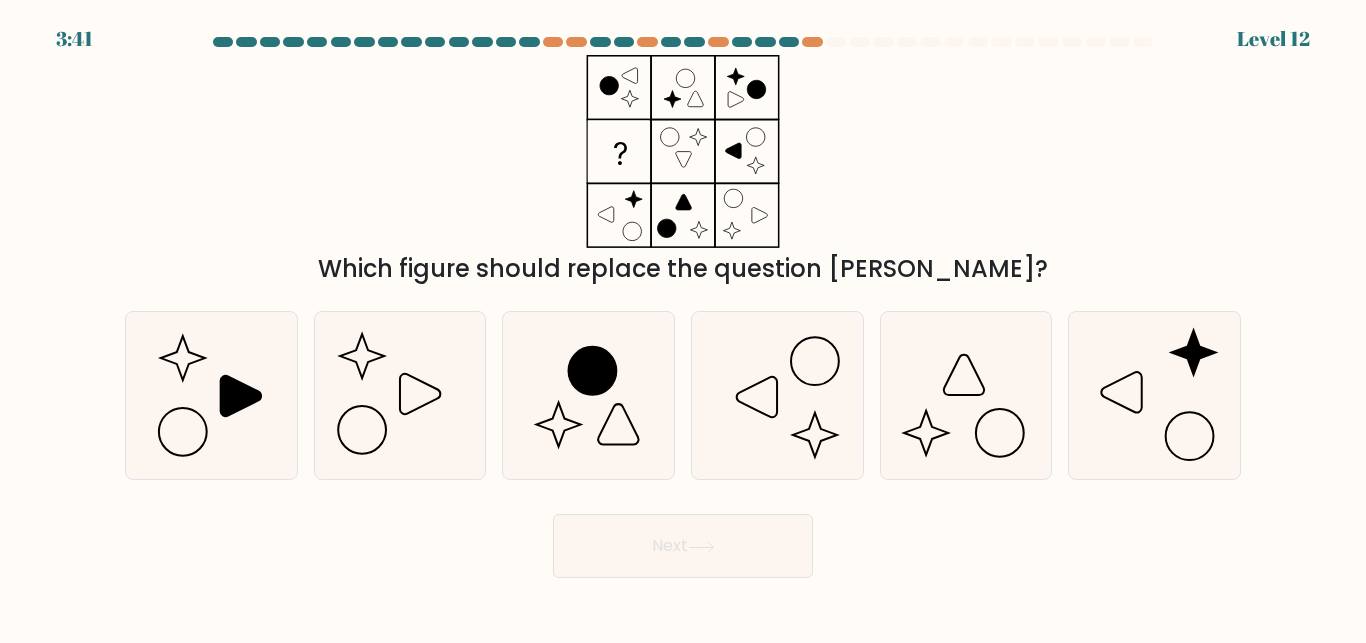 click on "Which figure should replace the question mark?" at bounding box center [683, 171] 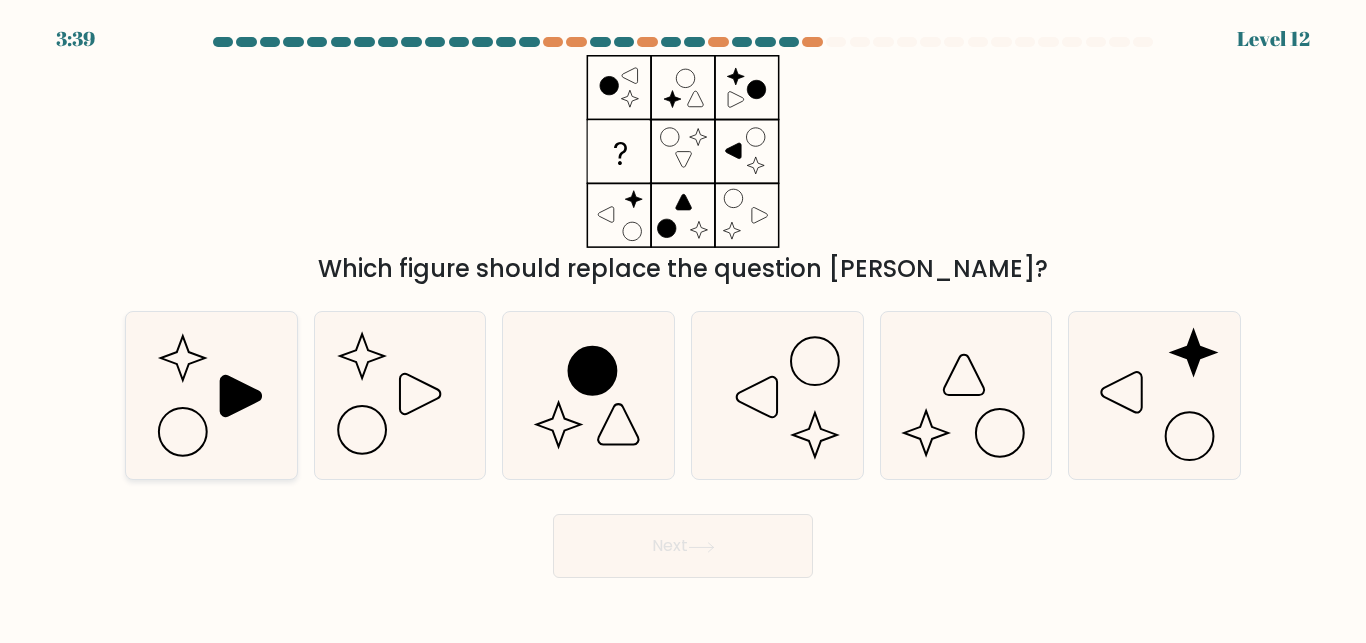 click 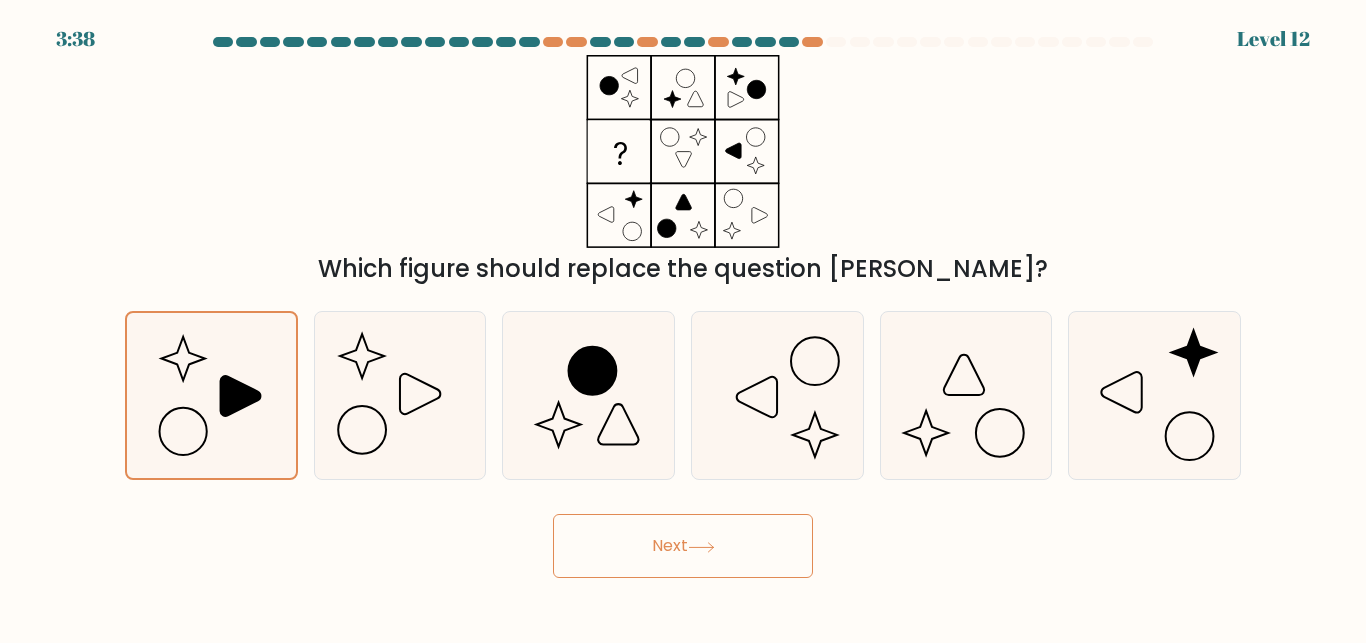 click on "Next" at bounding box center [683, 546] 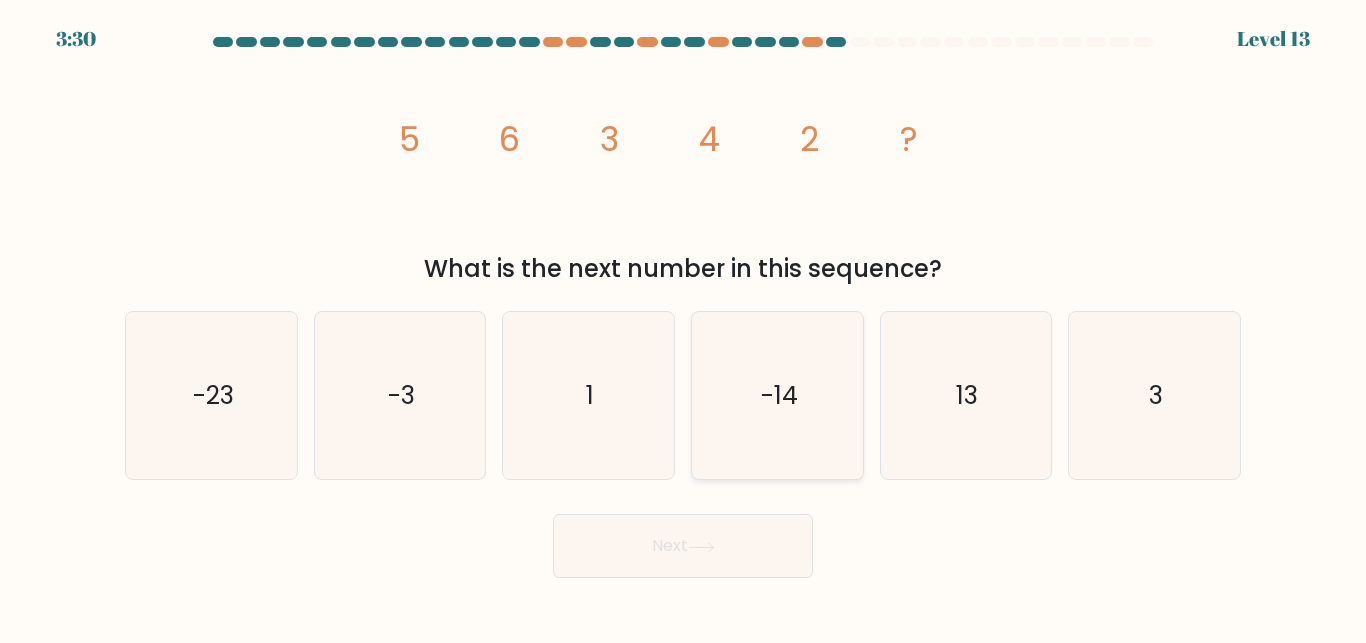 click on "-14" 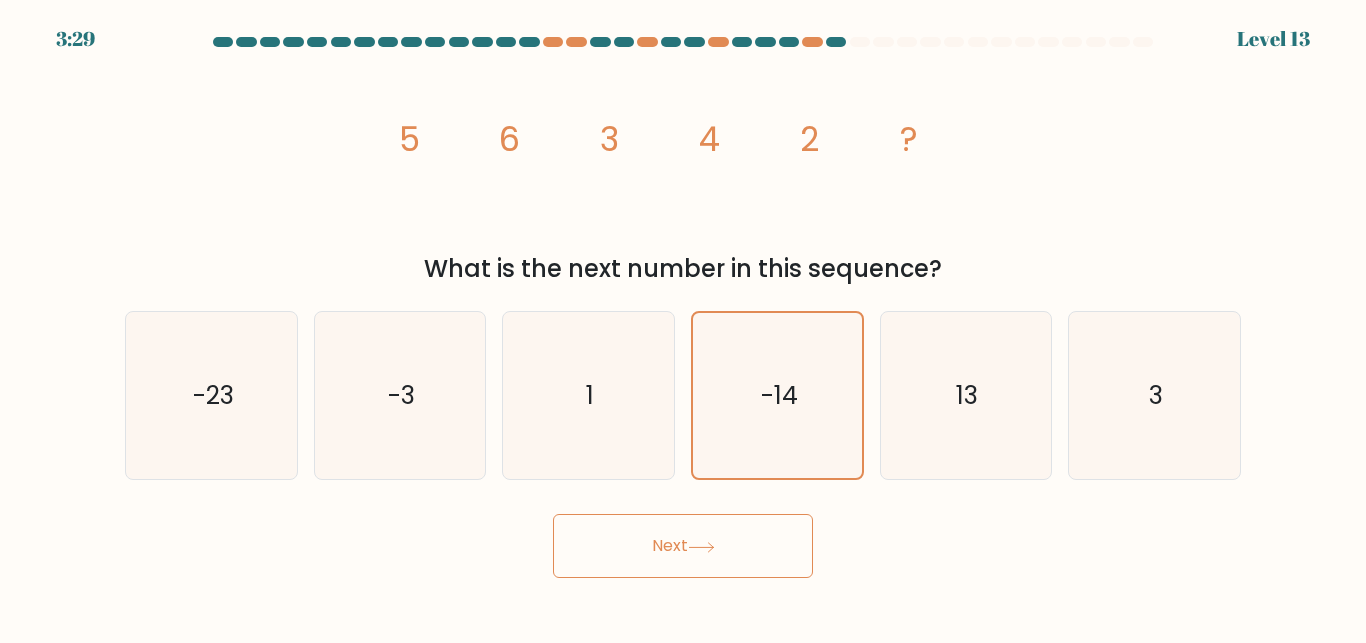 click on "Next" at bounding box center (683, 546) 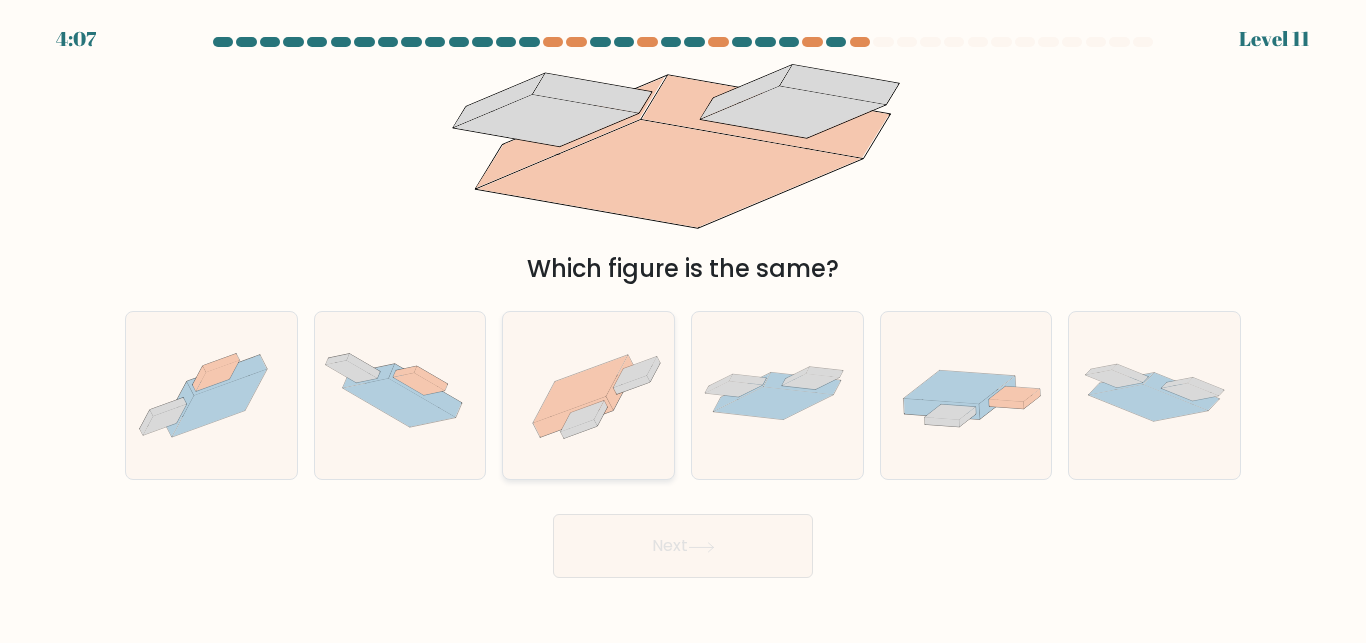 click 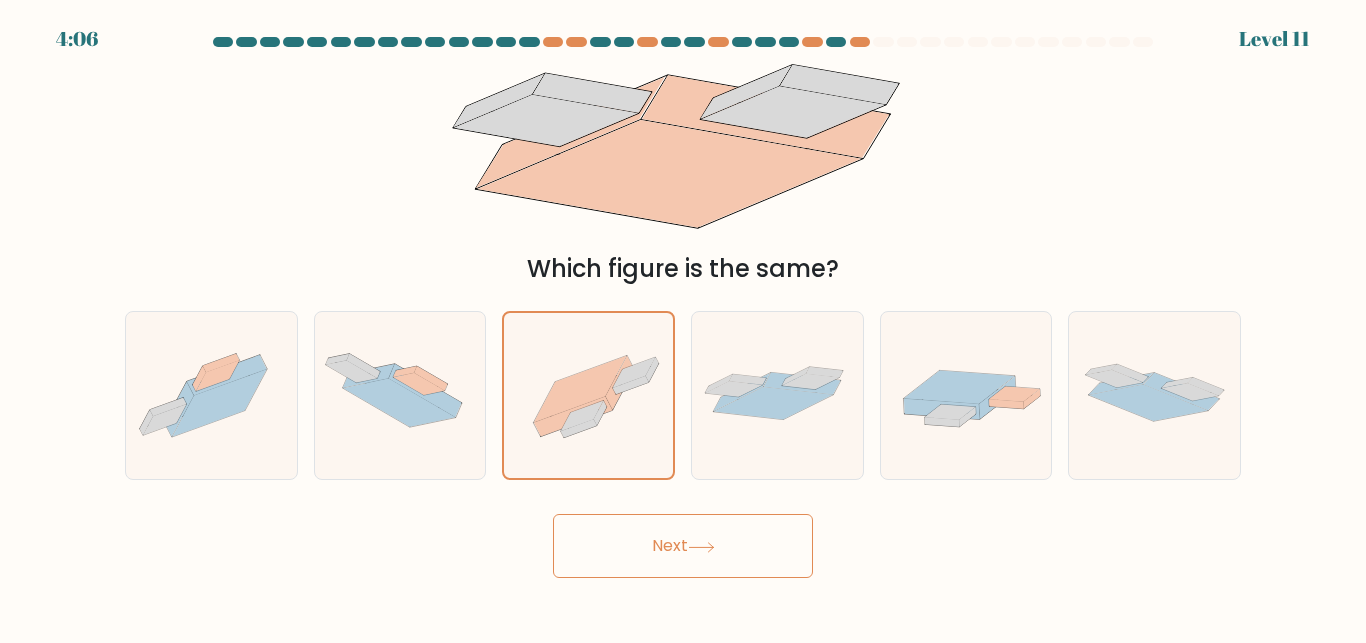 drag, startPoint x: 650, startPoint y: 551, endPoint x: 664, endPoint y: 552, distance: 14.035668 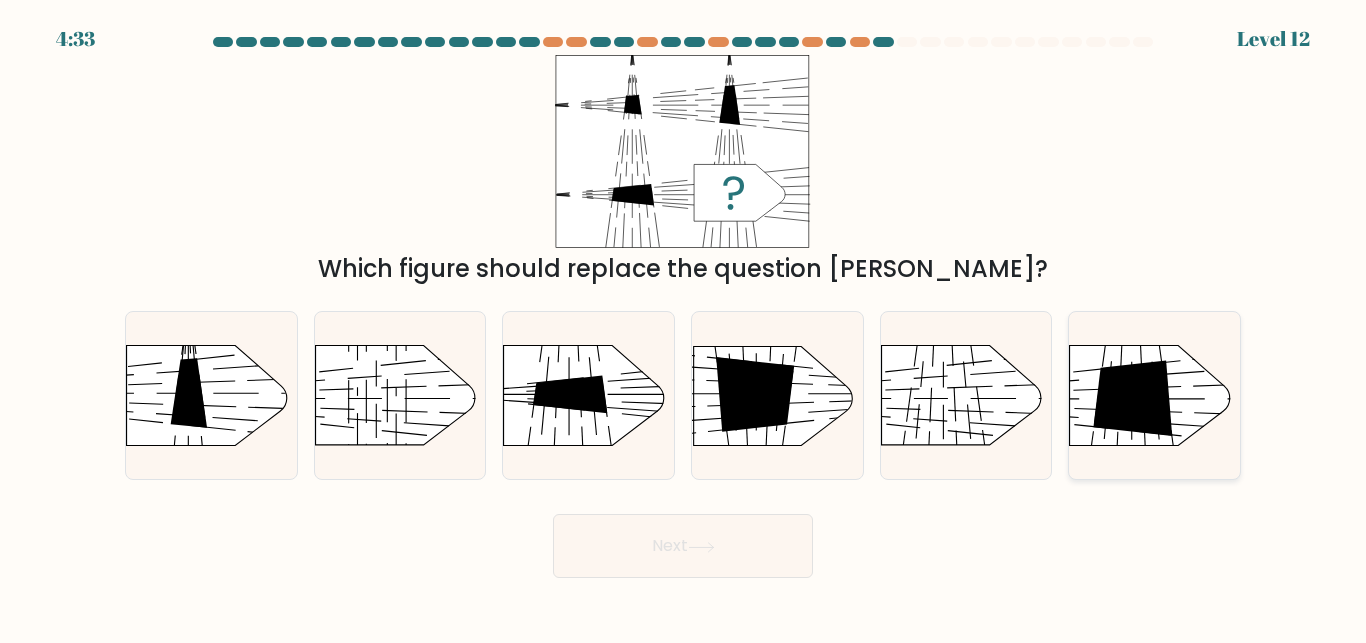 click 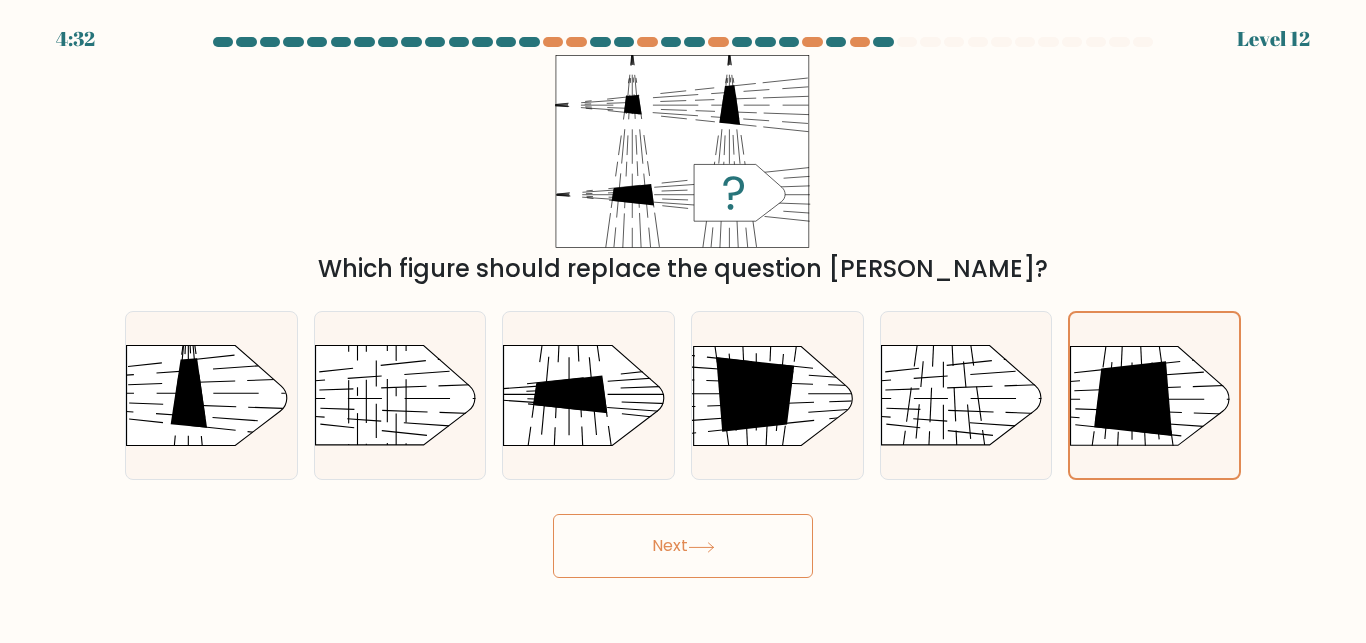 click on "Next" at bounding box center [683, 546] 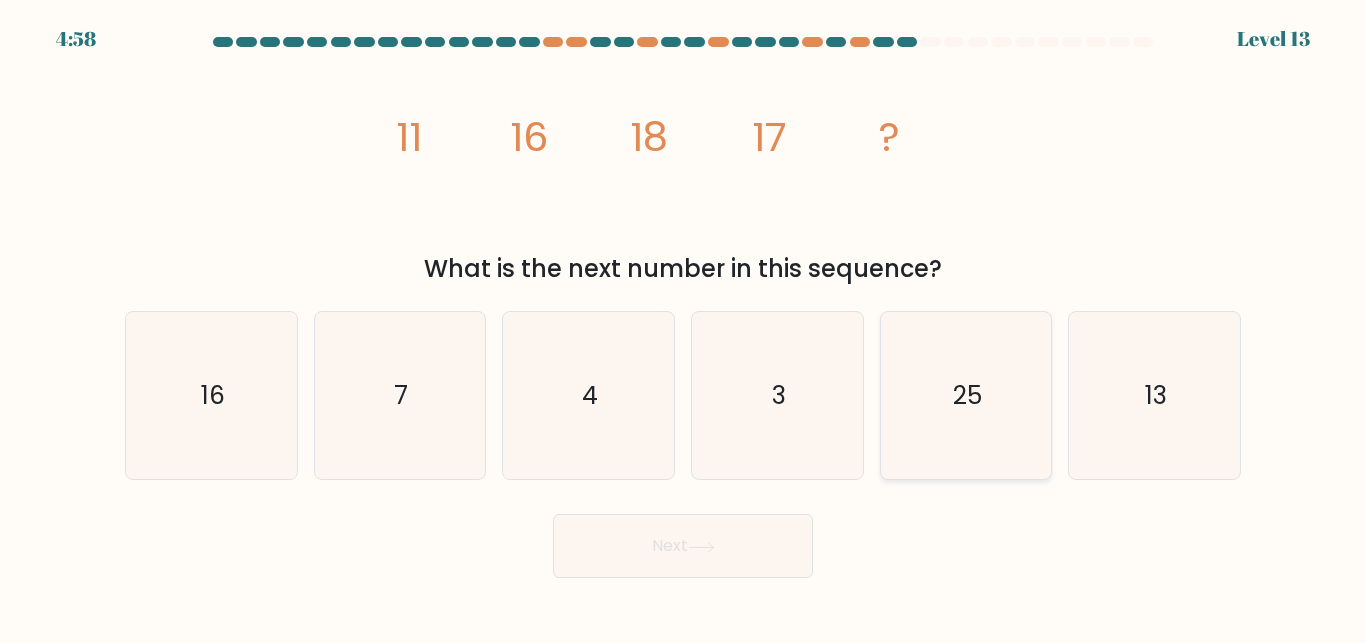 click on "25" 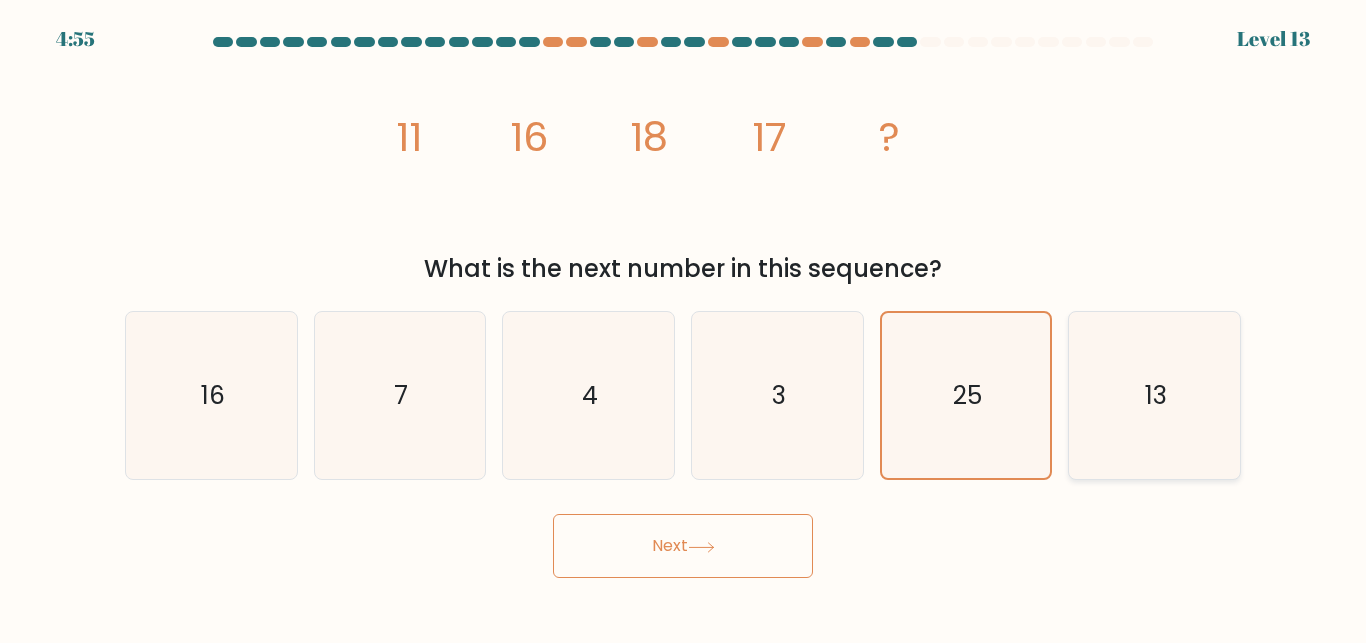 click on "13" 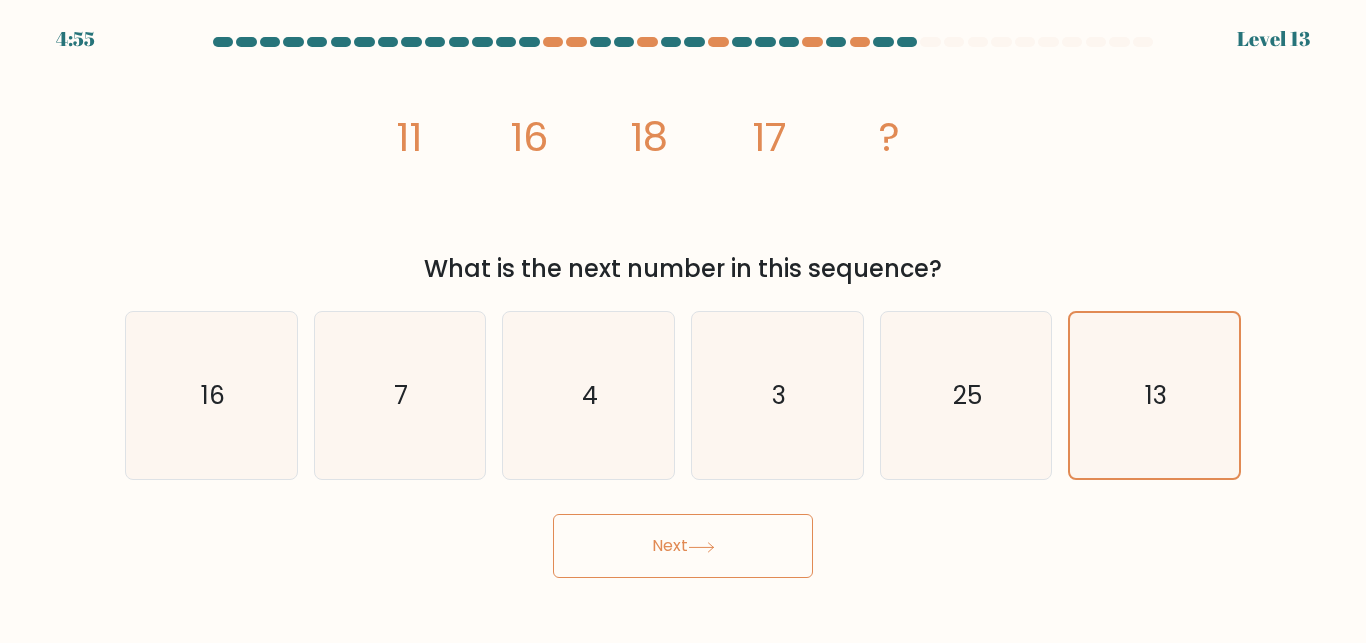 click on "Next" at bounding box center (683, 546) 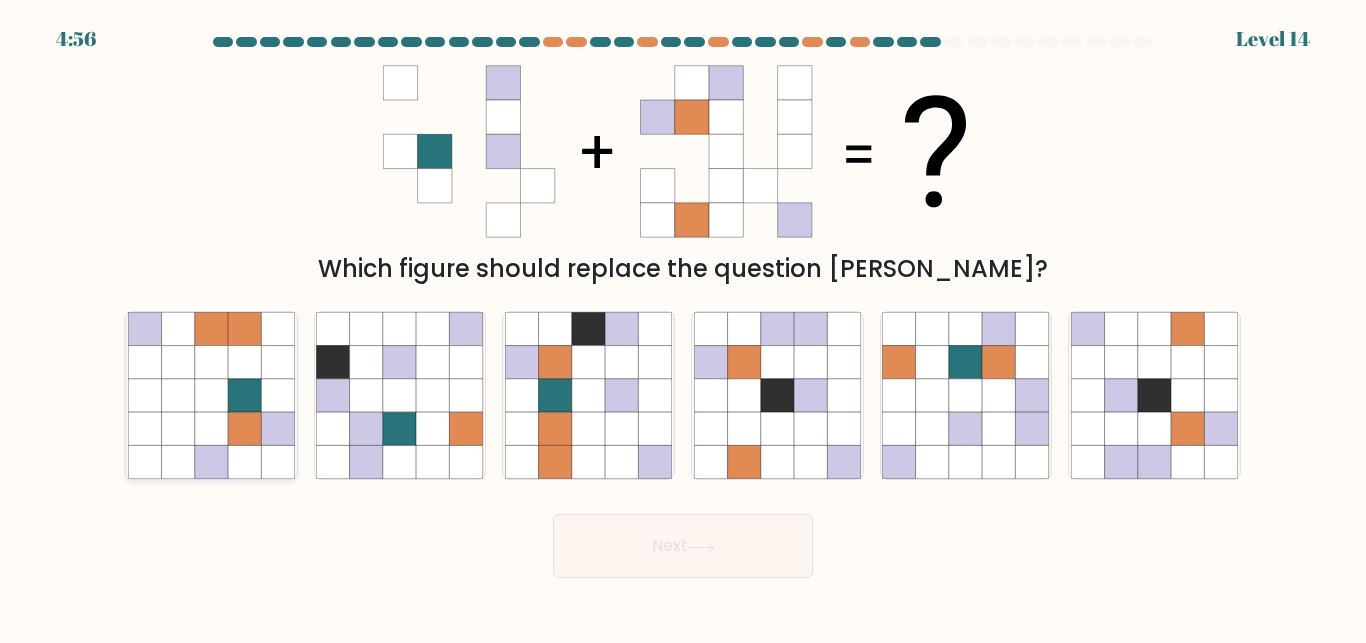 click 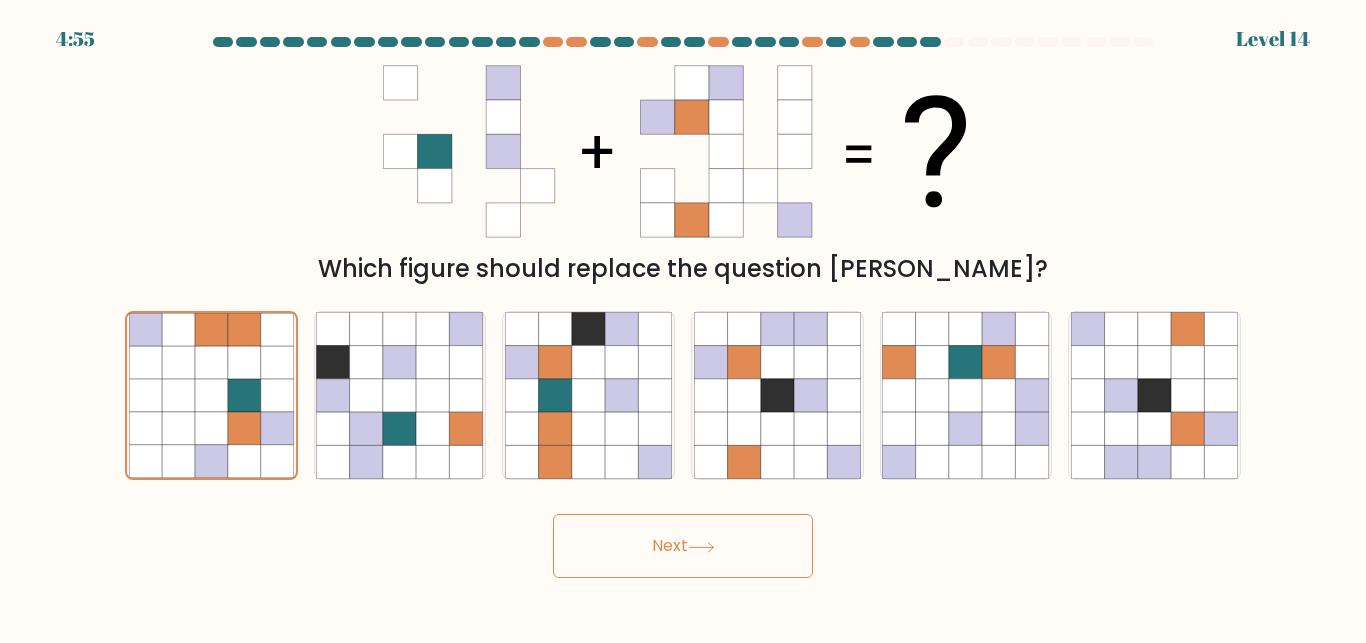 click on "Next" at bounding box center [683, 546] 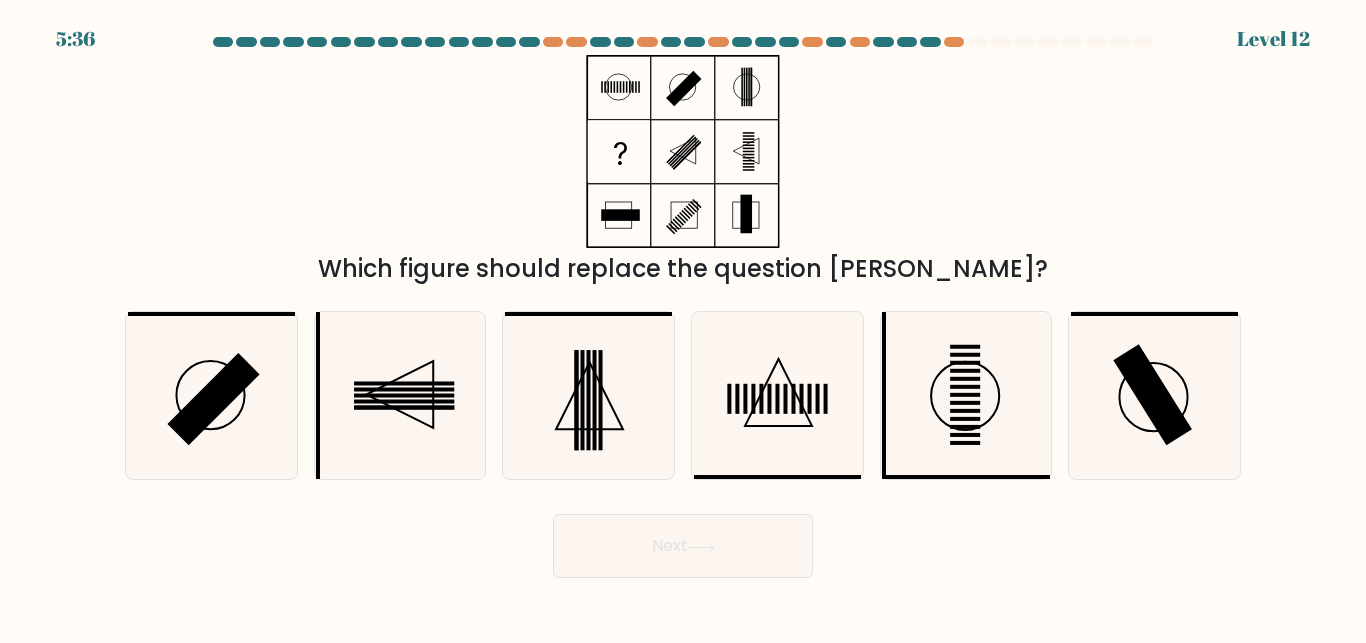 drag, startPoint x: 433, startPoint y: 87, endPoint x: 824, endPoint y: 126, distance: 392.9402 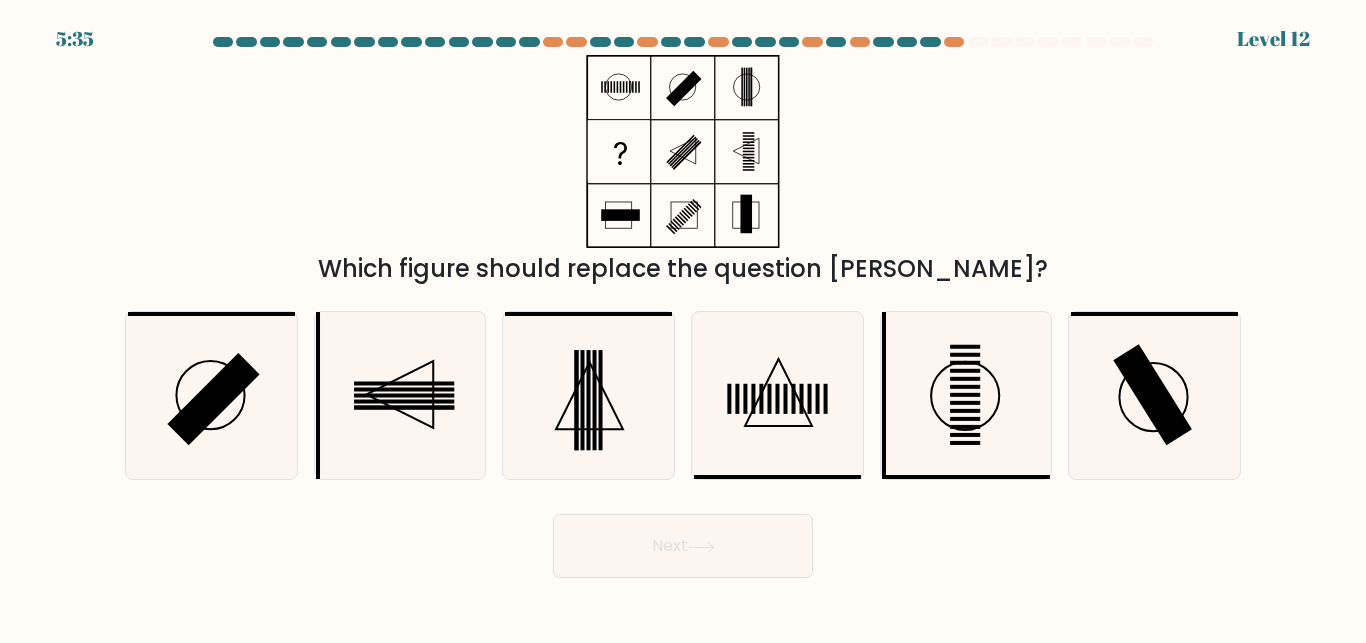 click on "Which figure should replace the question mark?" at bounding box center (683, 171) 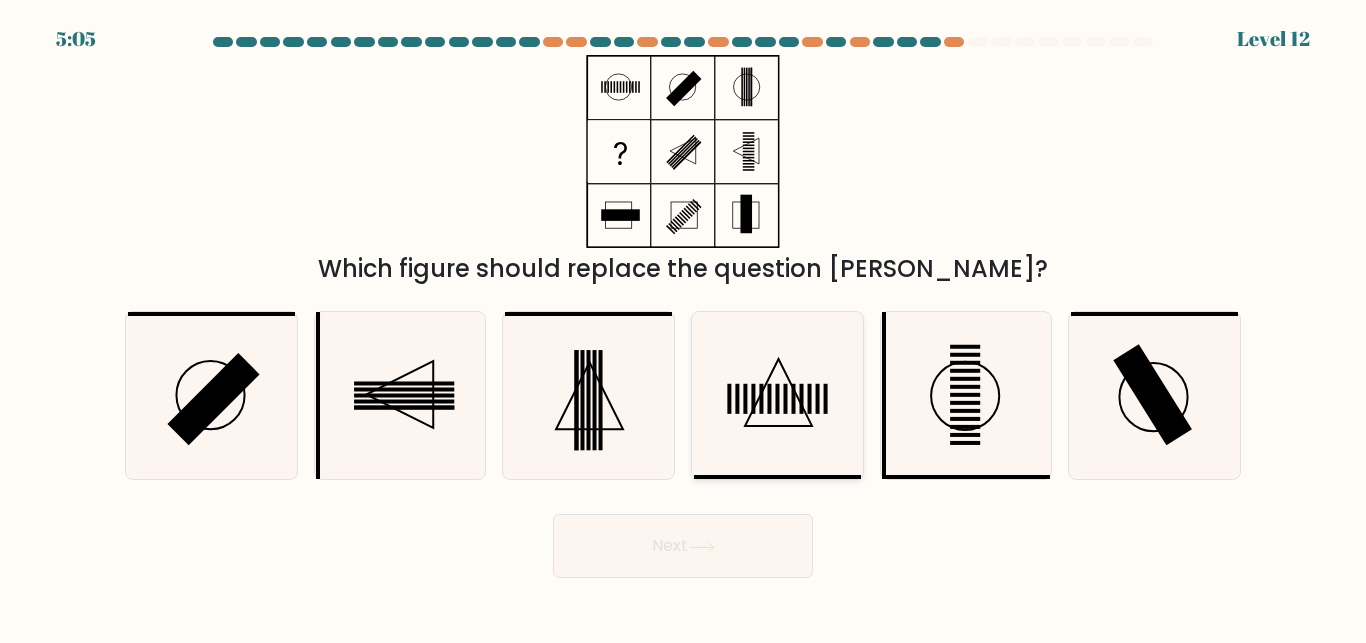 click 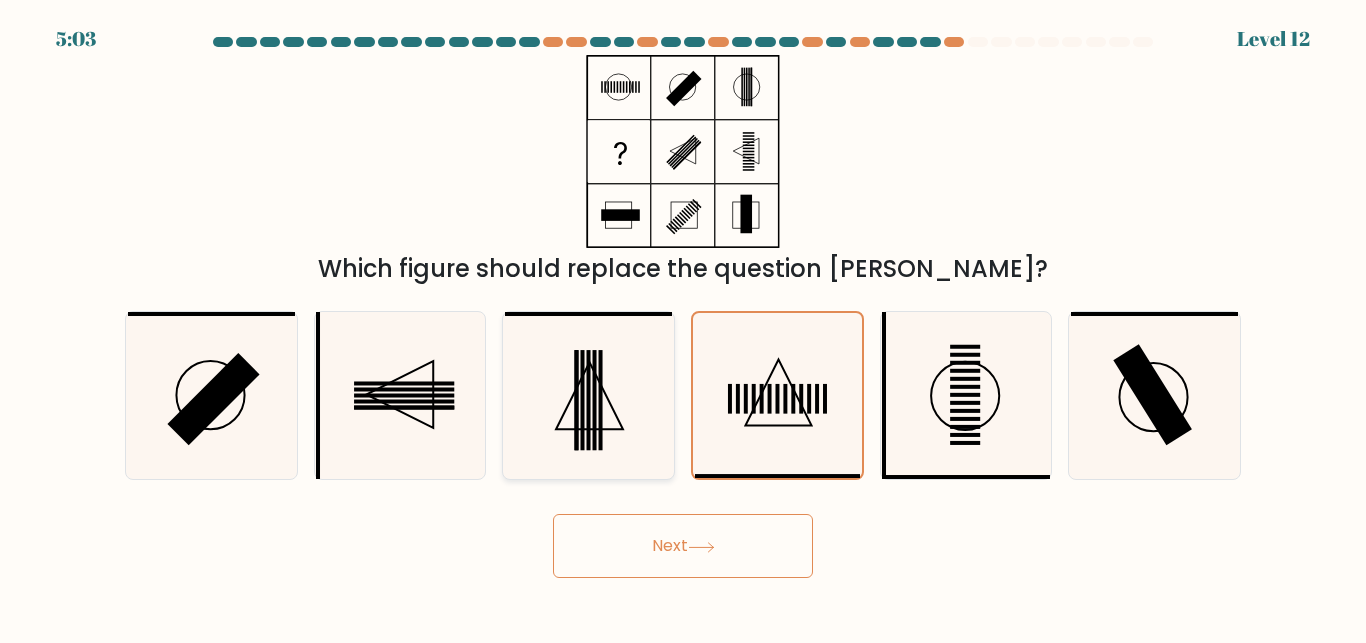click 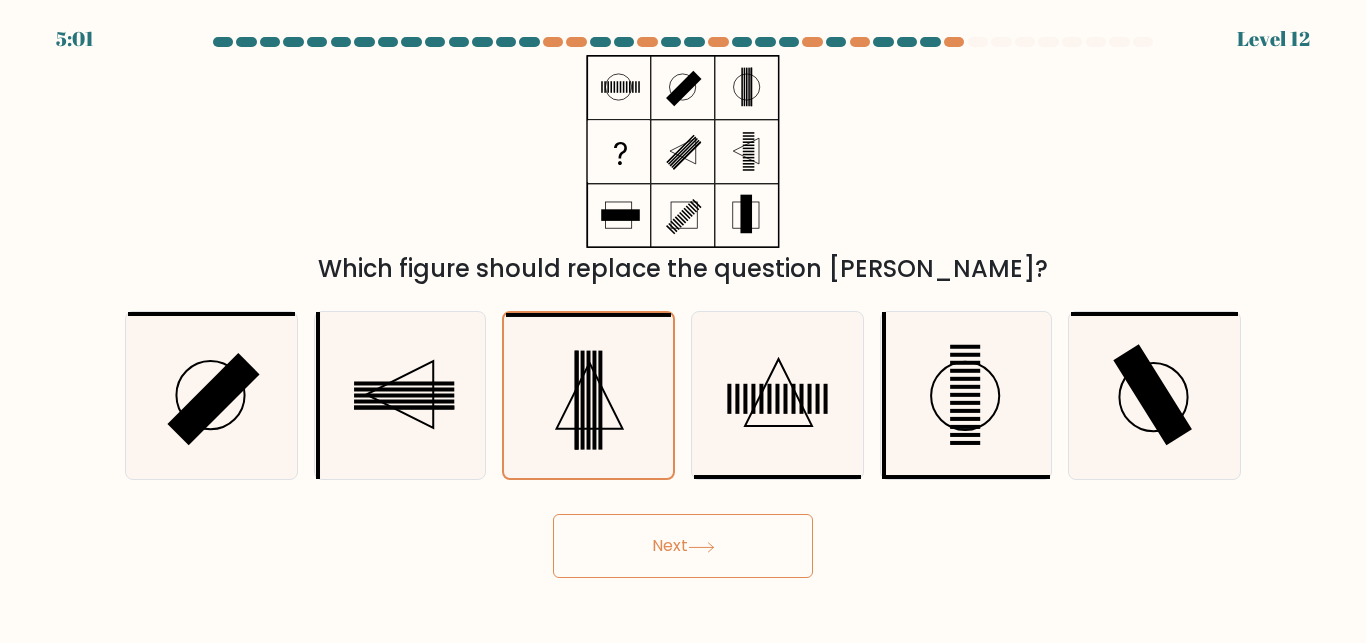 click on "Next" at bounding box center (683, 546) 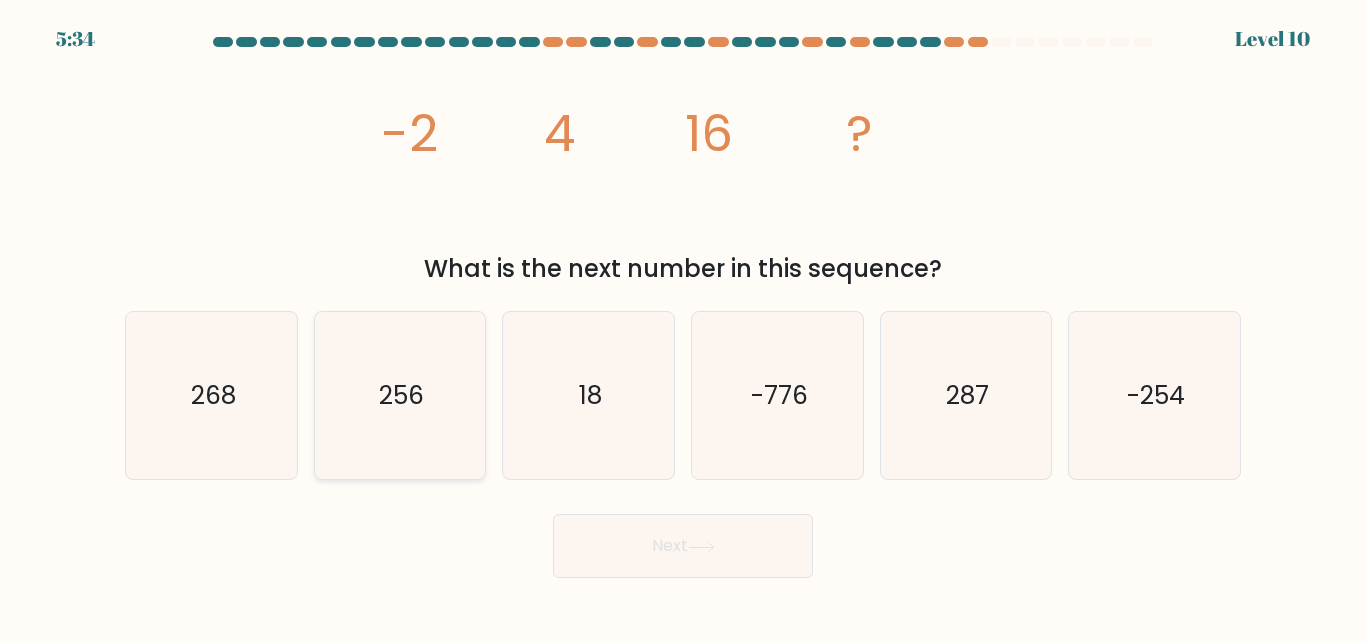 click on "256" 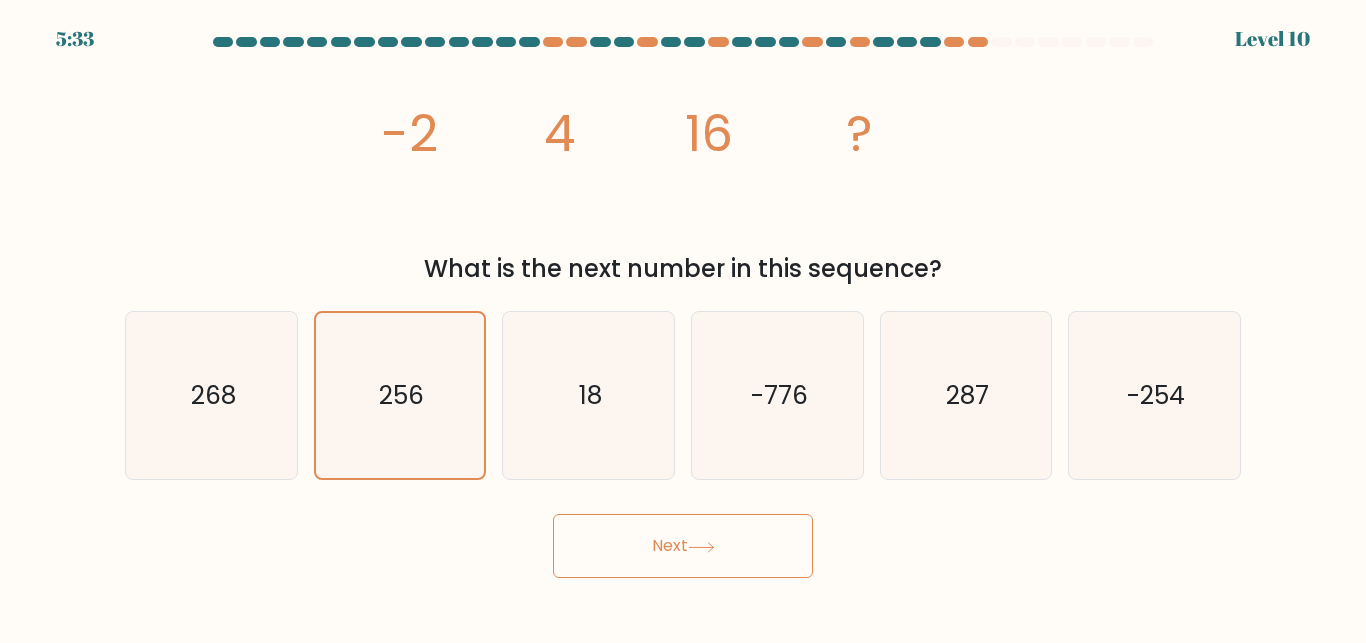 click on "Next" at bounding box center (683, 546) 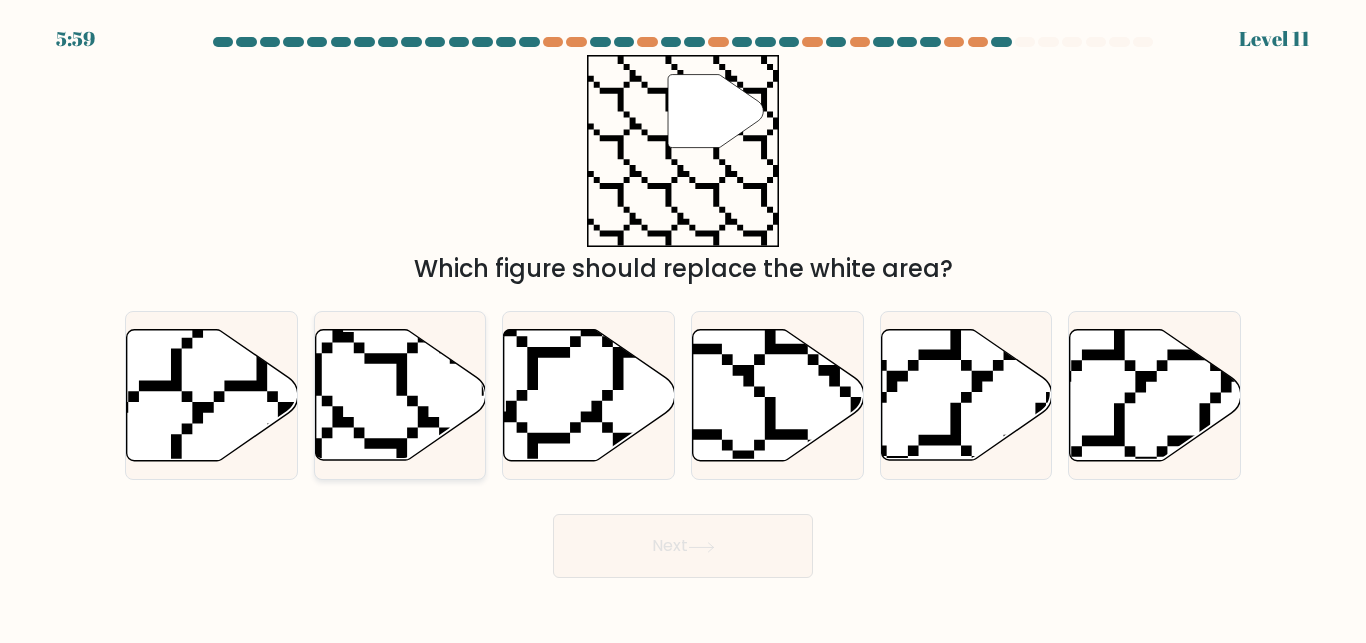 click 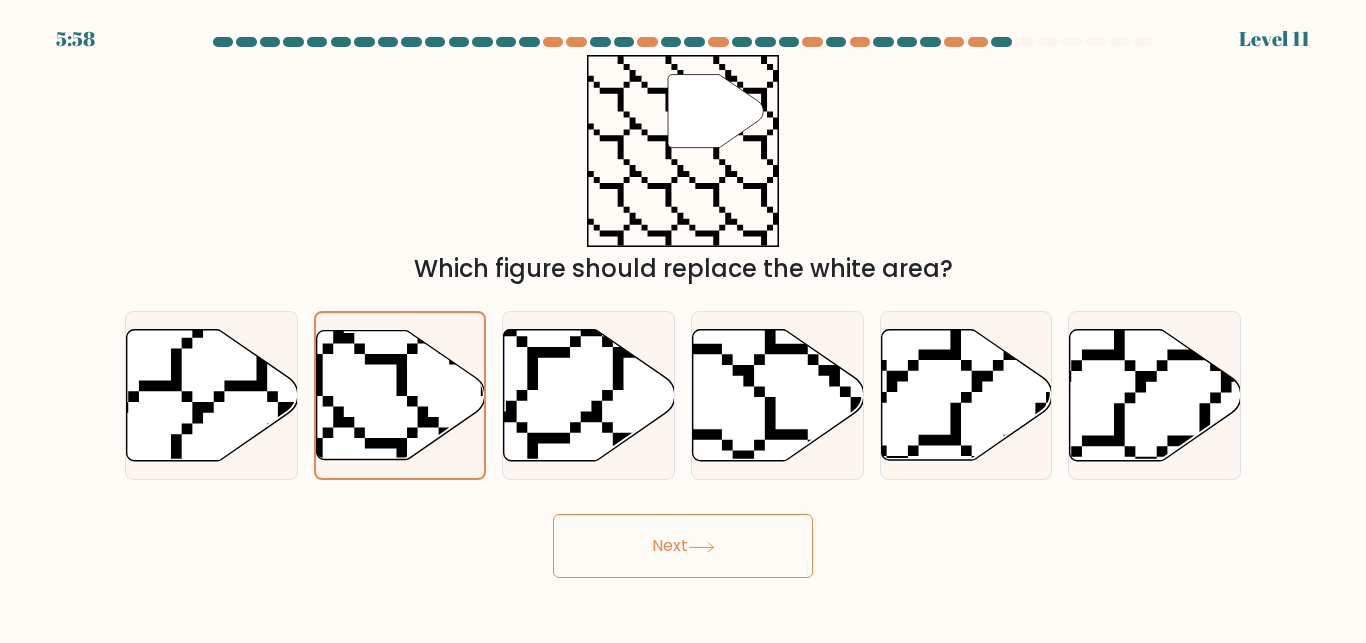 click on "Next" at bounding box center (683, 546) 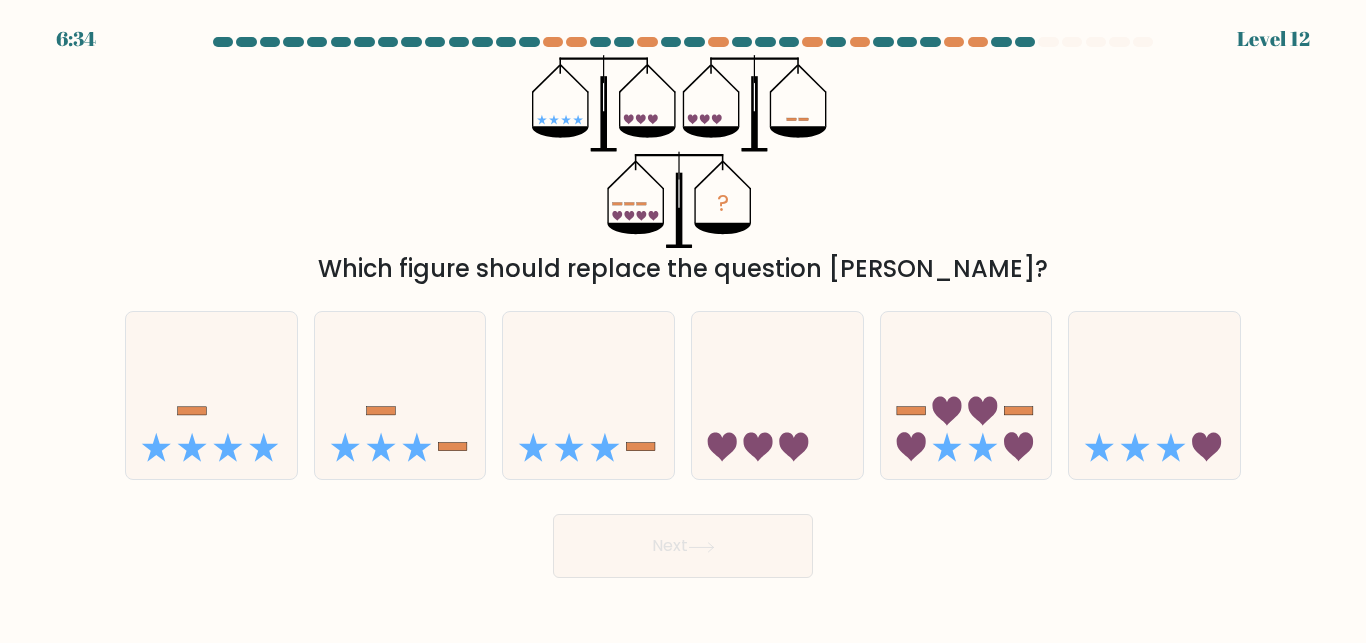 drag, startPoint x: 645, startPoint y: 208, endPoint x: 605, endPoint y: 204, distance: 40.1995 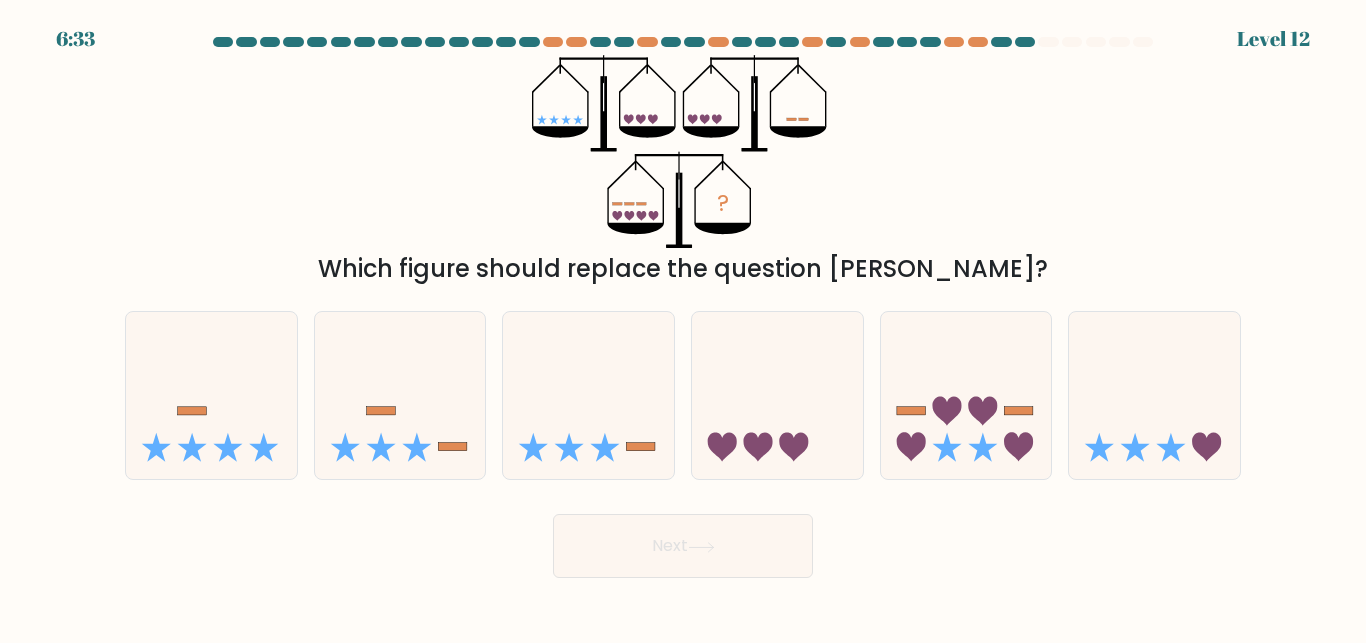 drag, startPoint x: 634, startPoint y: 229, endPoint x: 674, endPoint y: 229, distance: 40 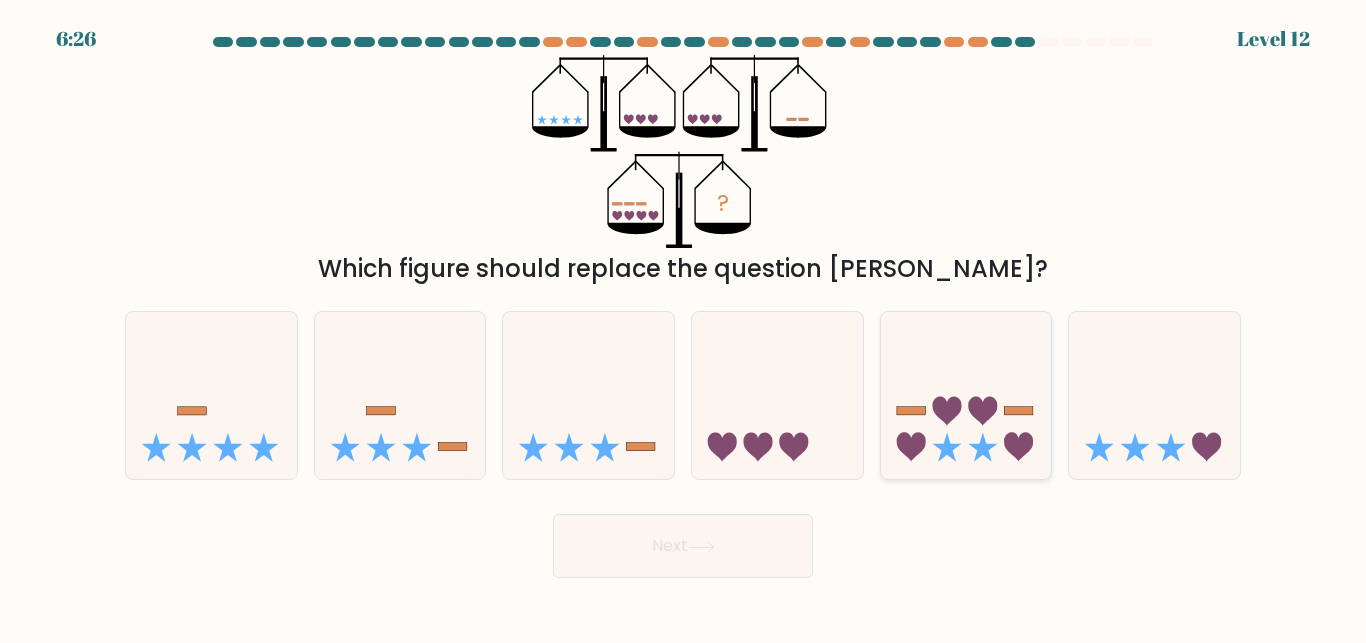click 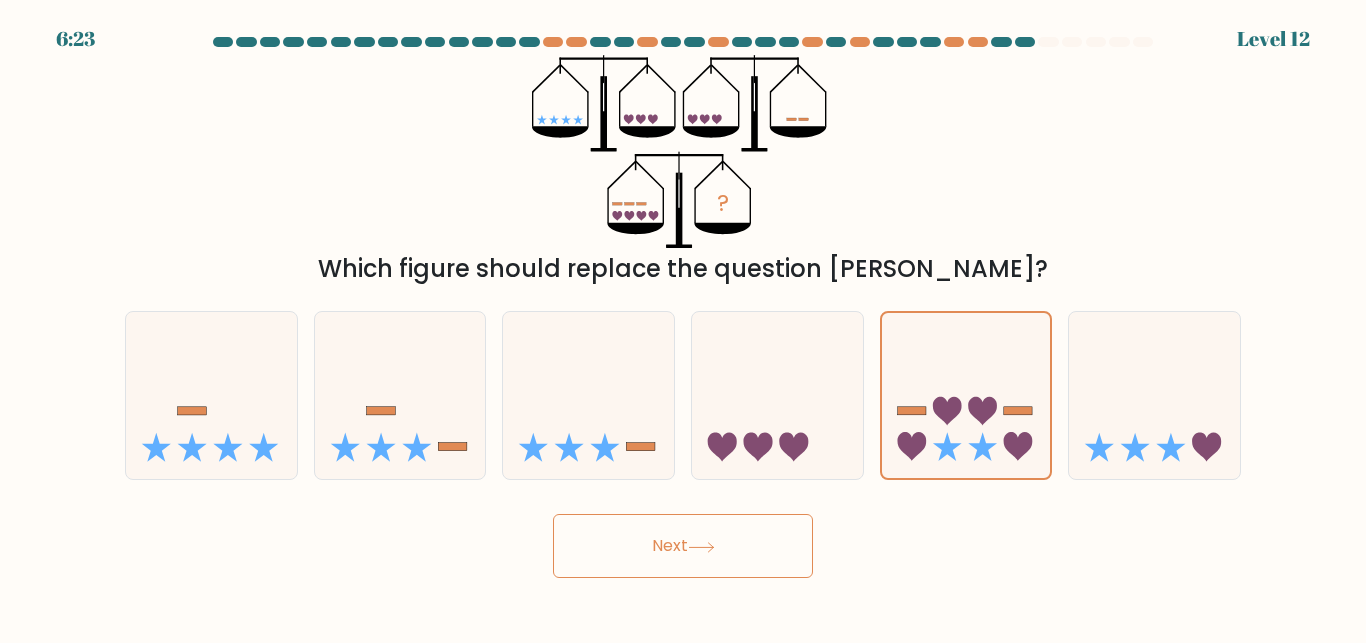 click on "Next" at bounding box center (683, 546) 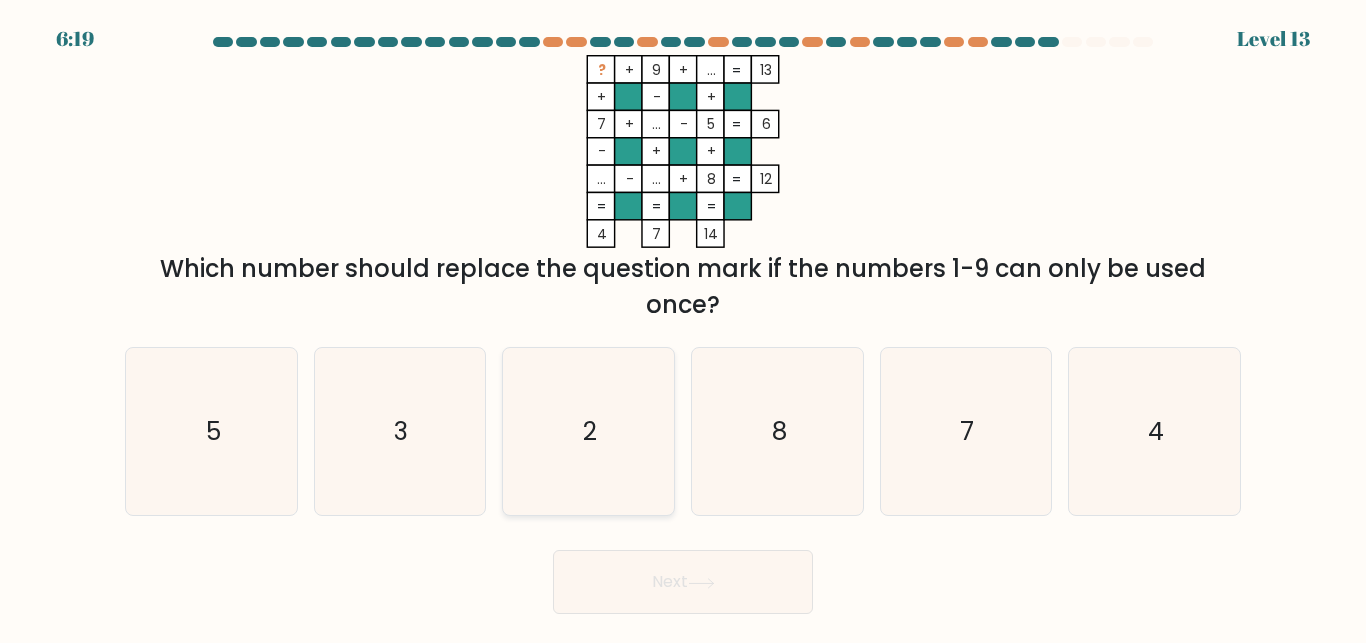click on "2" 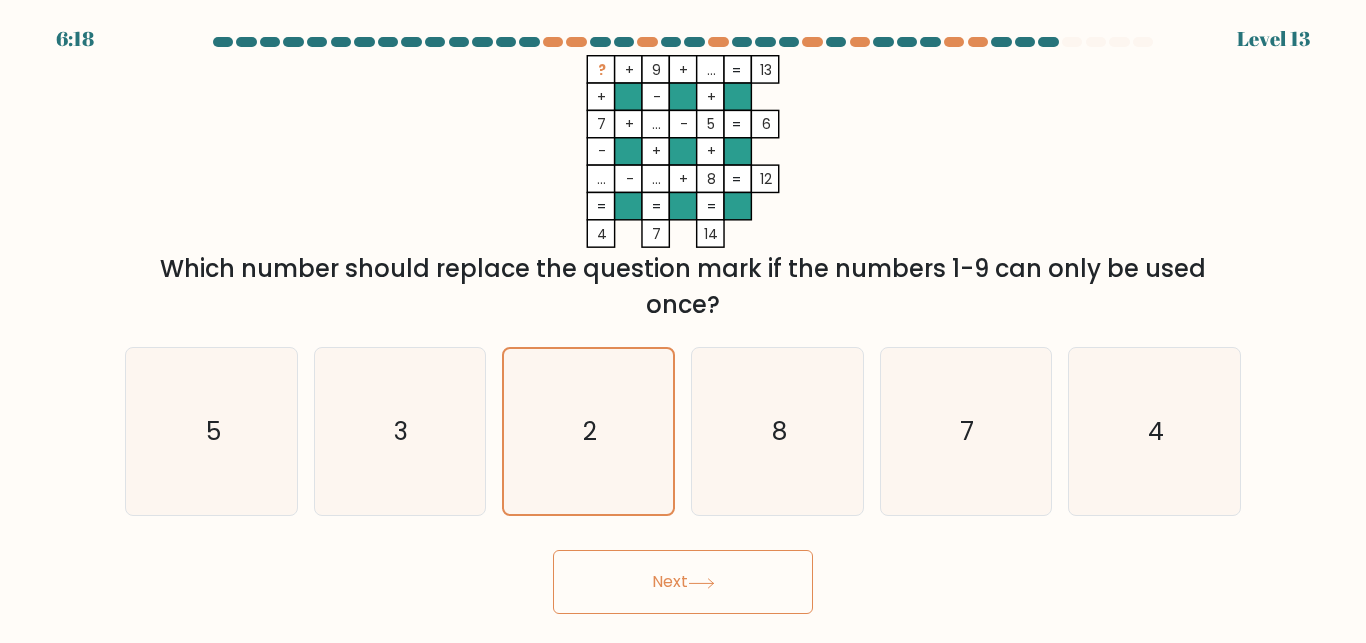 click on "Next" at bounding box center (683, 582) 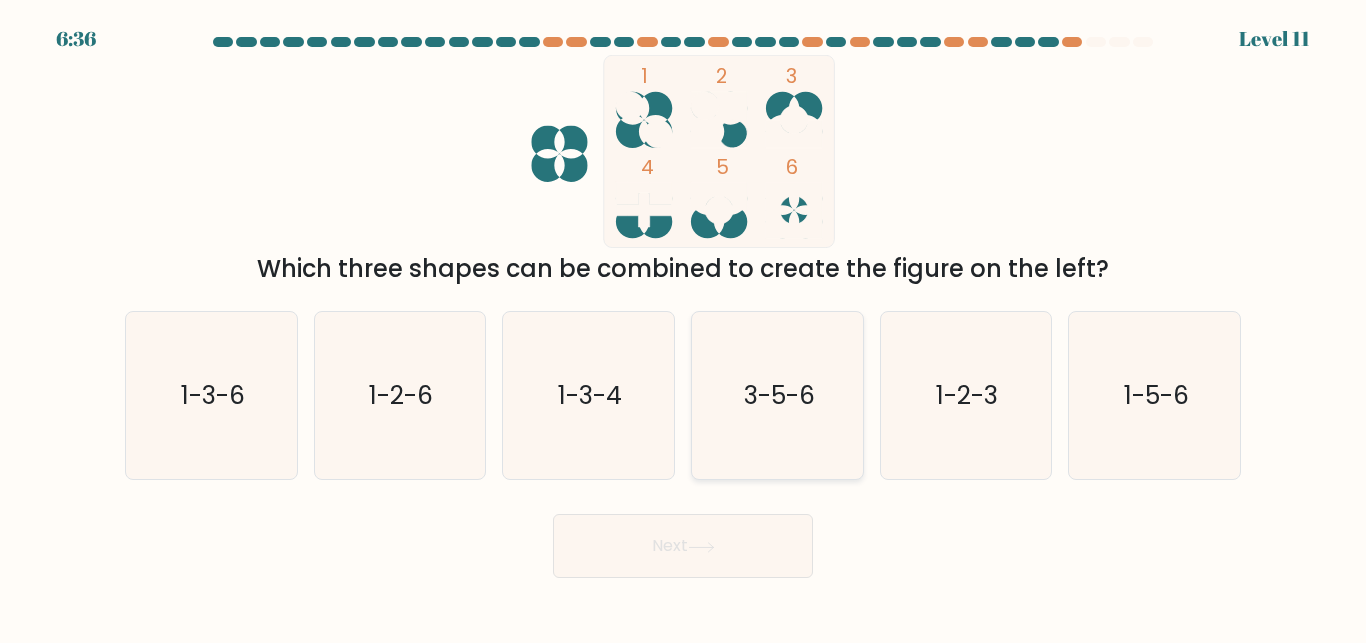 click on "3-5-6" 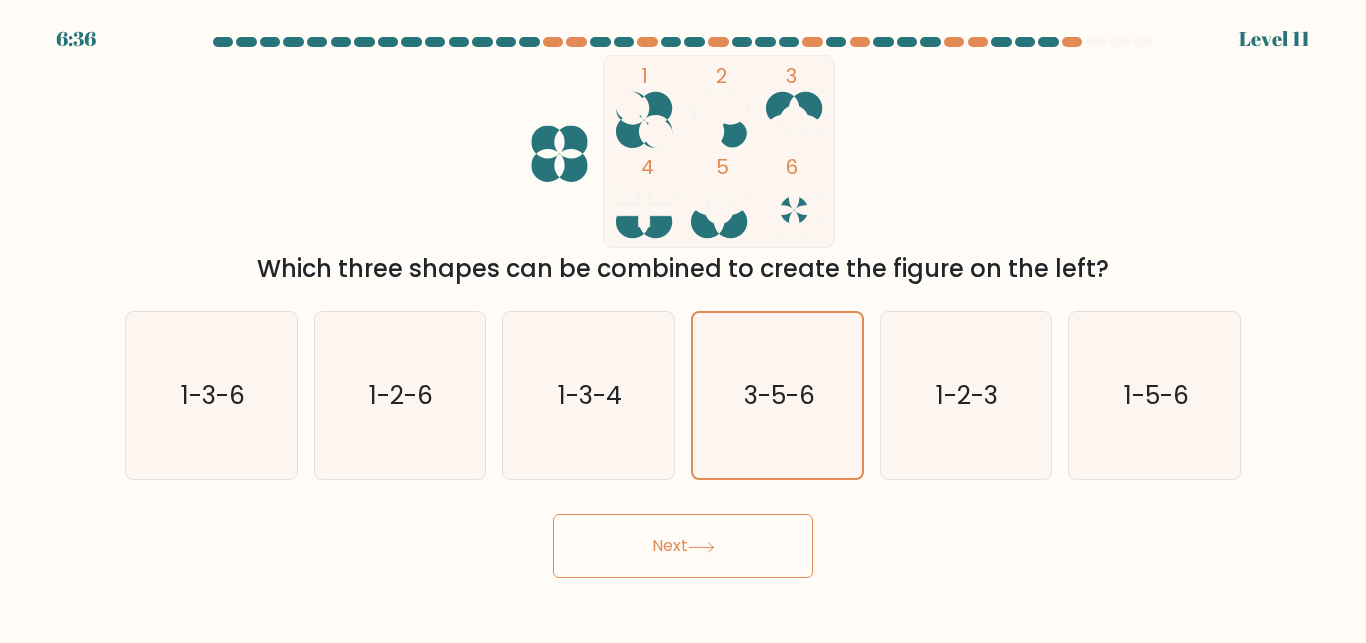 click on "Next" at bounding box center (683, 546) 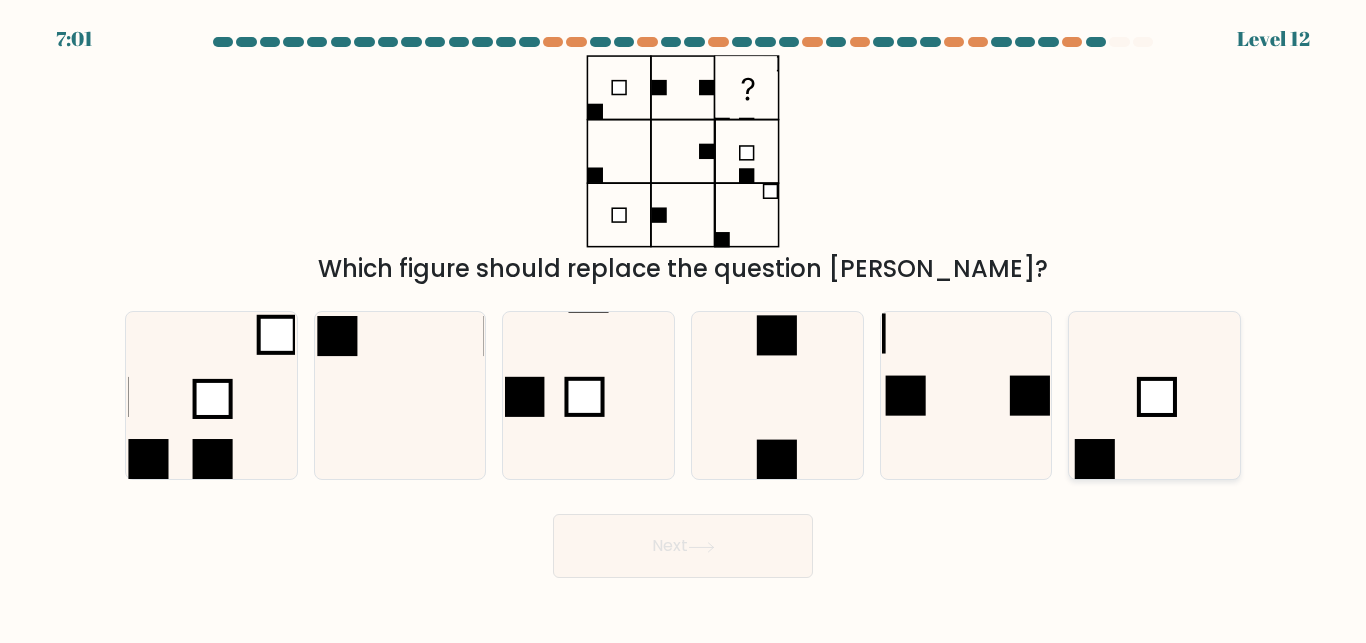 click 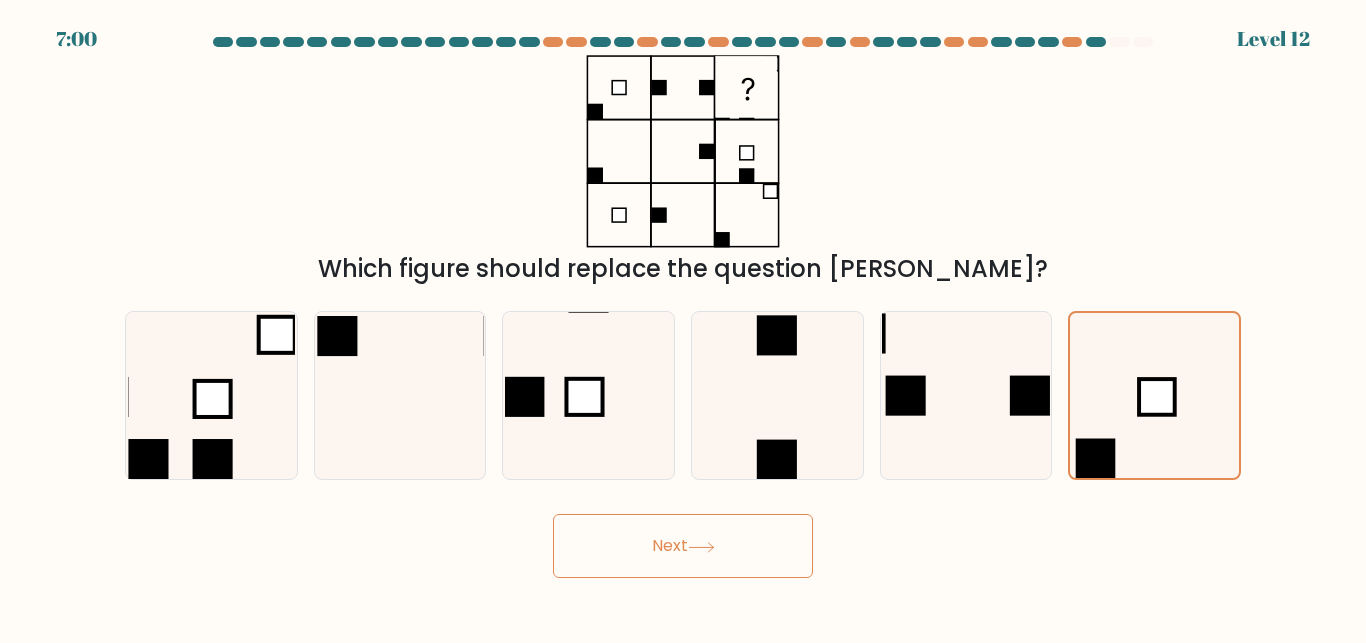 click on "Next" at bounding box center (683, 546) 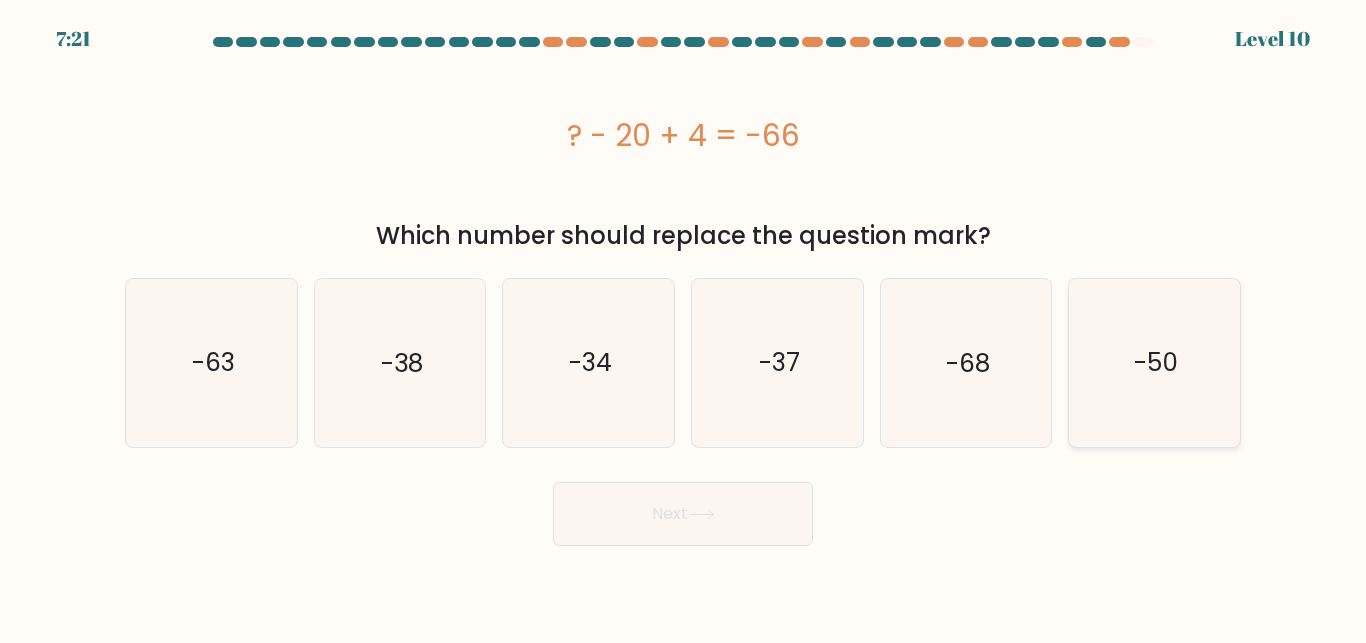 click on "-50" 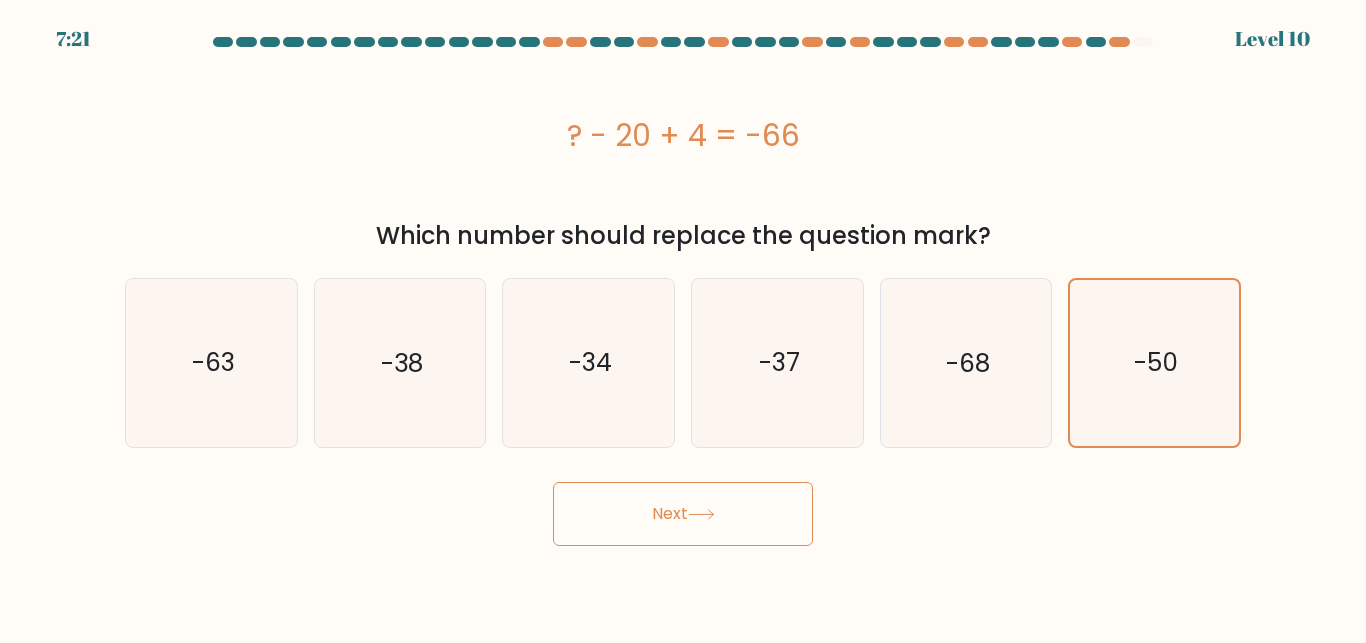 click on "Next" at bounding box center [683, 514] 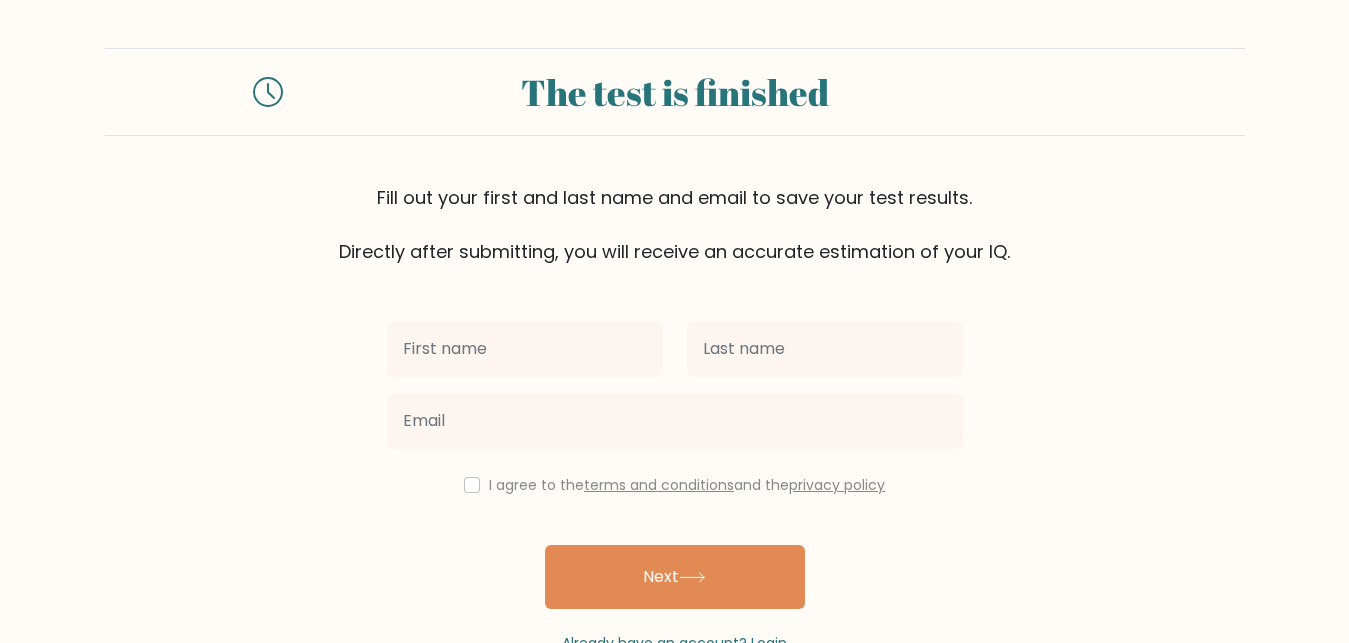 scroll, scrollTop: 0, scrollLeft: 0, axis: both 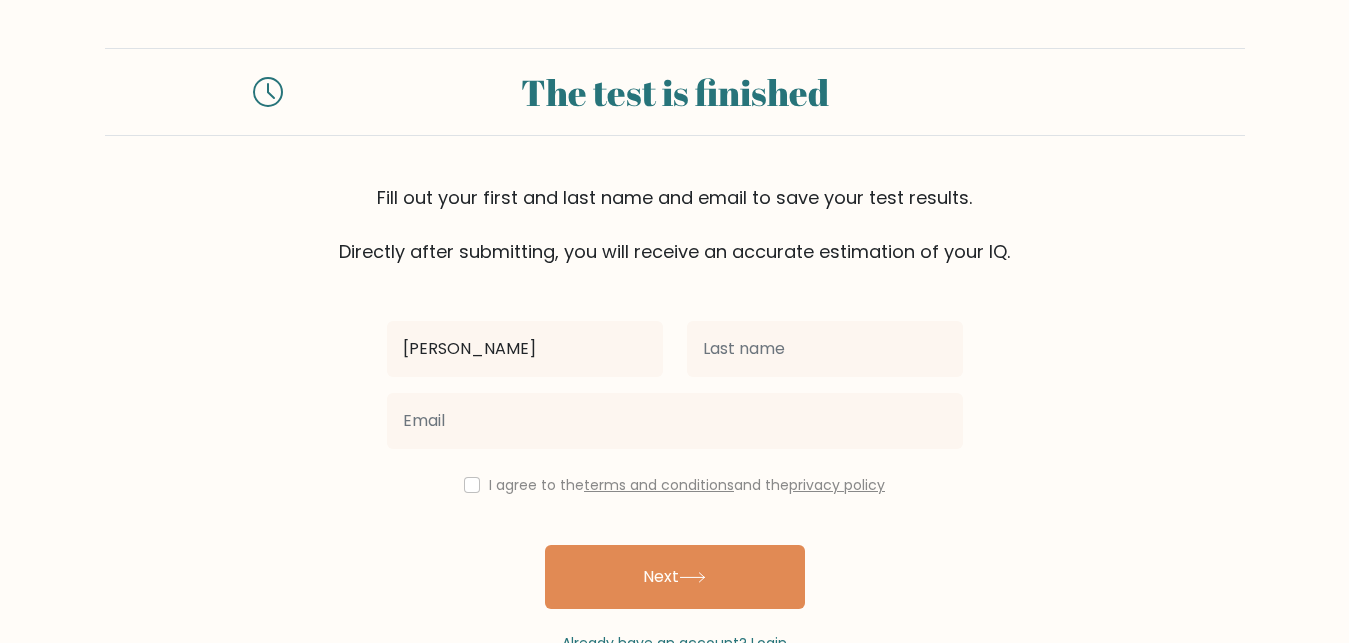 type on "soham" 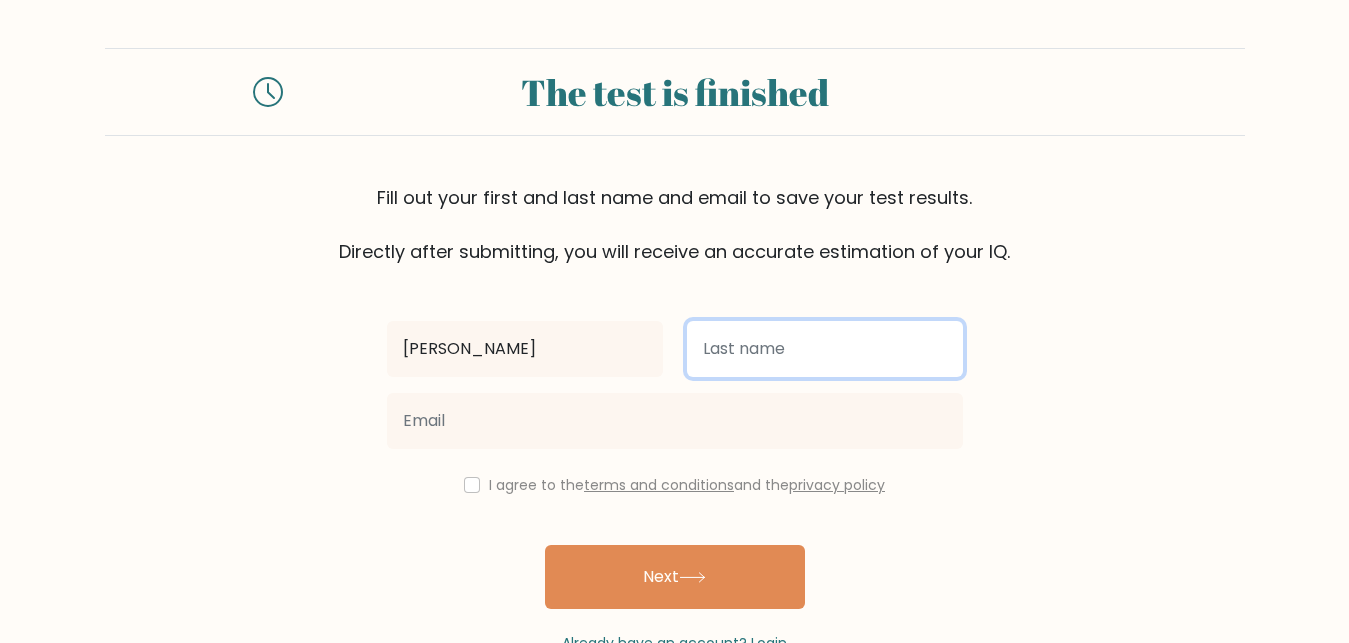 click at bounding box center (825, 349) 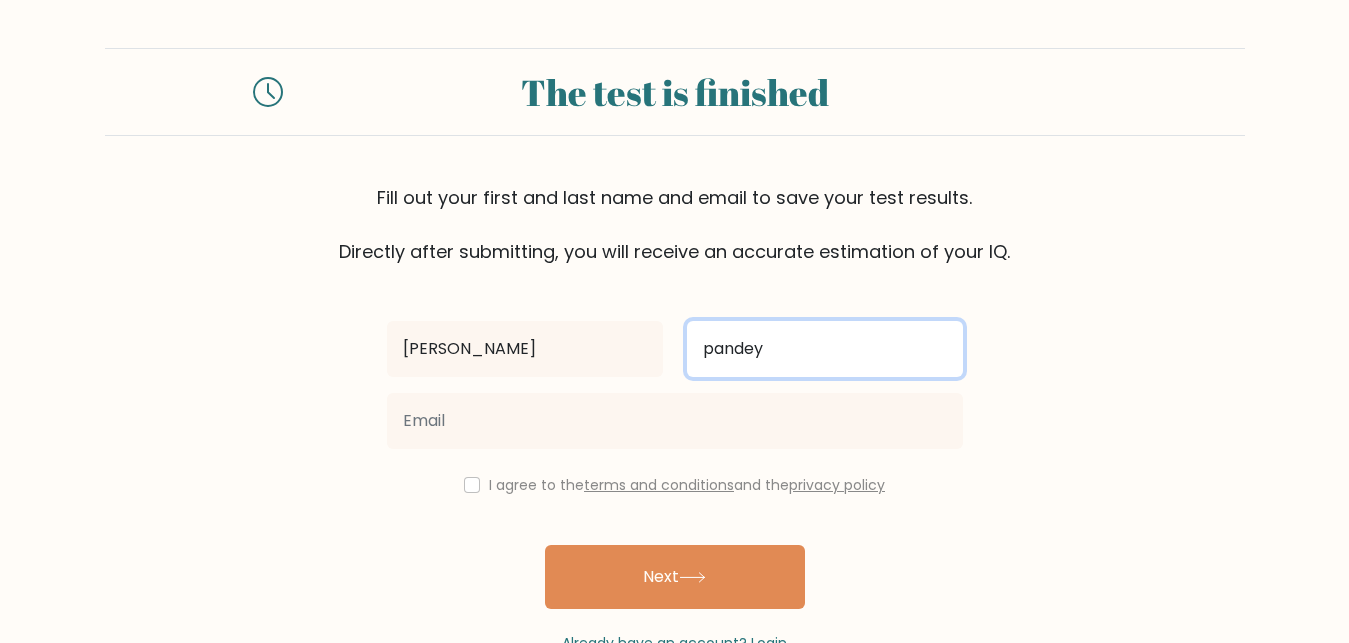 type on "pandey" 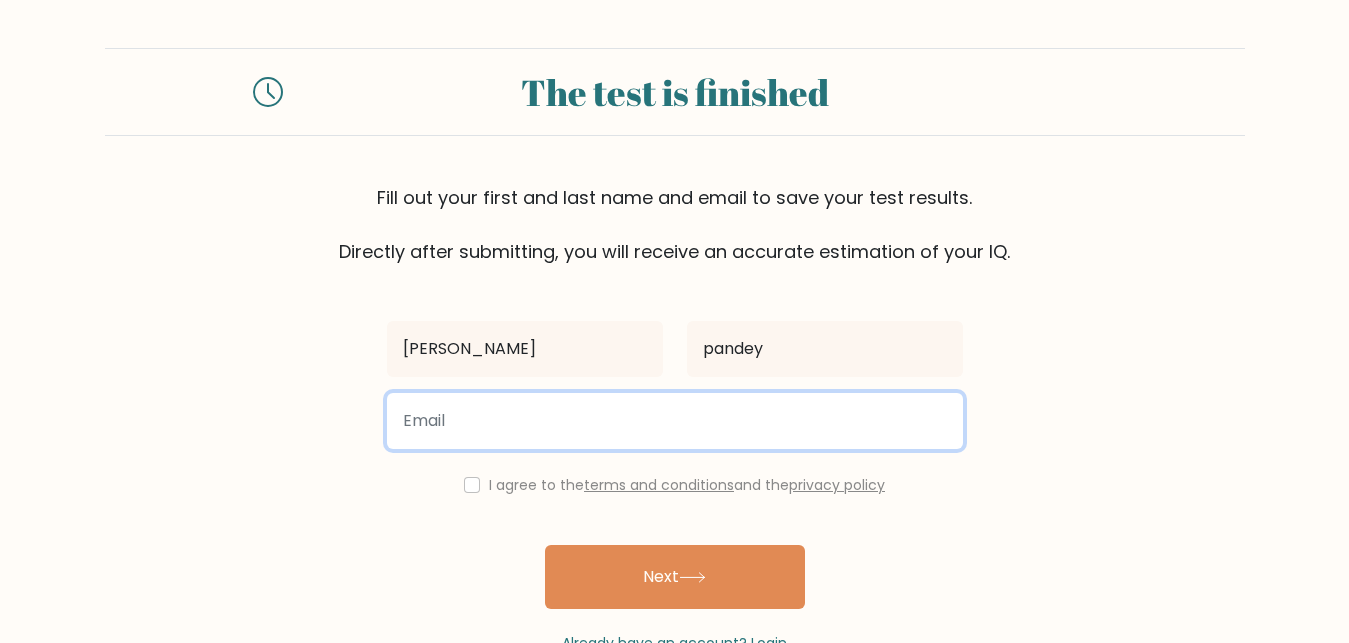 click at bounding box center (675, 421) 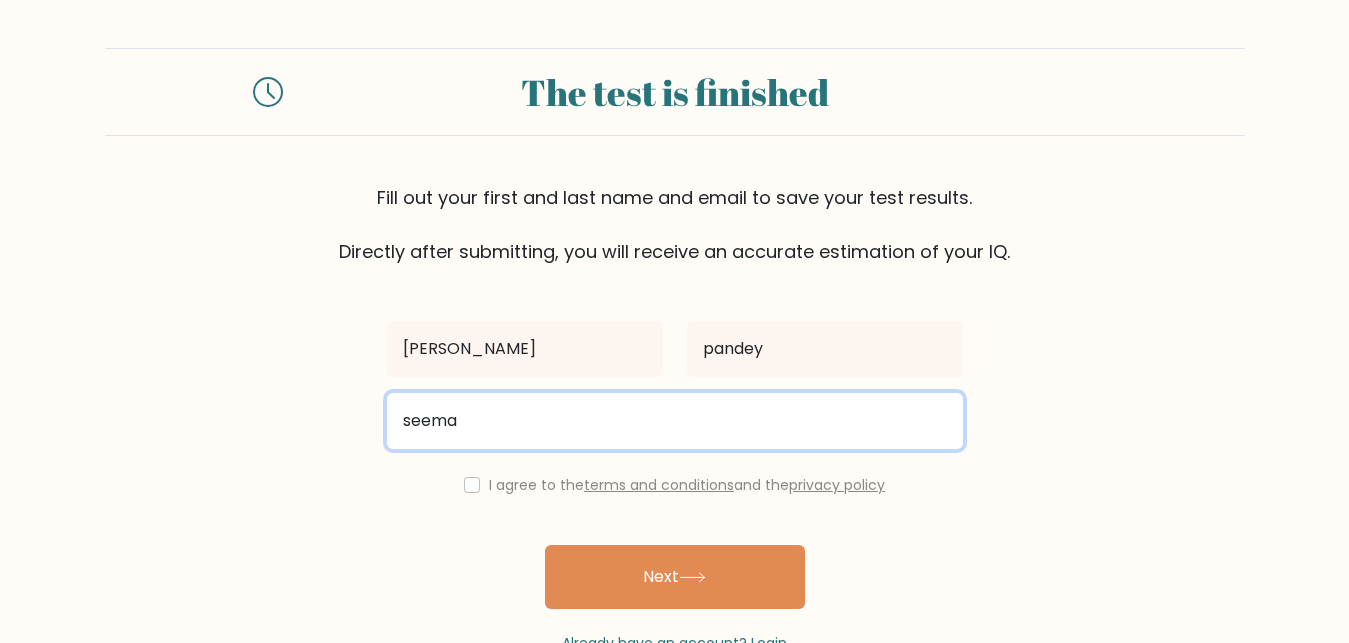click on "Next" at bounding box center (675, 577) 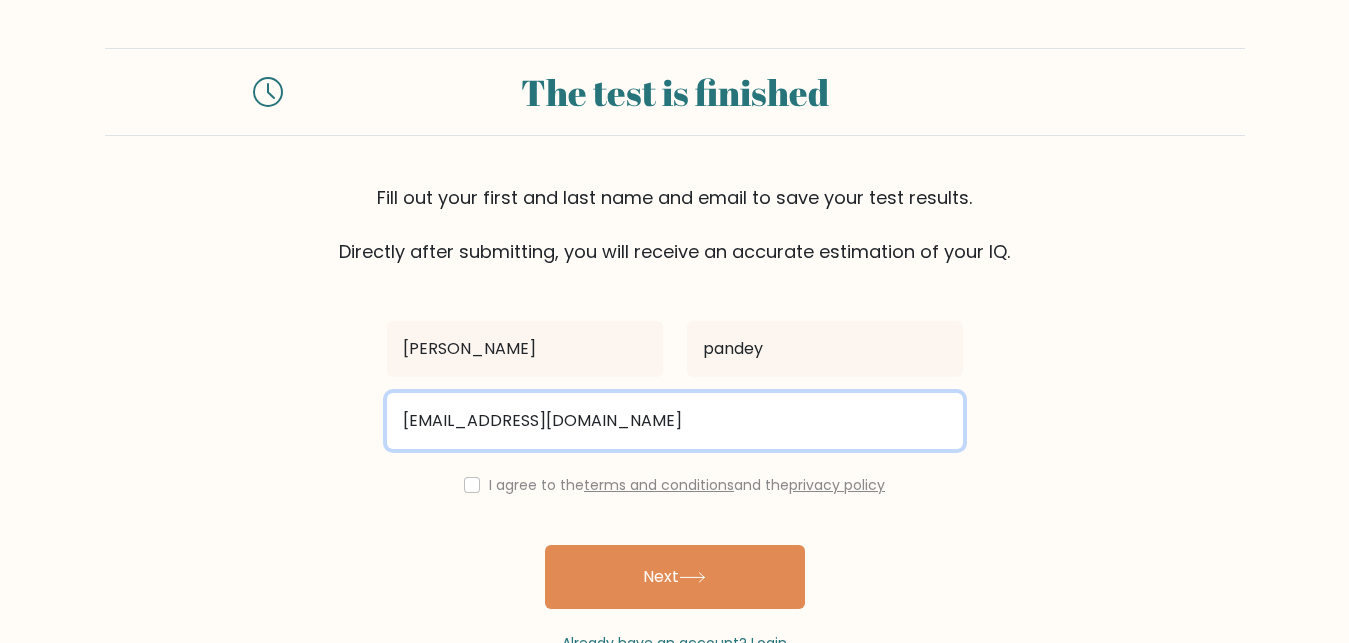 type on "seemapandey61152006@gmail.com" 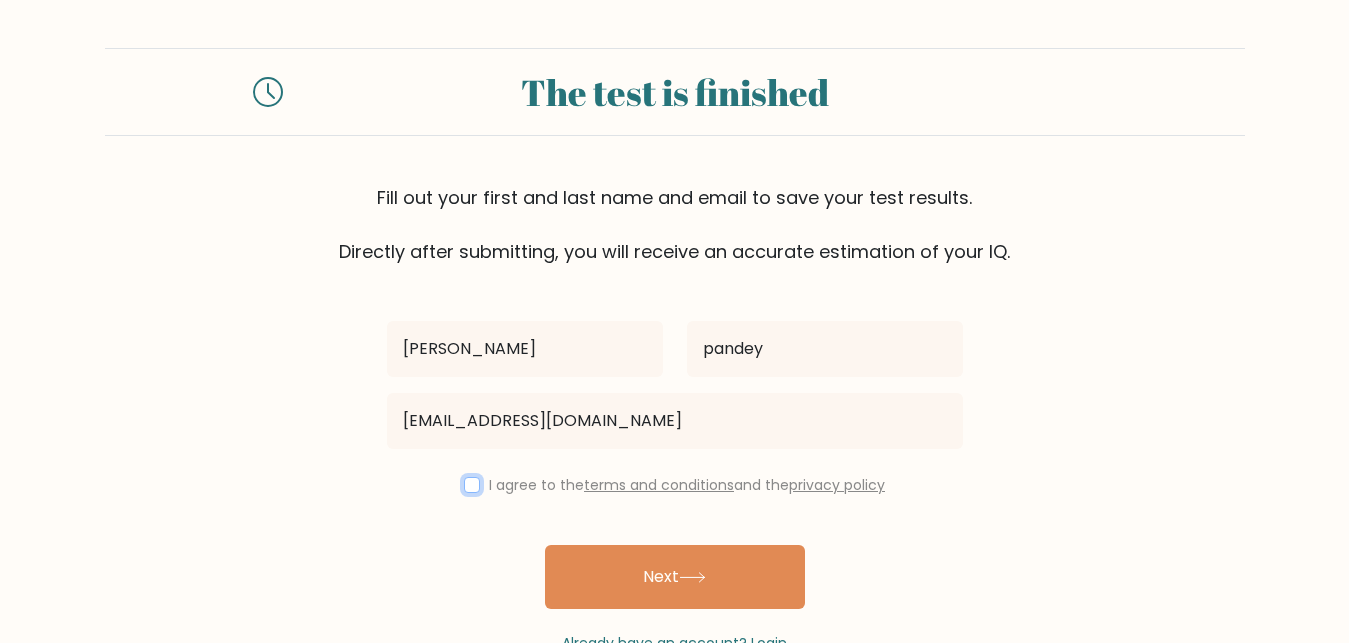 click at bounding box center [472, 485] 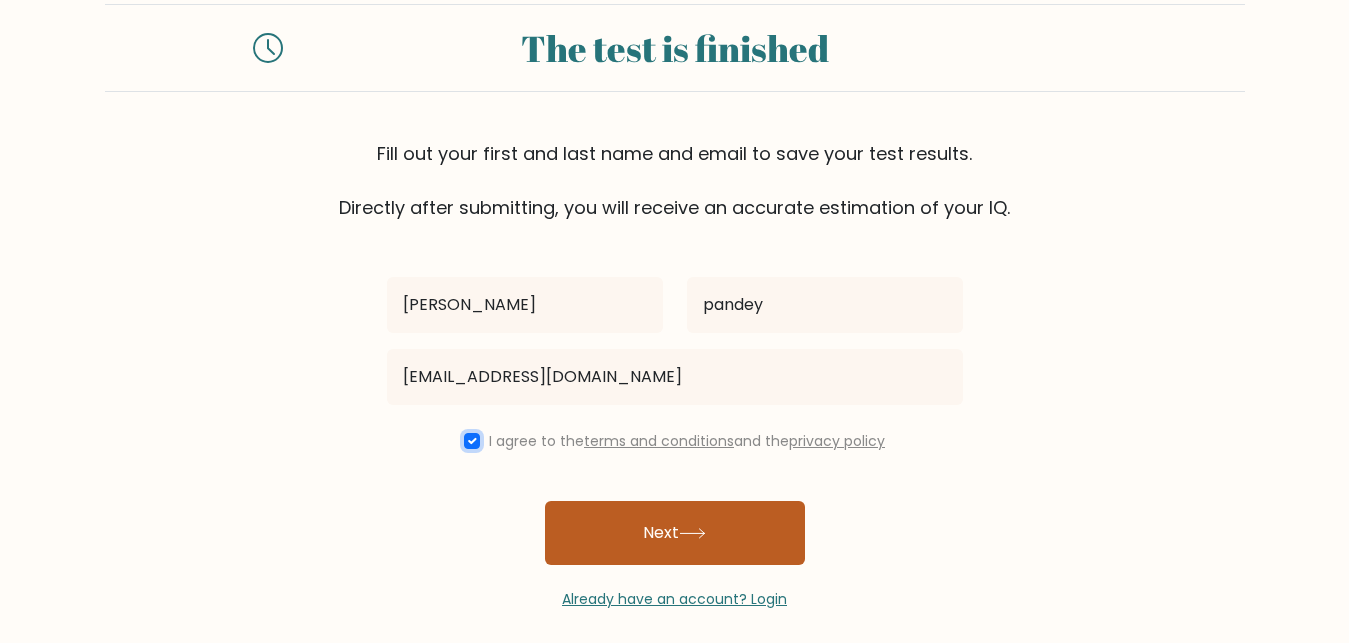 scroll, scrollTop: 61, scrollLeft: 0, axis: vertical 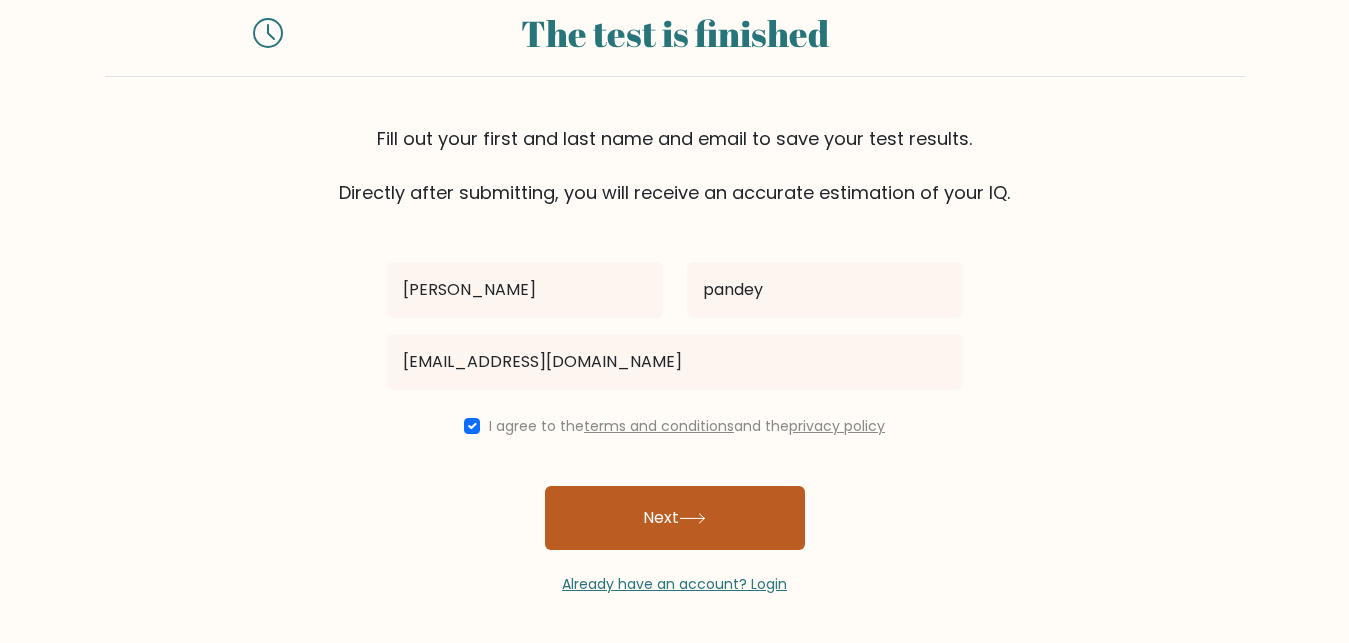 click on "Next" at bounding box center (675, 518) 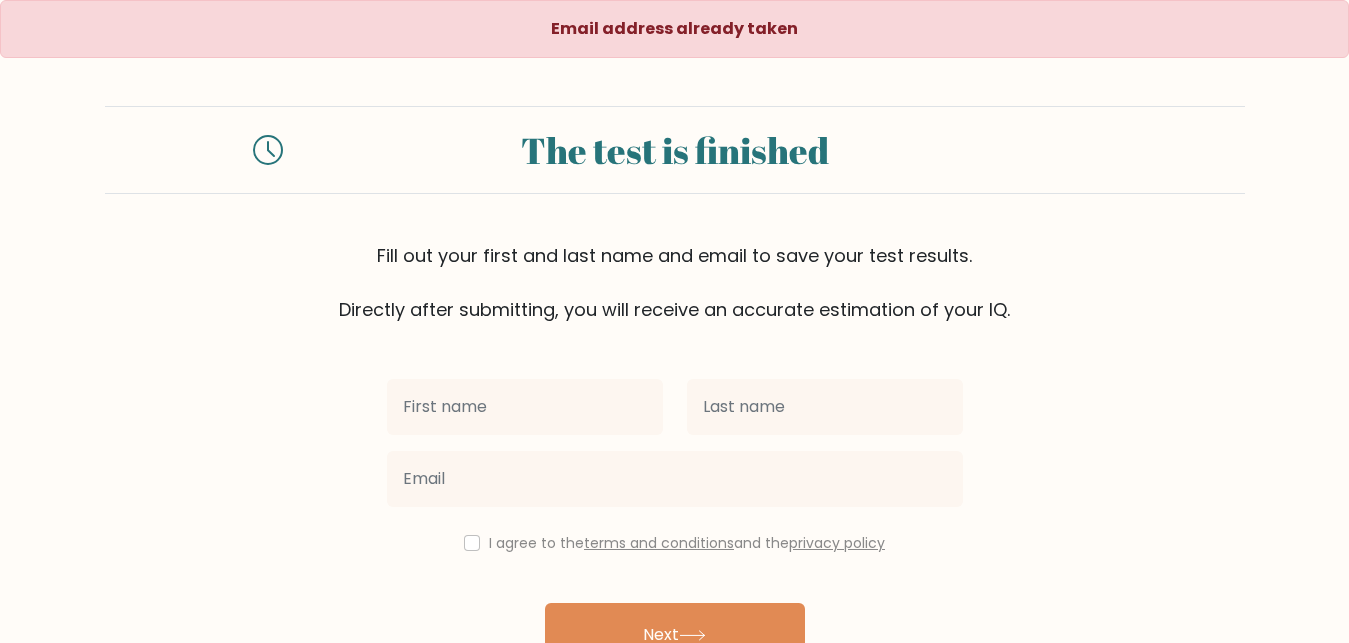 scroll, scrollTop: 0, scrollLeft: 0, axis: both 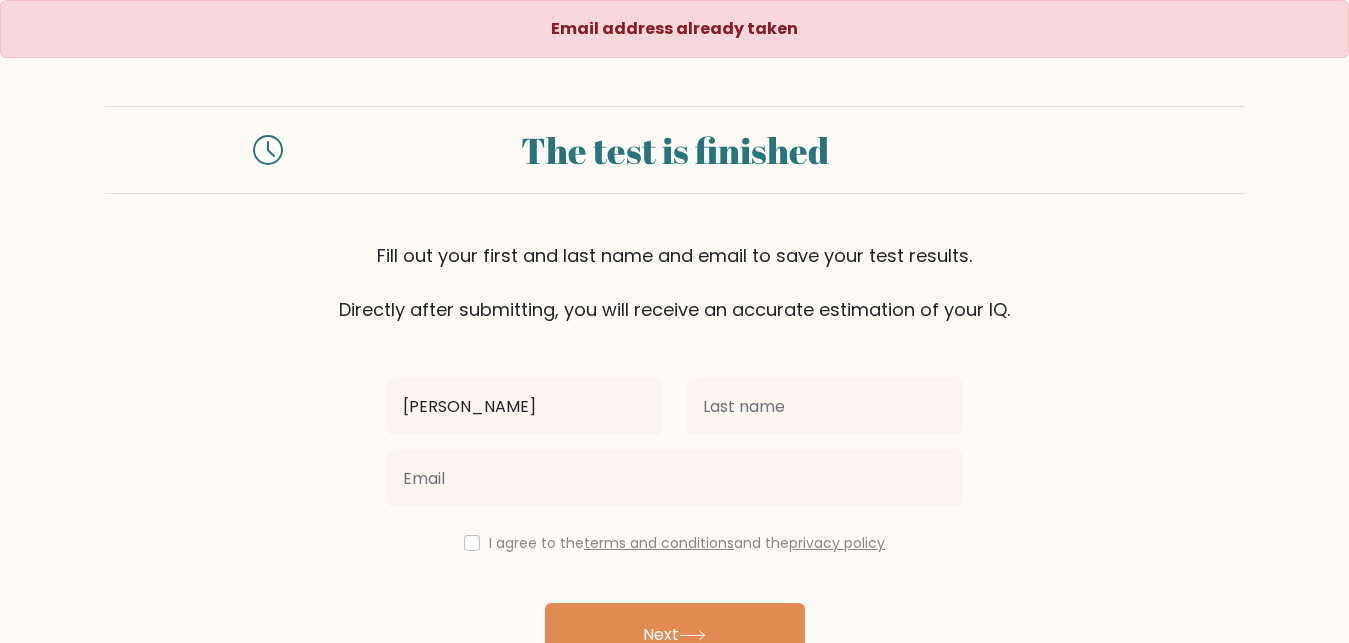 type on "[PERSON_NAME]" 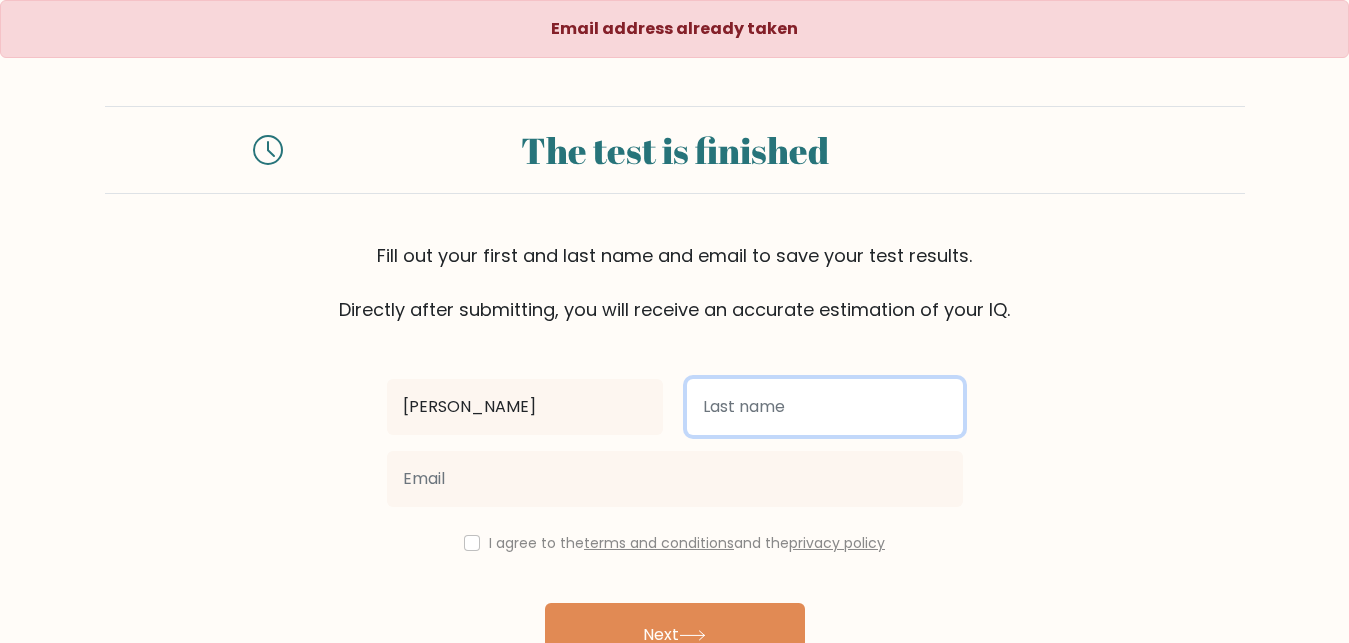 click at bounding box center (825, 407) 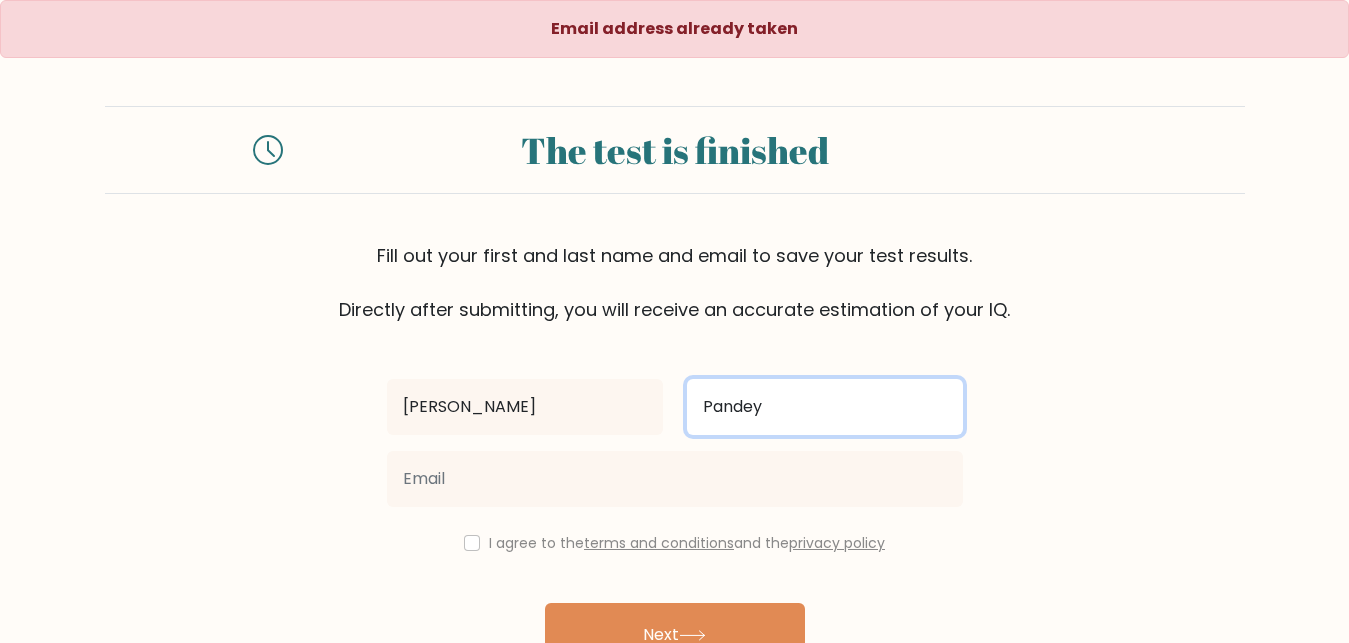 type on "Pandey" 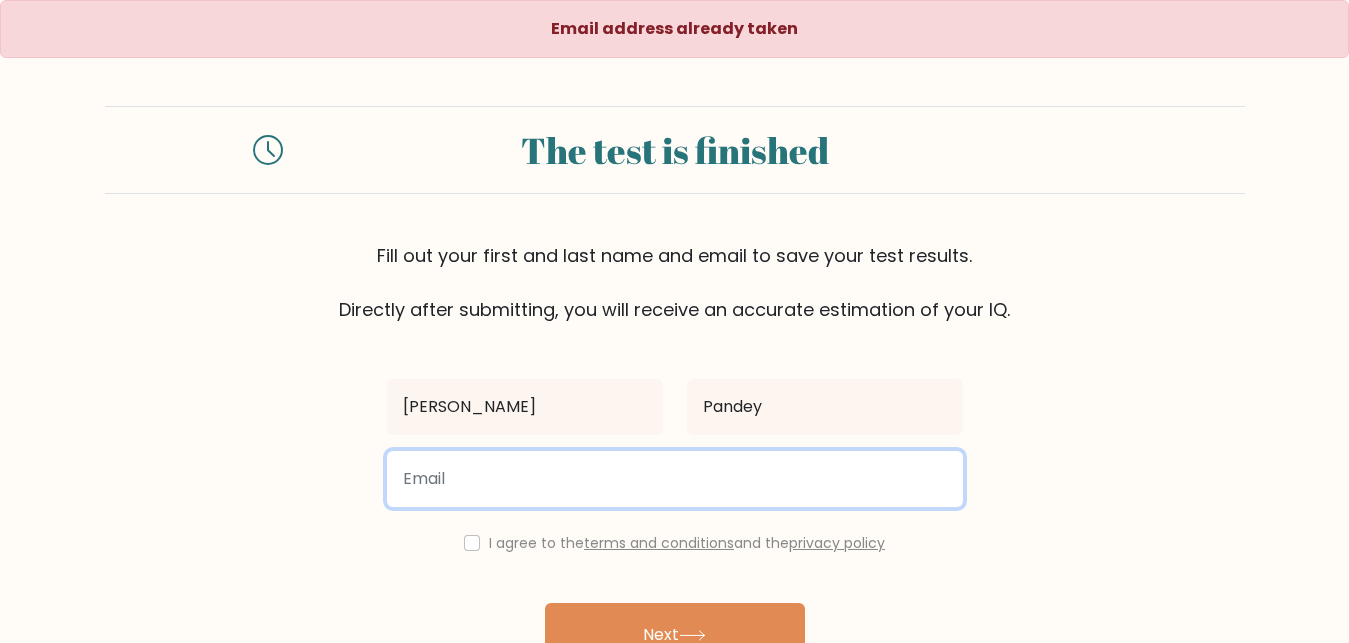 click at bounding box center [675, 479] 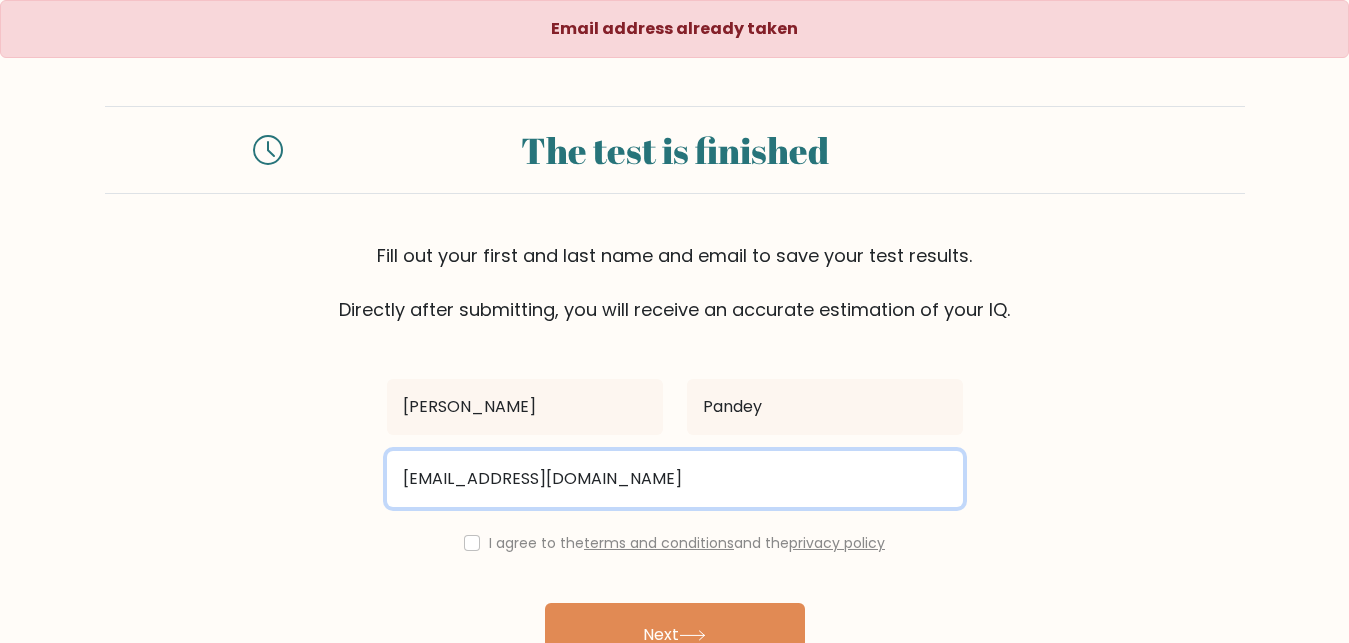 type on "seemapandey61152006@gmail.com" 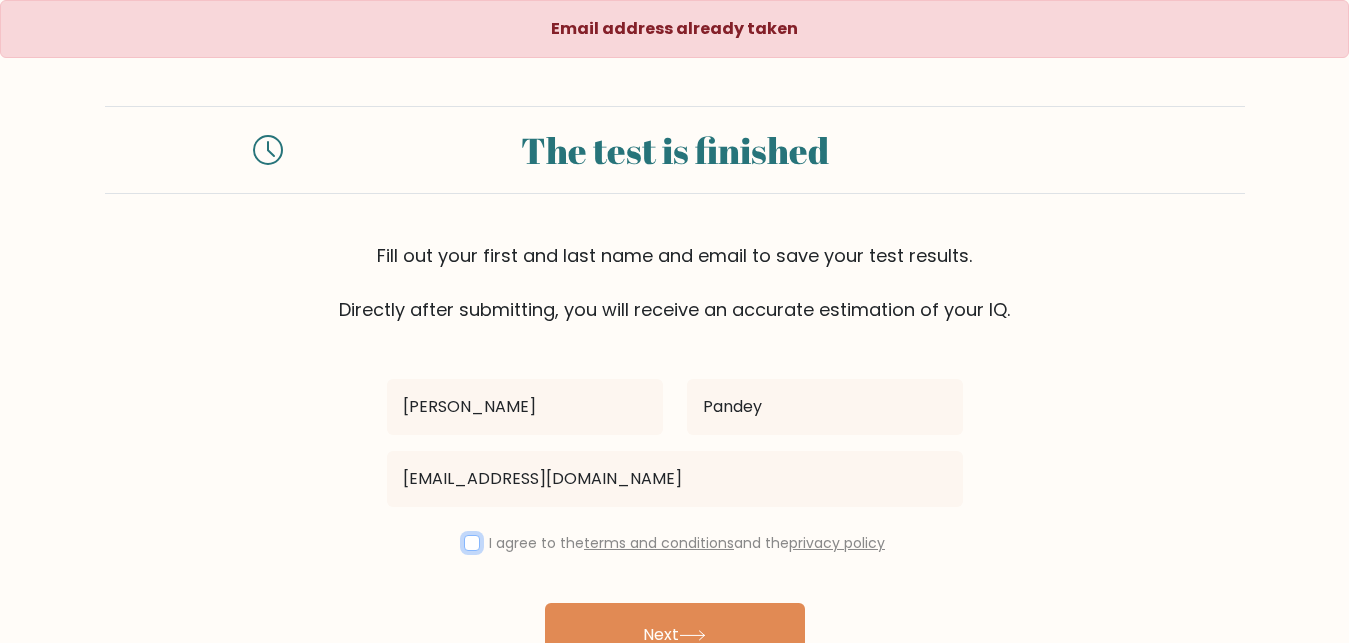 click at bounding box center [472, 543] 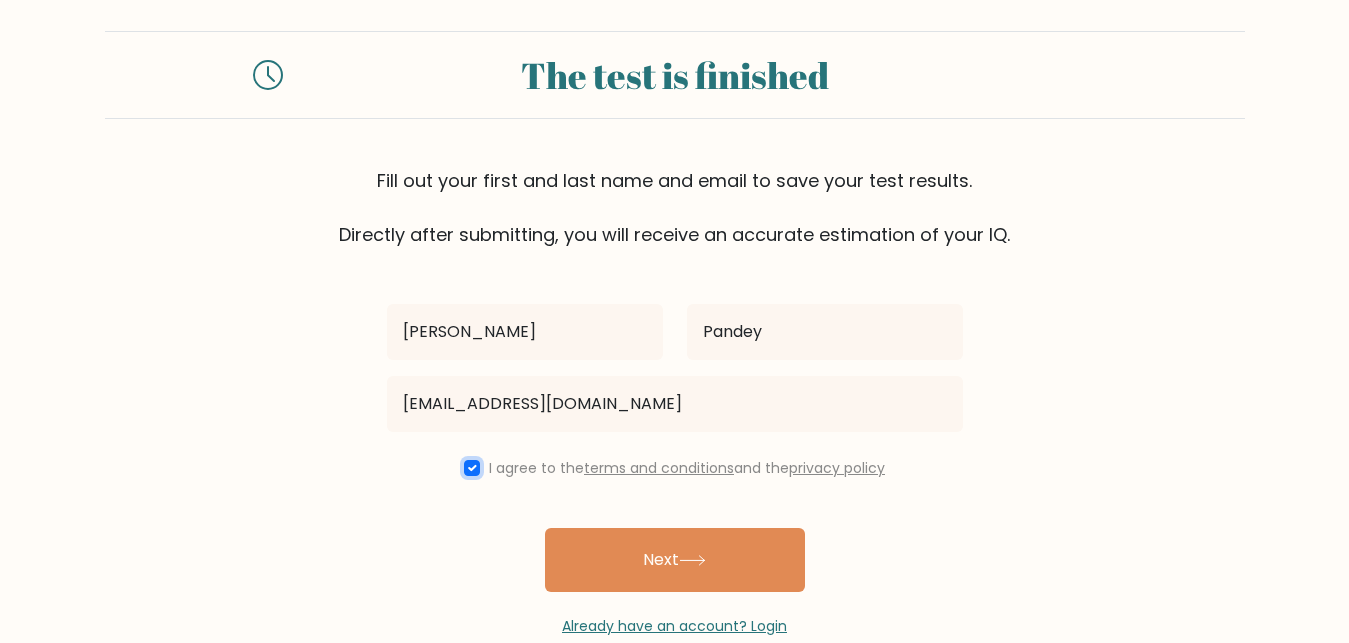 scroll, scrollTop: 119, scrollLeft: 0, axis: vertical 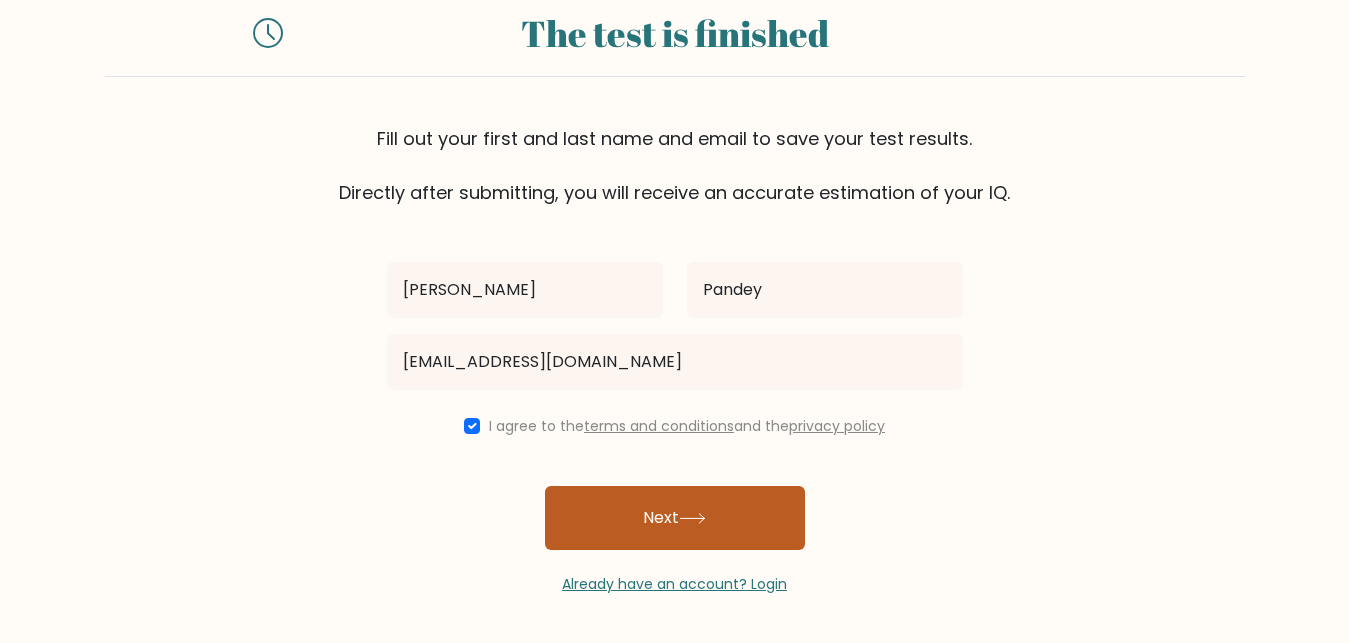 click on "Next" at bounding box center (675, 518) 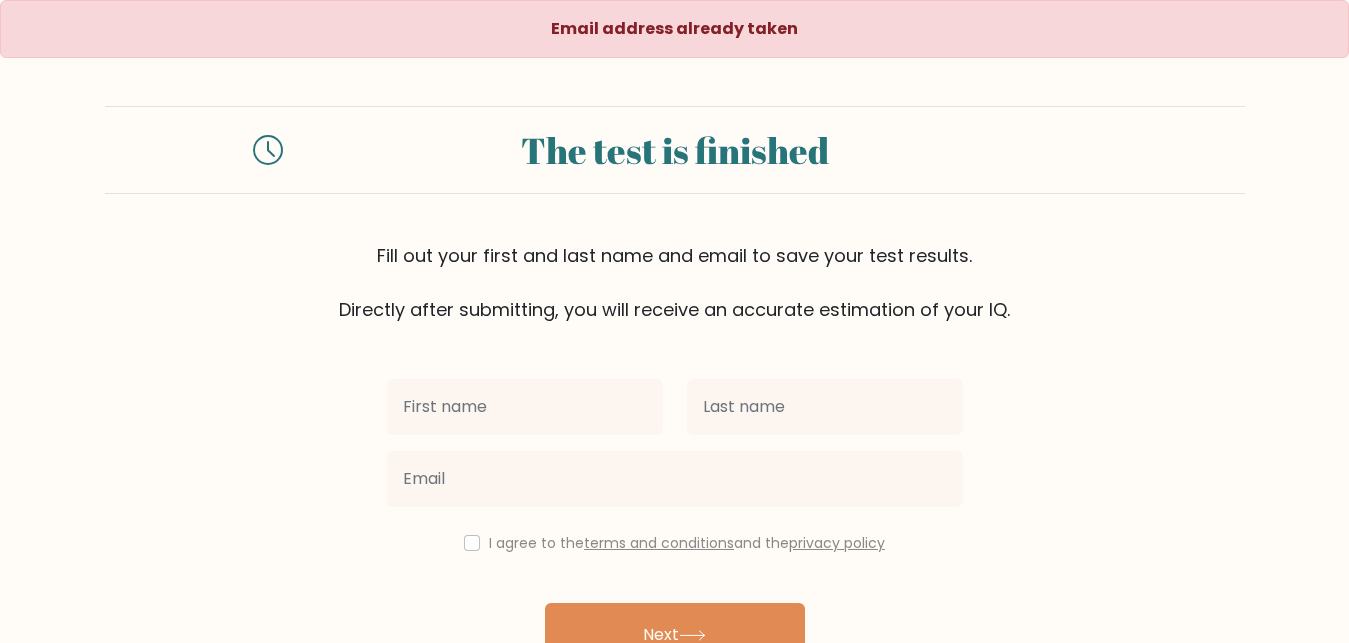 scroll, scrollTop: 0, scrollLeft: 0, axis: both 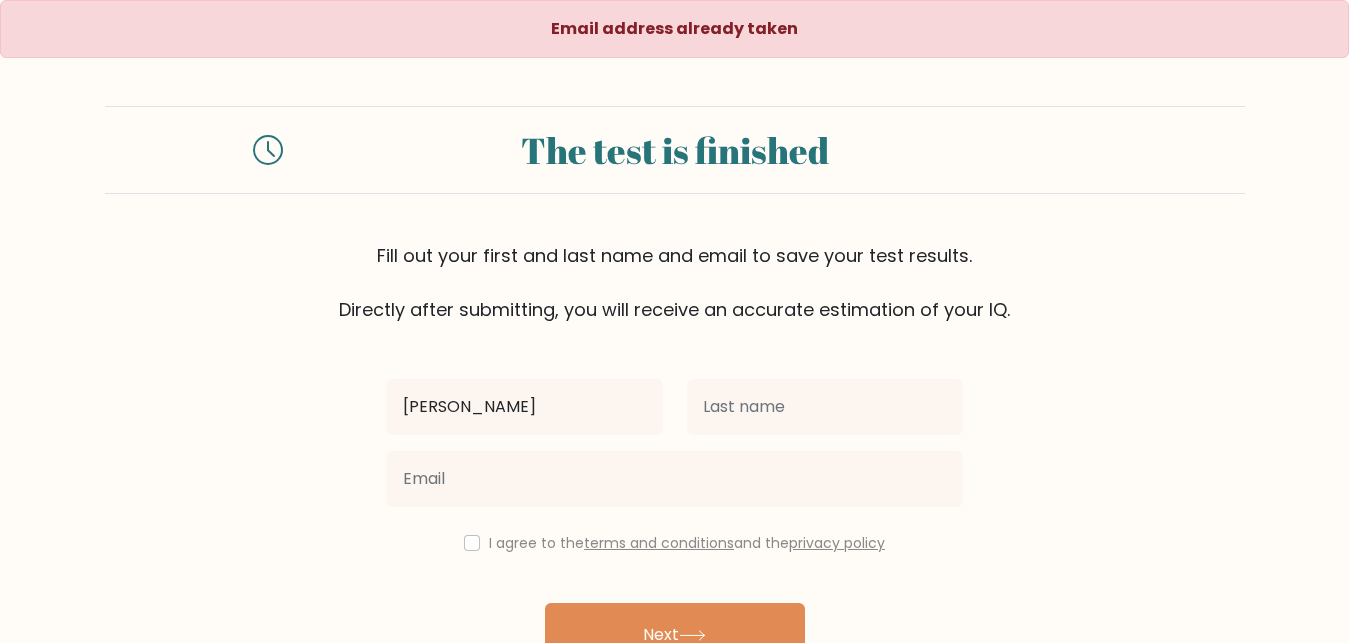 type on "[PERSON_NAME]" 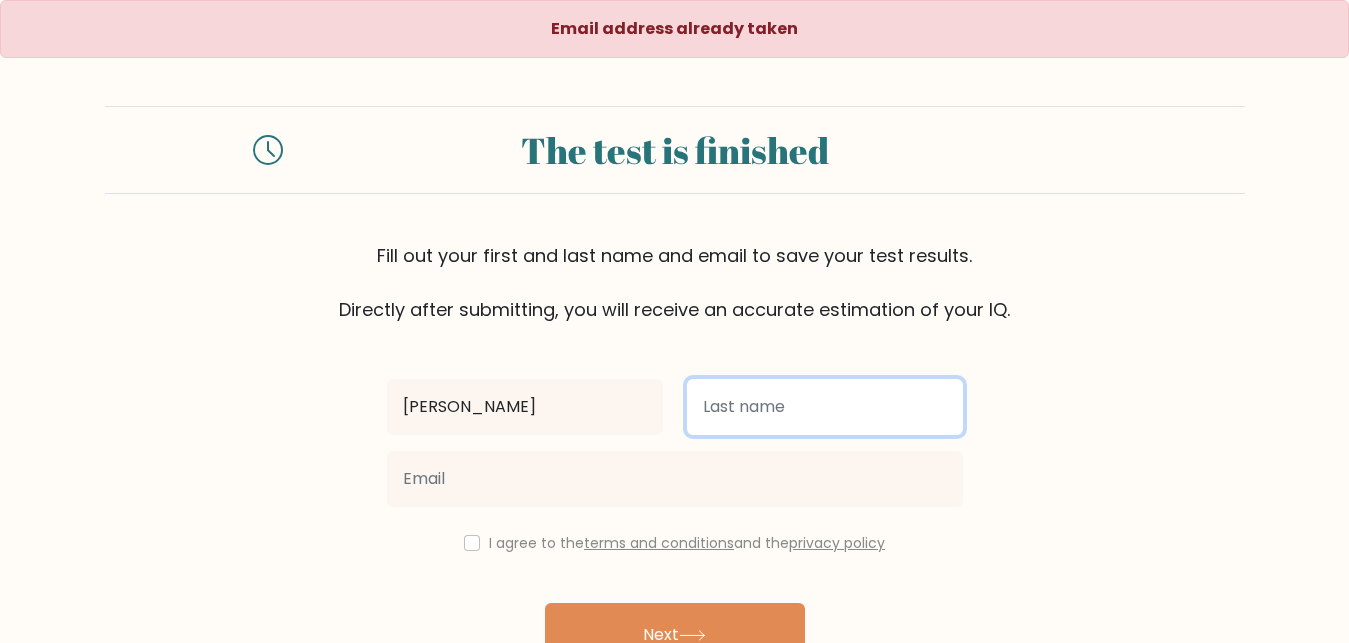 click at bounding box center (825, 407) 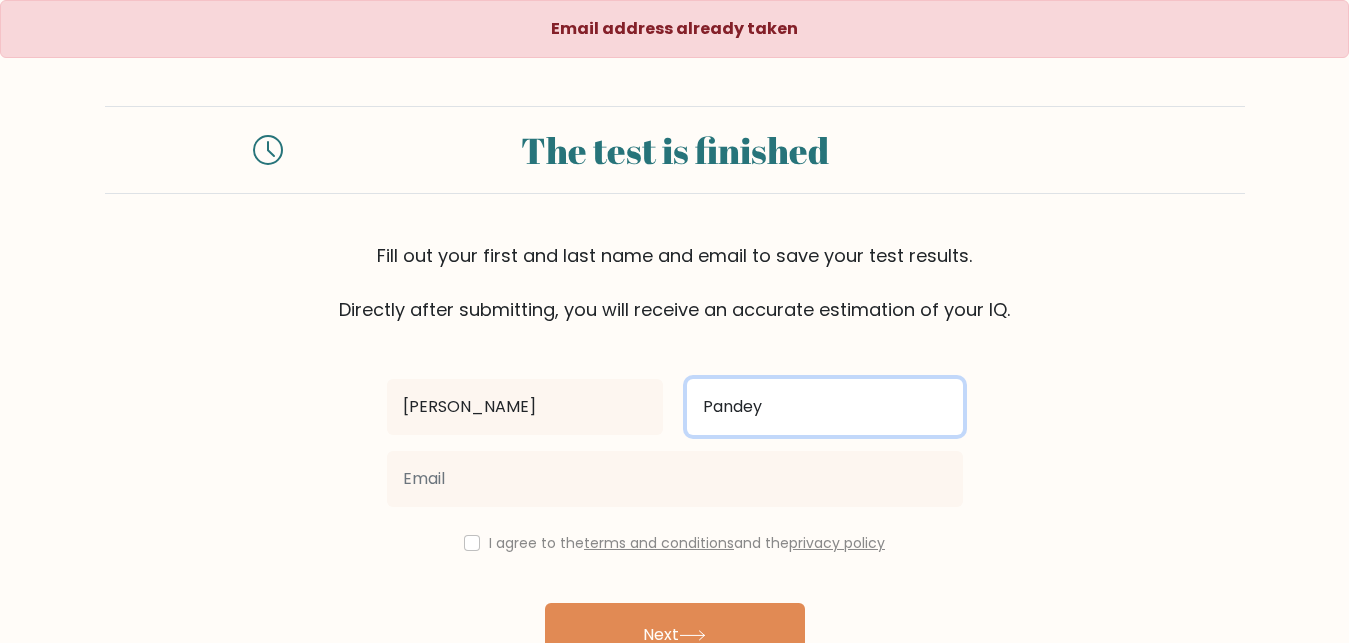 type on "Pandey" 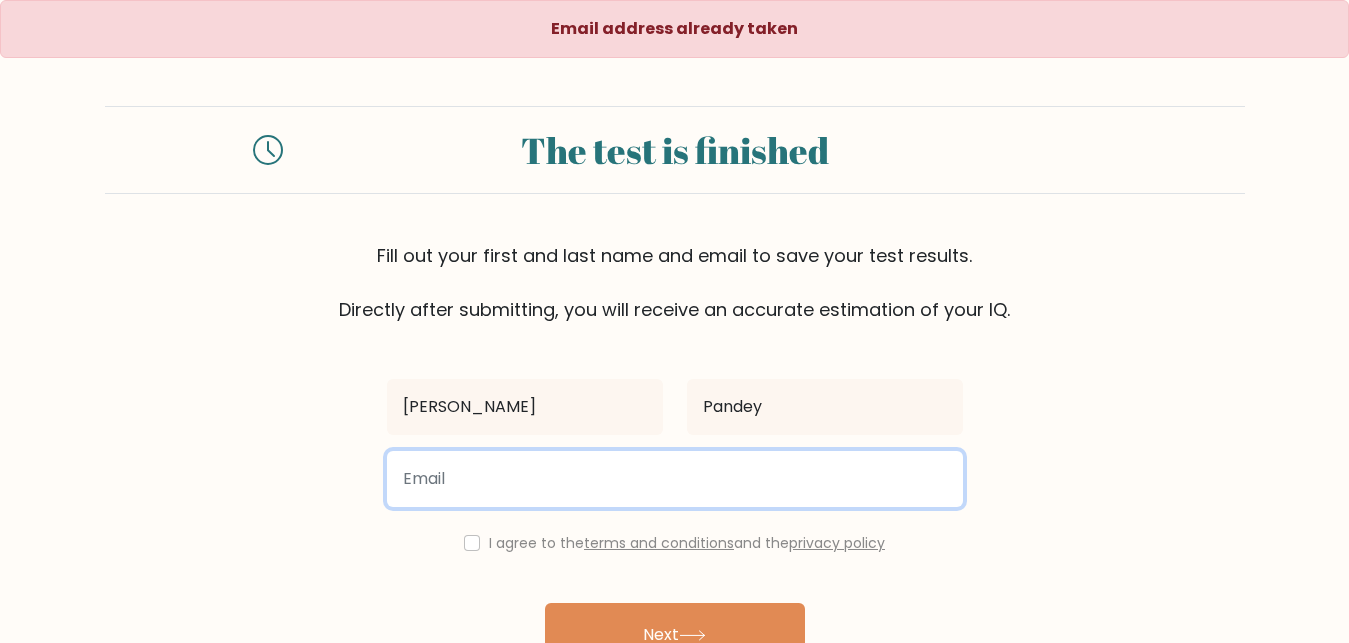 click at bounding box center (675, 479) 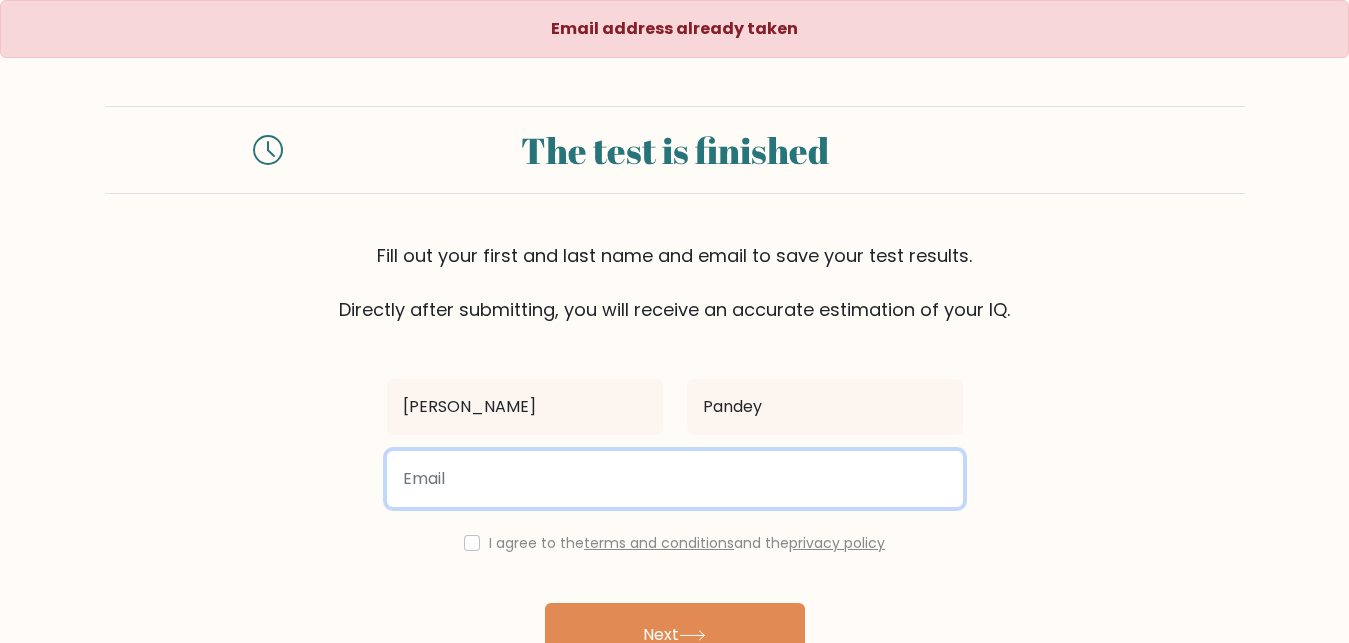 paste on "taweli1759@iamtile.com" 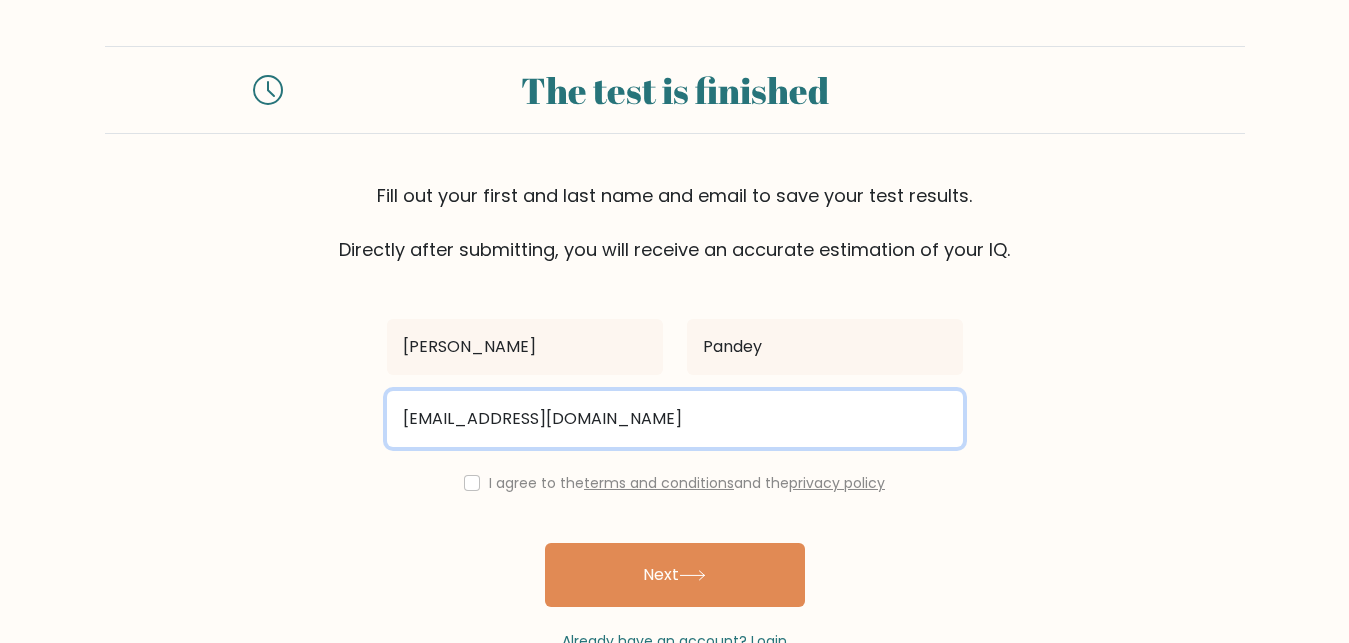scroll, scrollTop: 119, scrollLeft: 0, axis: vertical 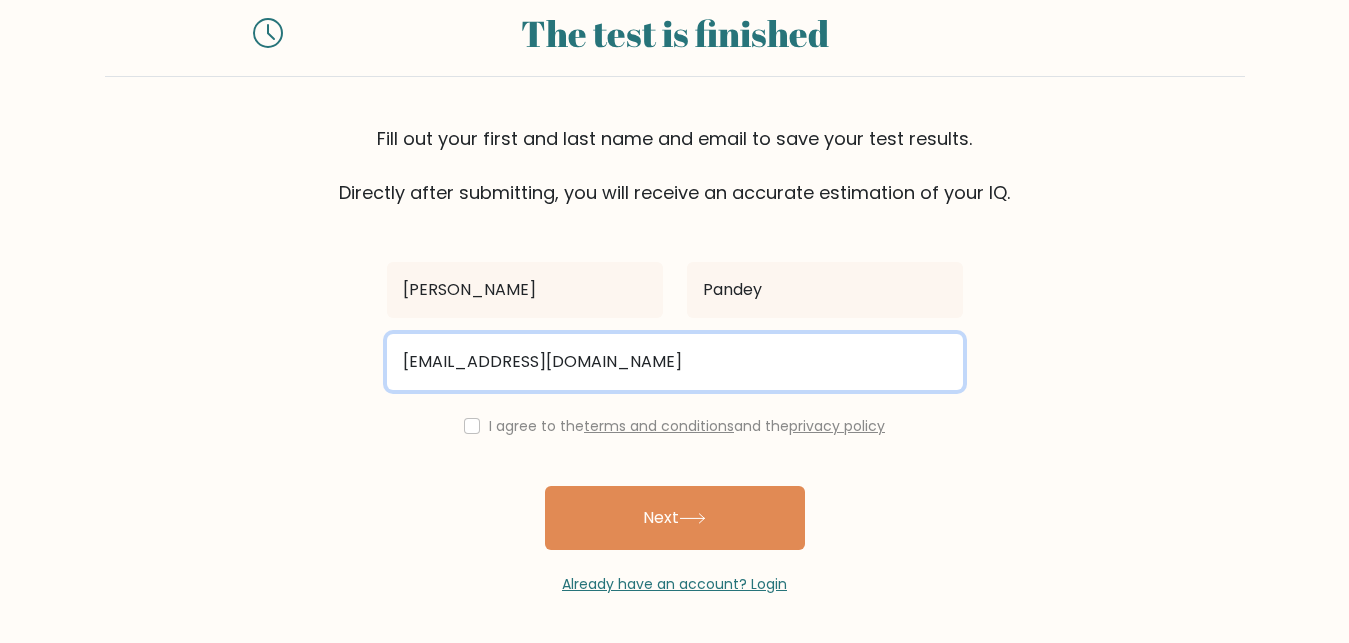 type on "taweli1759@iamtile.com" 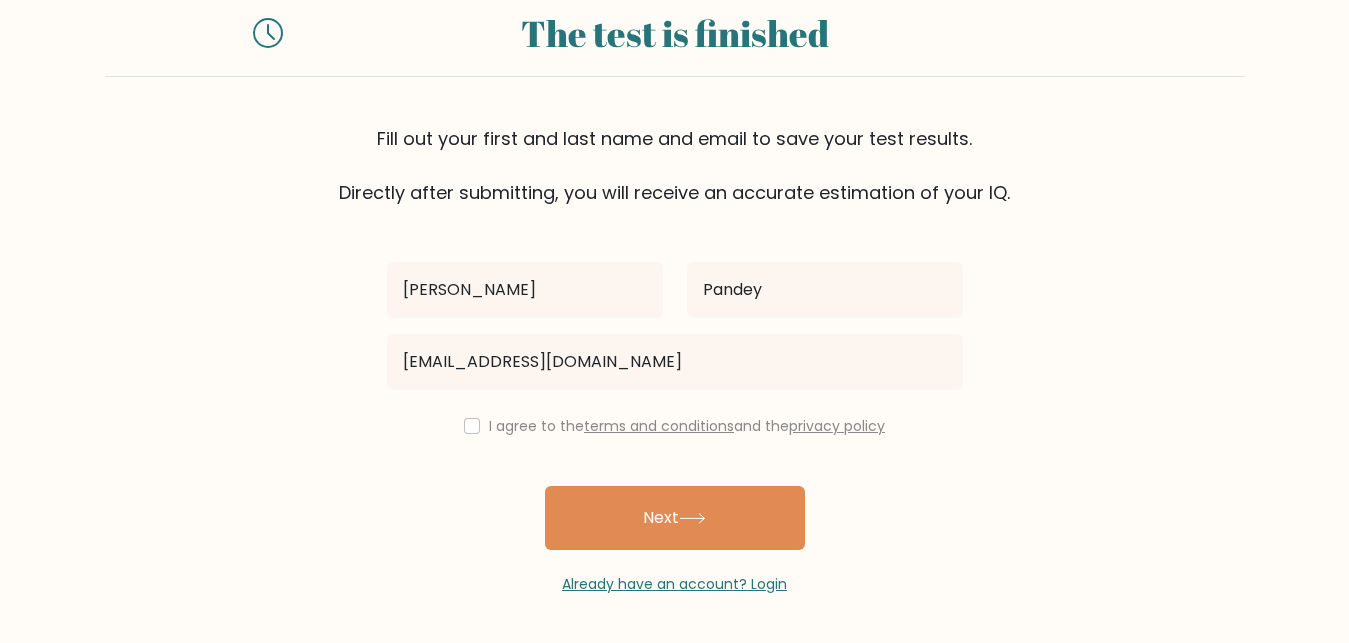 click on "I agree to the  terms and conditions  and the  privacy policy" at bounding box center [675, 426] 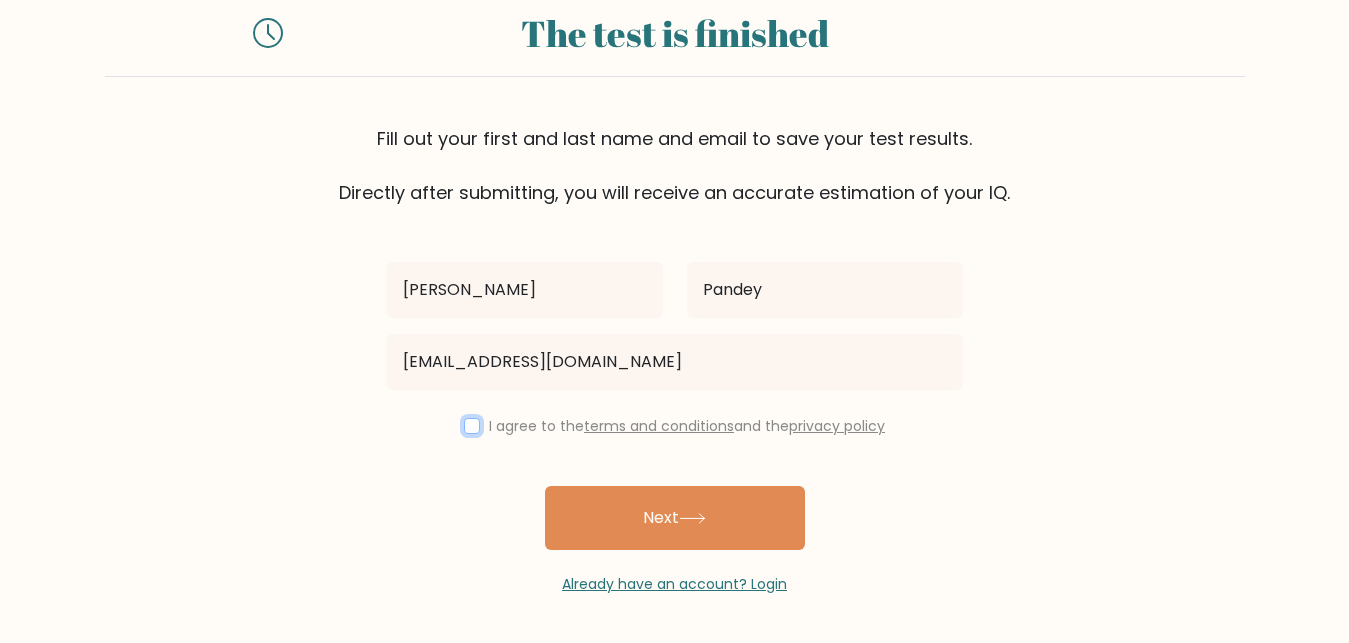 click at bounding box center (472, 426) 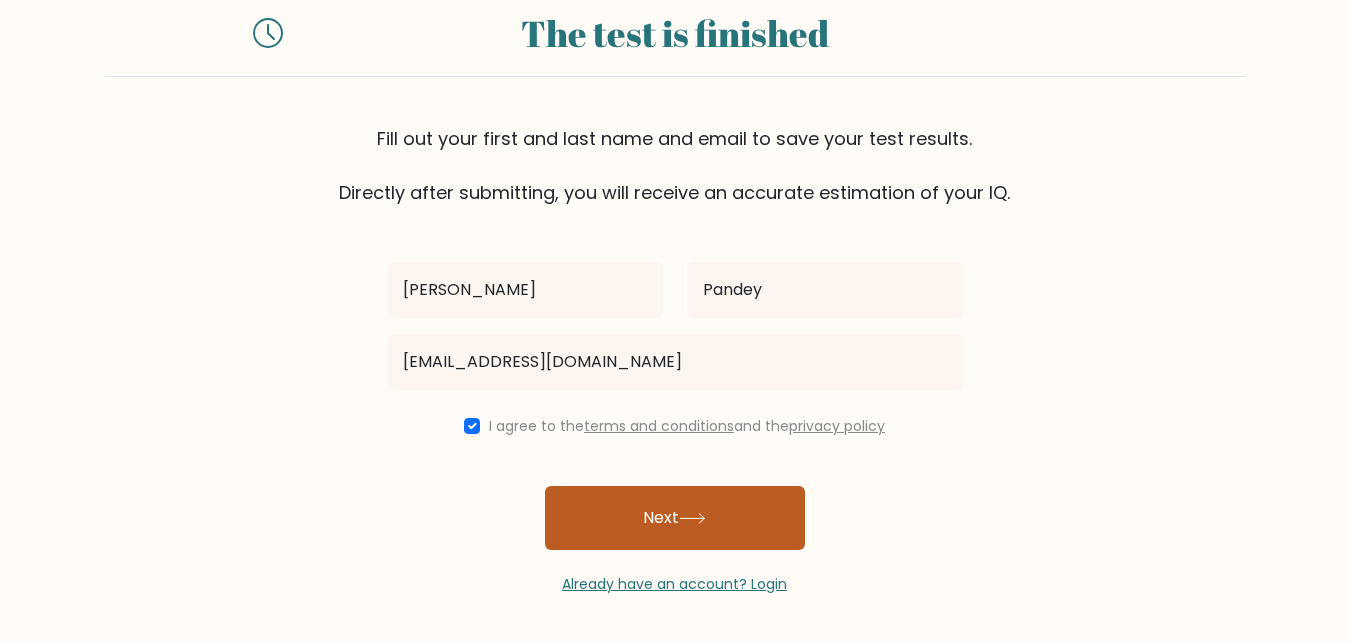 click on "Next" at bounding box center [675, 518] 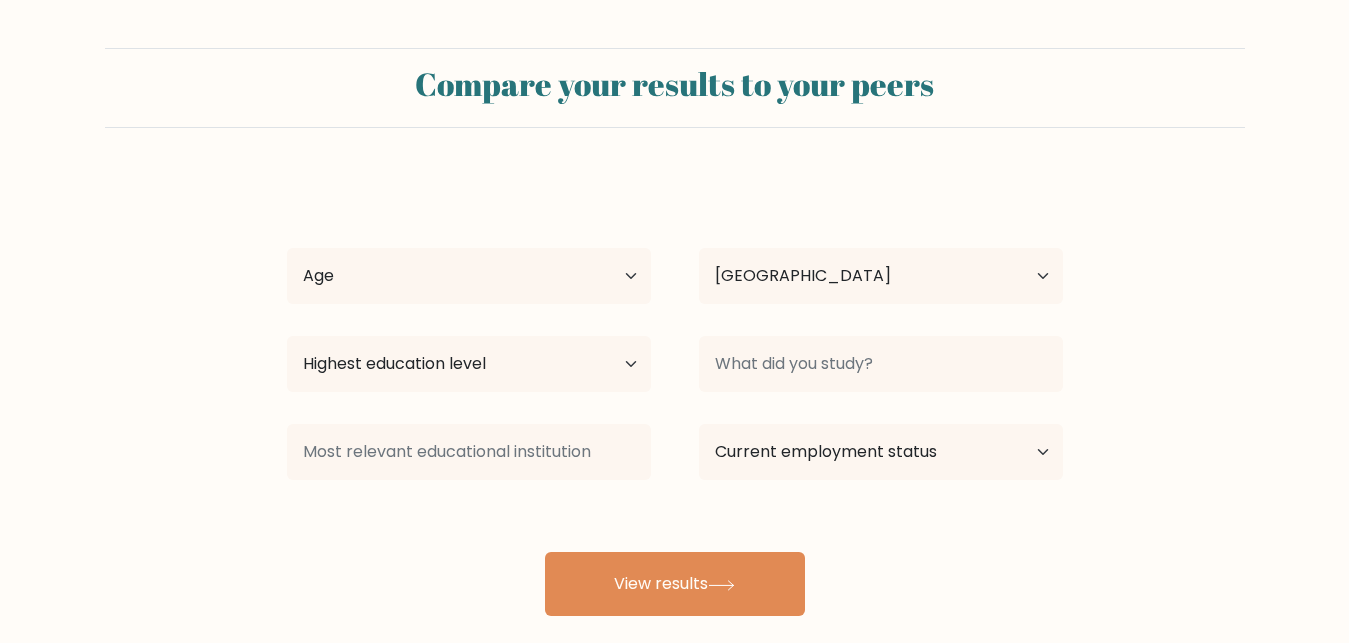 select on "IN" 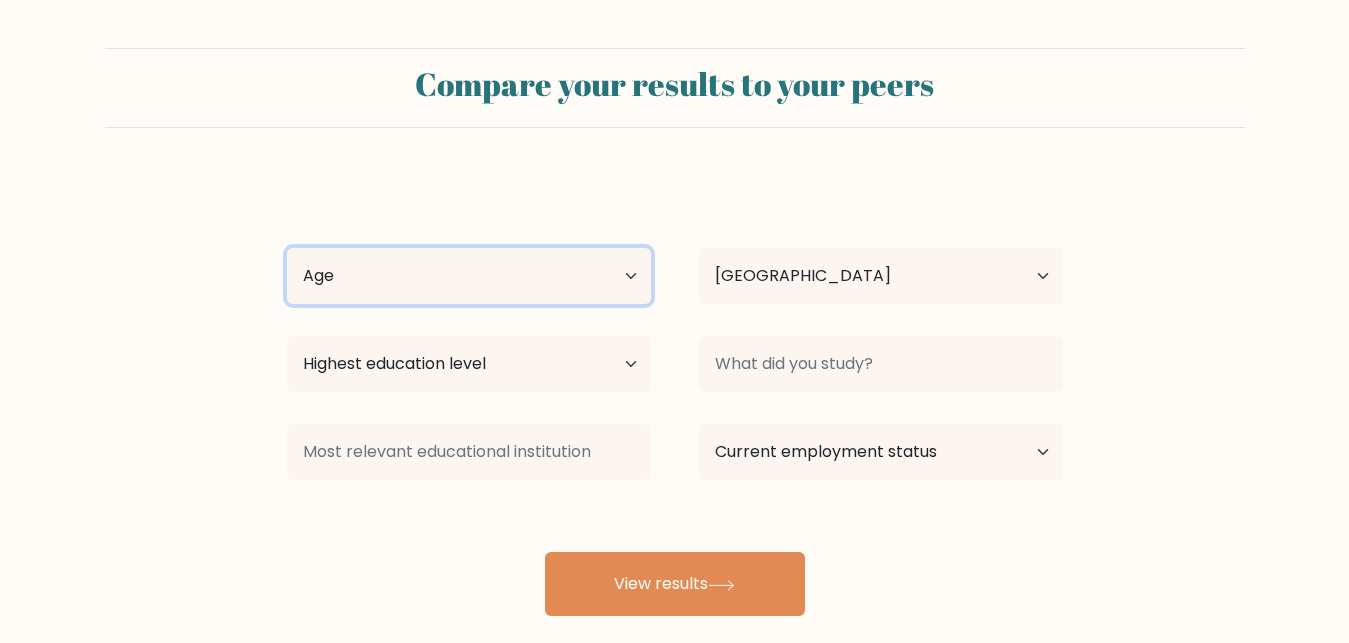 click on "Age
Under [DEMOGRAPHIC_DATA]
[DEMOGRAPHIC_DATA]
[DEMOGRAPHIC_DATA]
[DEMOGRAPHIC_DATA]
[DEMOGRAPHIC_DATA]
[DEMOGRAPHIC_DATA]
[DEMOGRAPHIC_DATA] and above" at bounding box center [469, 276] 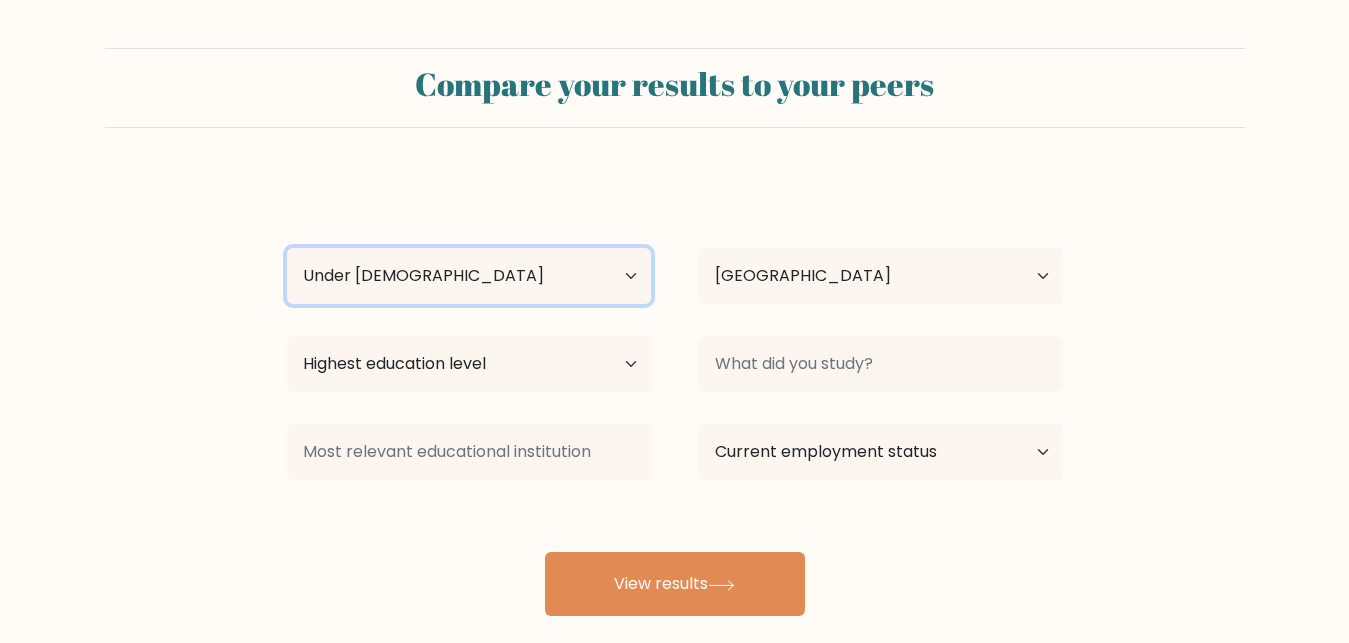 click on "Under 18 years old" at bounding box center [0, 0] 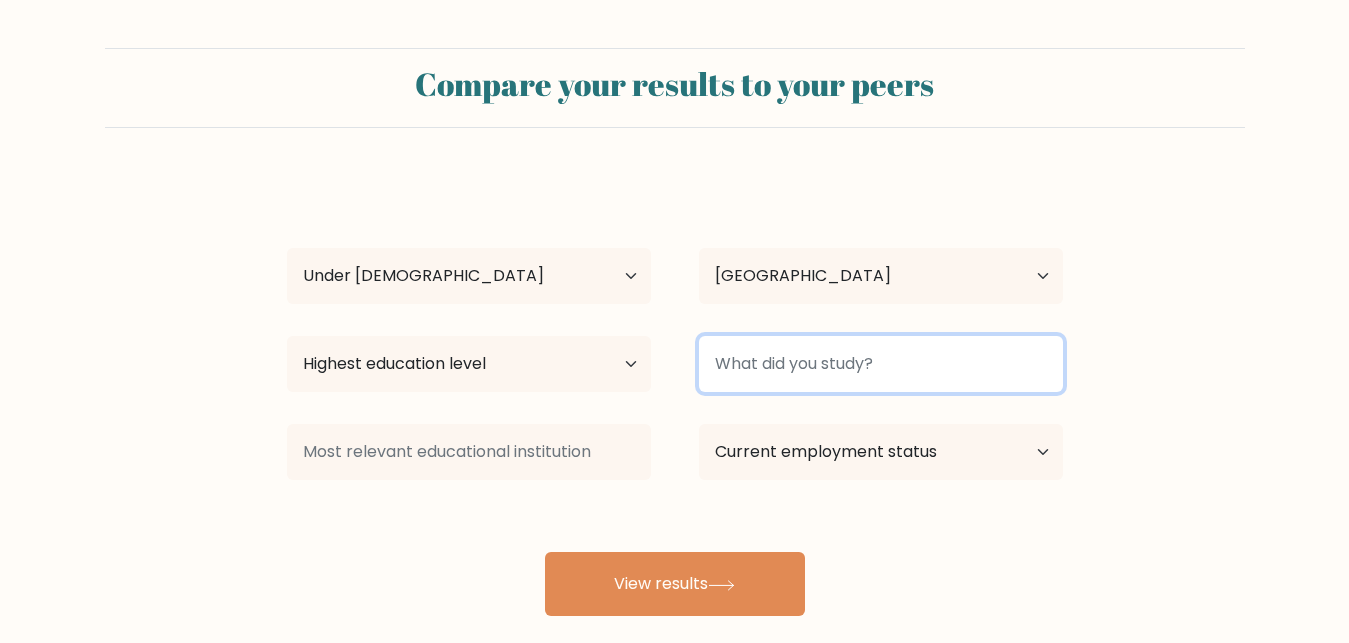 click at bounding box center (881, 364) 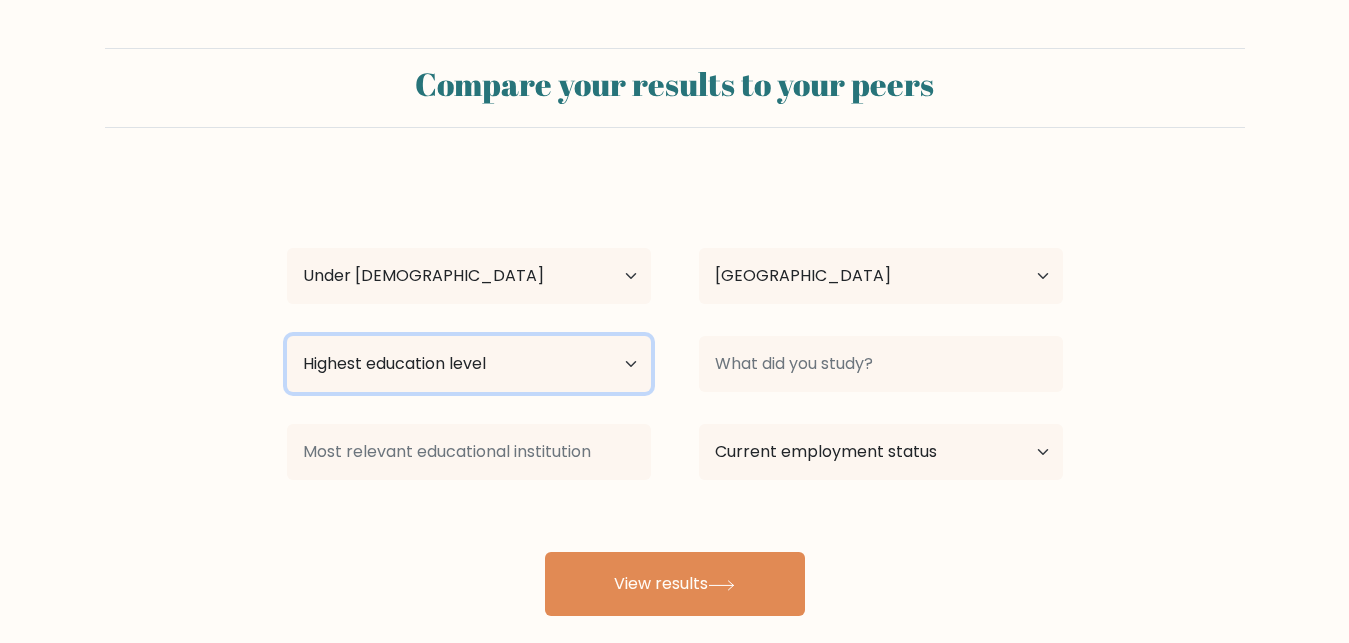 click on "Highest education level
No schooling
Primary
Lower Secondary
Upper Secondary
Occupation Specific
Bachelor's degree
Master's degree
Doctoral degree" at bounding box center [469, 364] 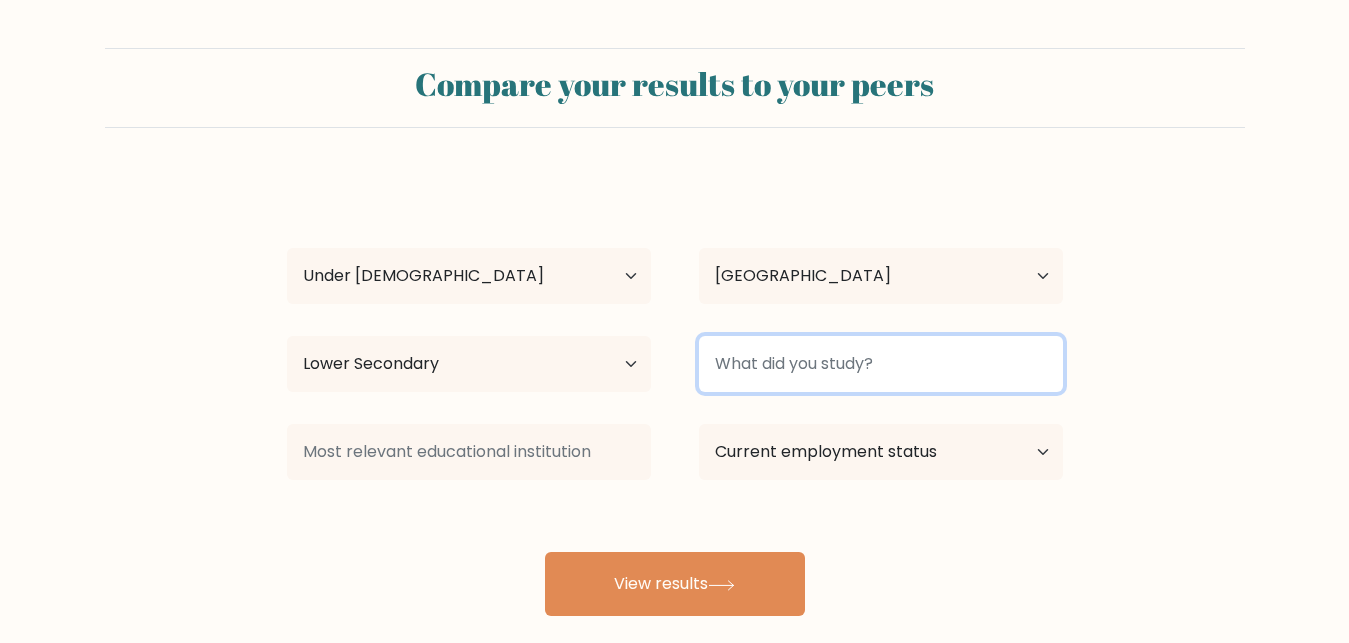 click at bounding box center (881, 364) 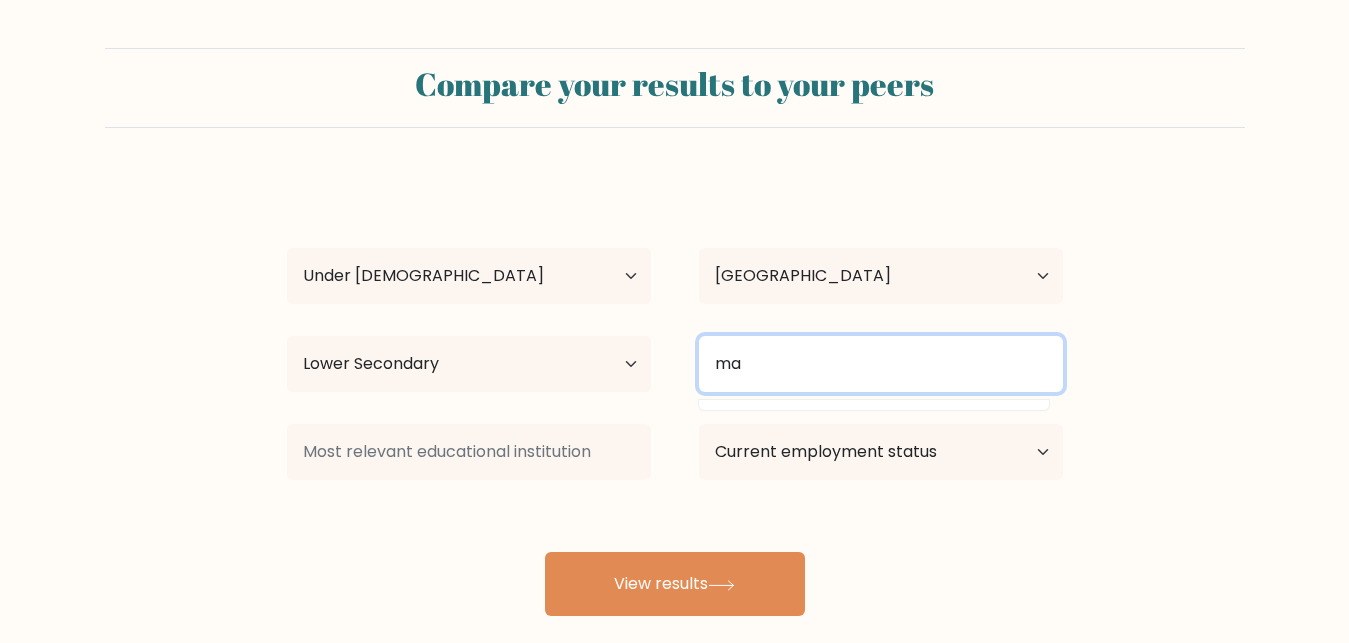 type on "m" 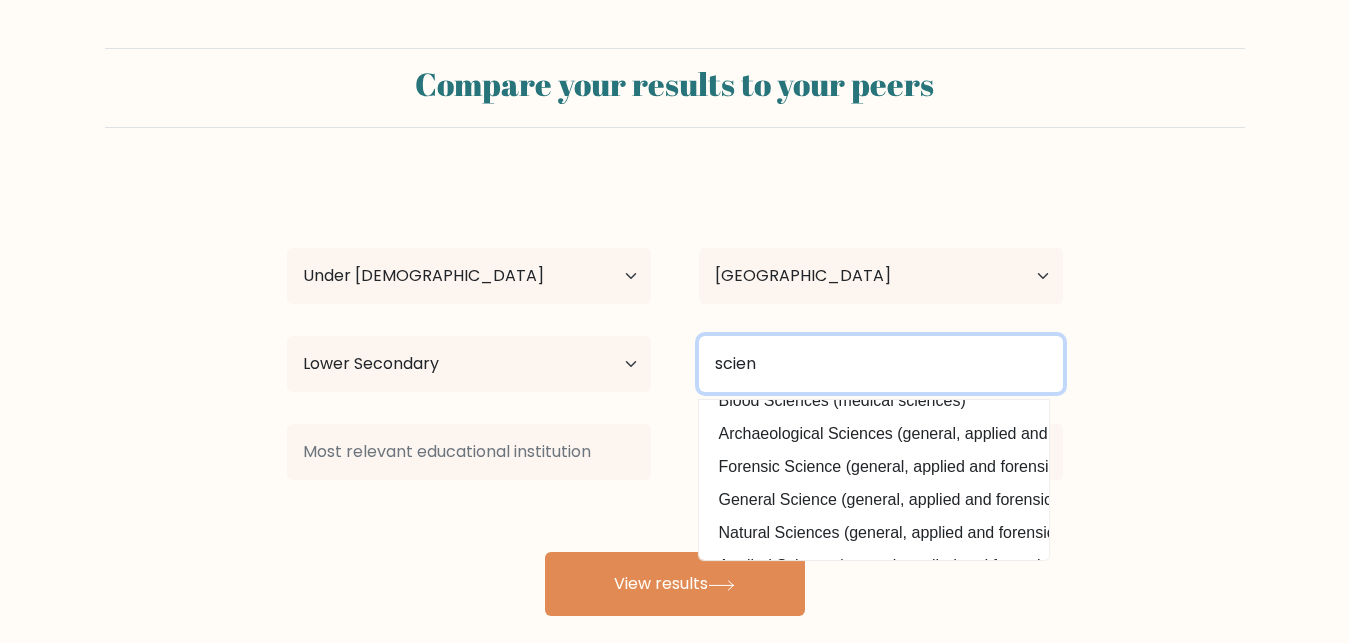 scroll, scrollTop: 129, scrollLeft: 0, axis: vertical 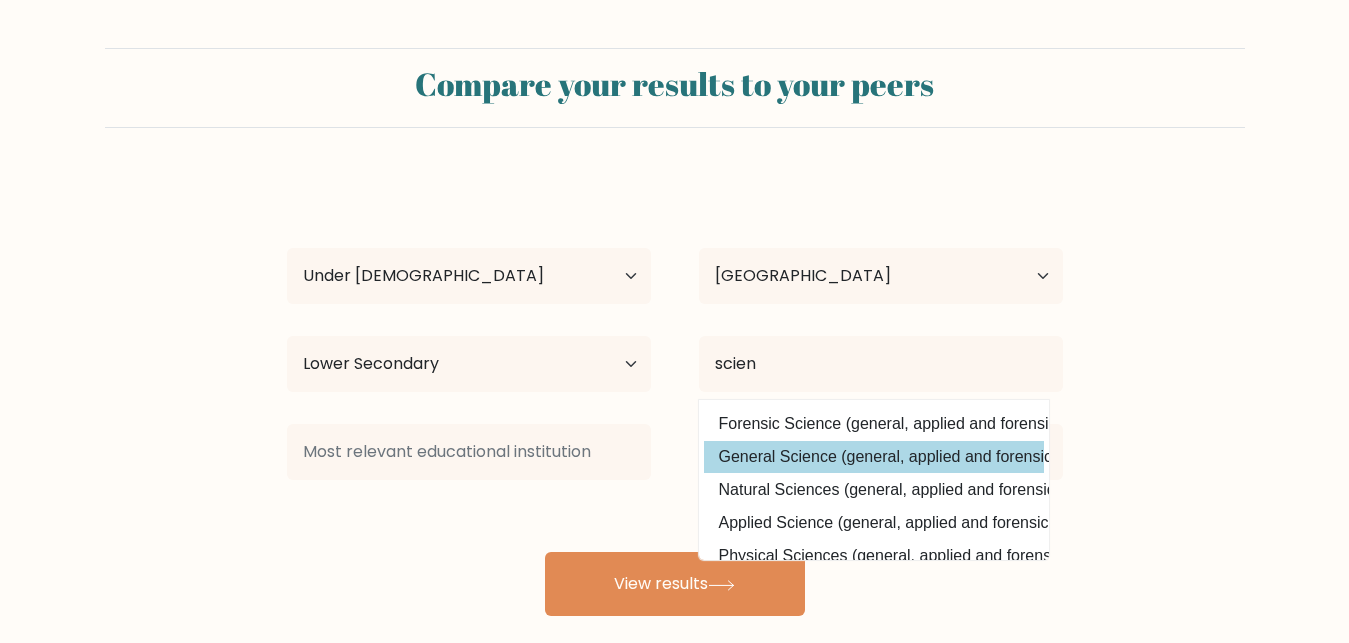 click on "Soham
Pandey
Age
Under 18 years old
18-24 years old
25-34 years old
35-44 years old
45-54 years old
55-64 years old
65 years old and above
Country
Afghanistan
Albania
Algeria
American Samoa
Andorra
Angola
Anguilla
Antarctica
Antigua and Barbuda
Argentina
Armenia
Aruba
Australia
Austria
Azerbaijan
Bahamas
Bahrain
Bangladesh
Barbados
Belarus
Belgium
Belize
Benin
Bermuda
Bhutan
Bolivia
Bonaire, Sint Eustatius and Saba
Bosnia and Herzegovina
Botswana
Bouvet Island
Brazil
Brunei Chad" at bounding box center (675, 396) 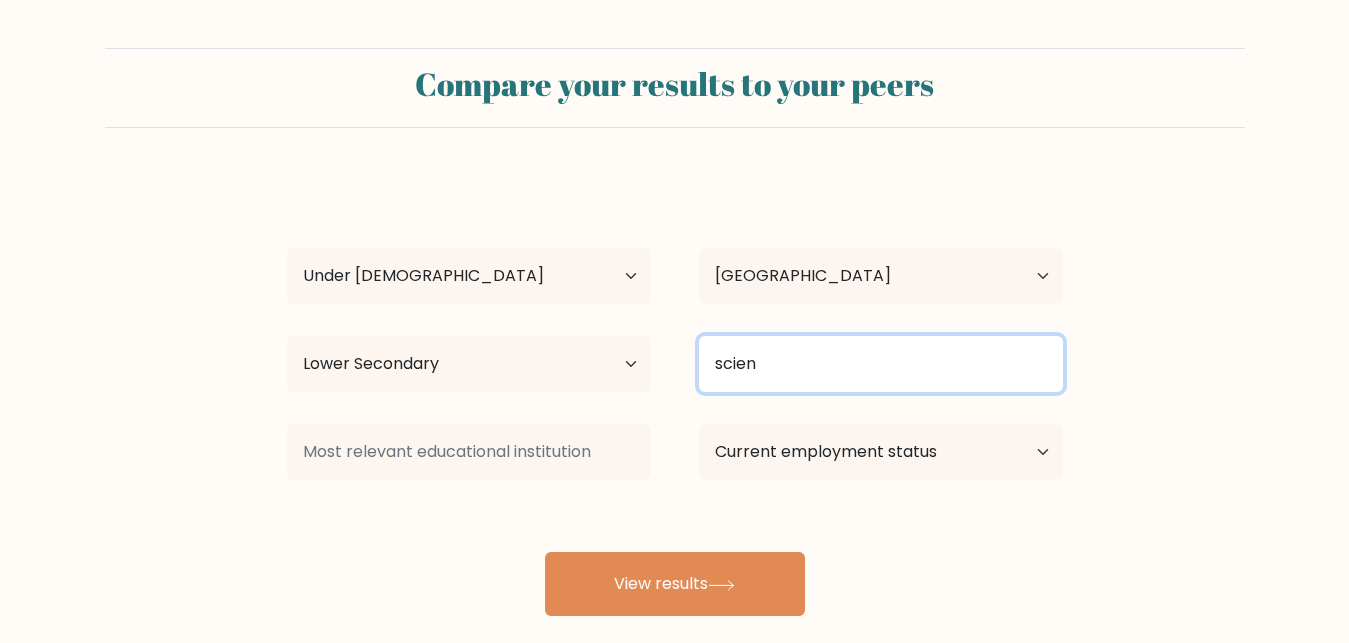 click on "scien" at bounding box center [881, 364] 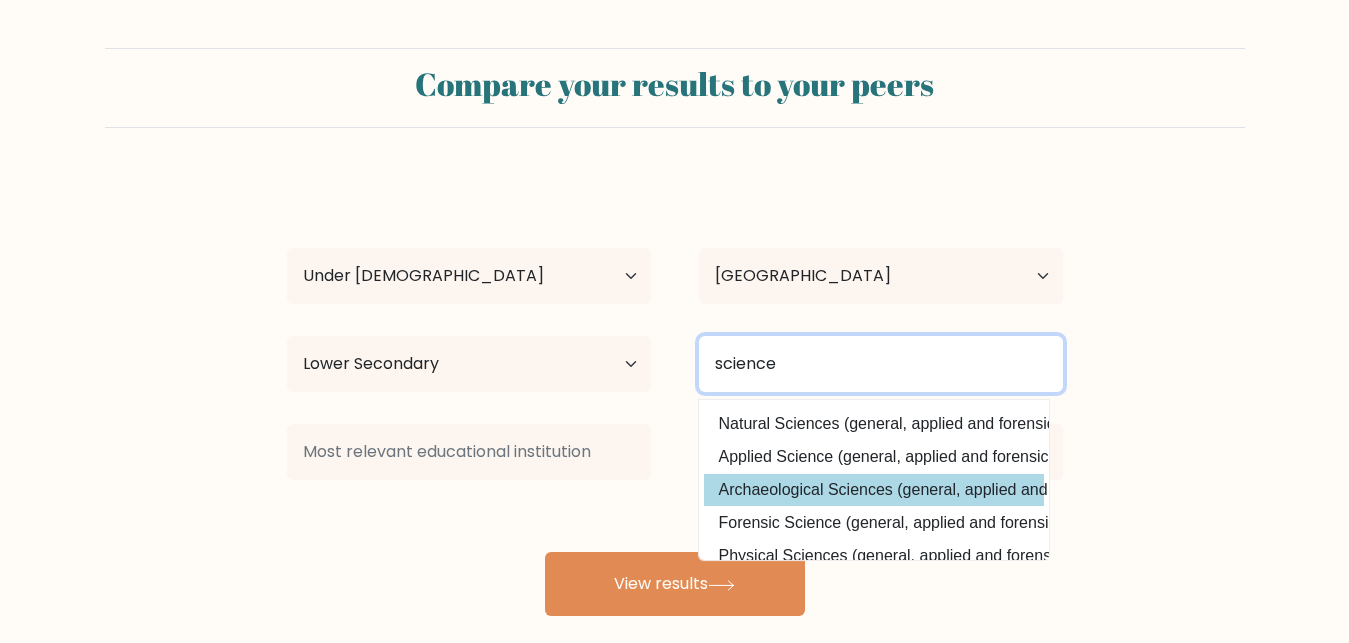 scroll, scrollTop: 197, scrollLeft: 0, axis: vertical 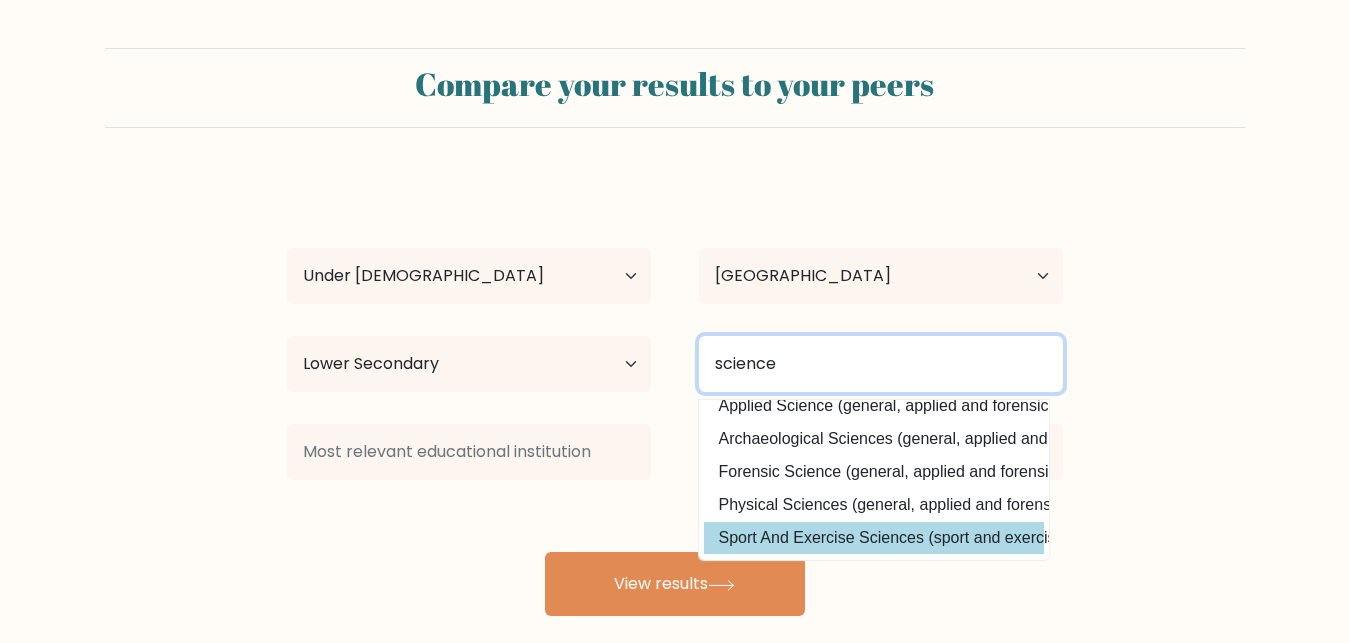 type on "science" 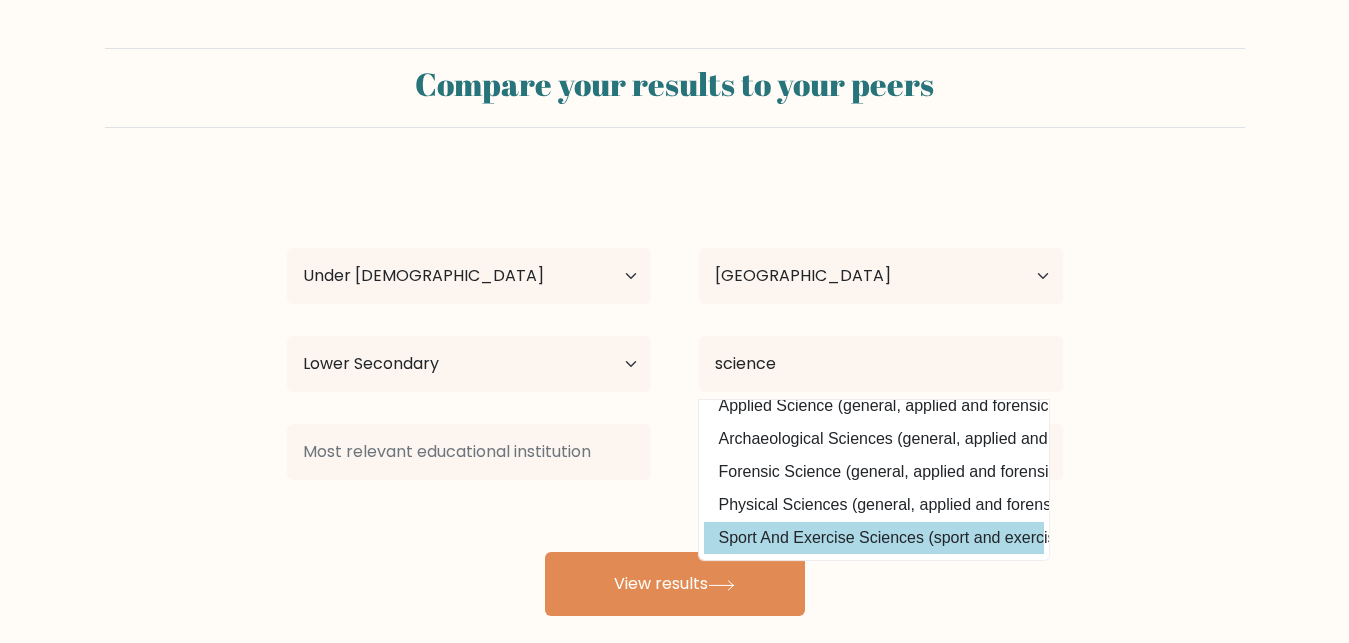 click on "Soham
Pandey
Age
Under 18 years old
18-24 years old
25-34 years old
35-44 years old
45-54 years old
55-64 years old
65 years old and above
Country
Afghanistan
Albania
Algeria
American Samoa
Andorra
Angola
Anguilla
Antarctica
Antigua and Barbuda
Argentina
Armenia
Aruba
Australia
Austria
Azerbaijan
Bahamas
Bahrain
Bangladesh
Barbados
Belarus
Belgium
Belize
Benin
Bermuda
Bhutan
Bolivia
Bonaire, Sint Eustatius and Saba
Bosnia and Herzegovina
Botswana
Bouvet Island
Brazil
Brunei Chad" at bounding box center (675, 396) 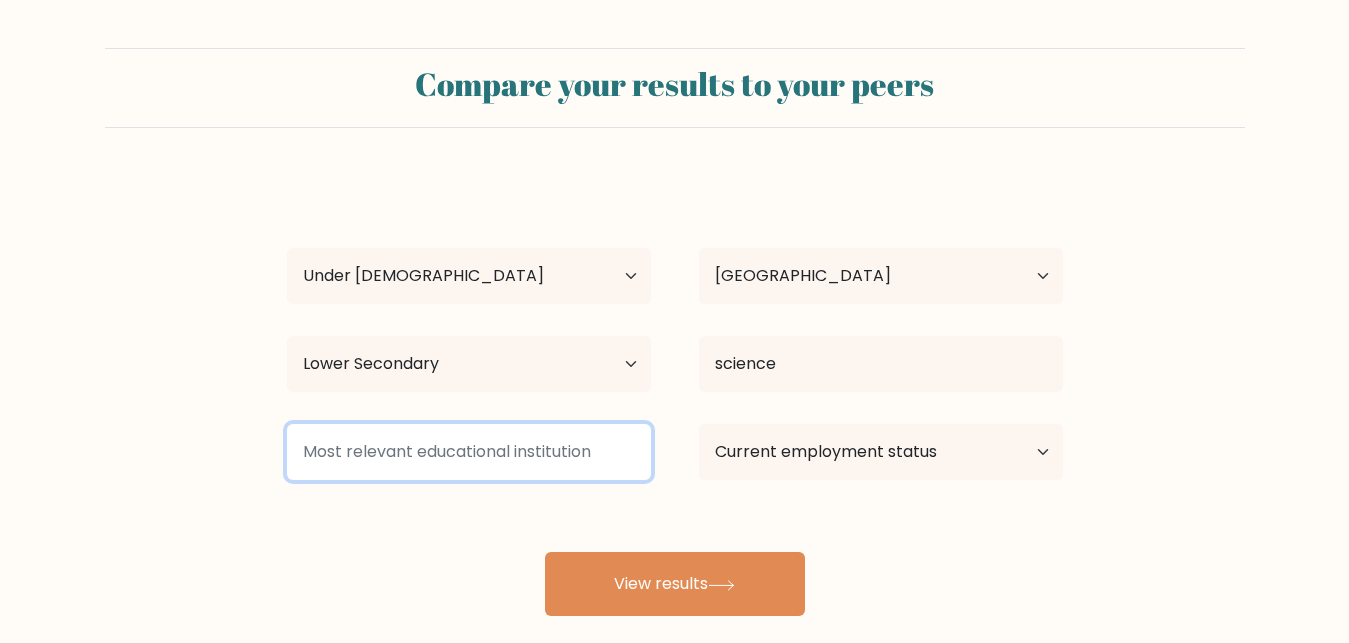 click at bounding box center (469, 452) 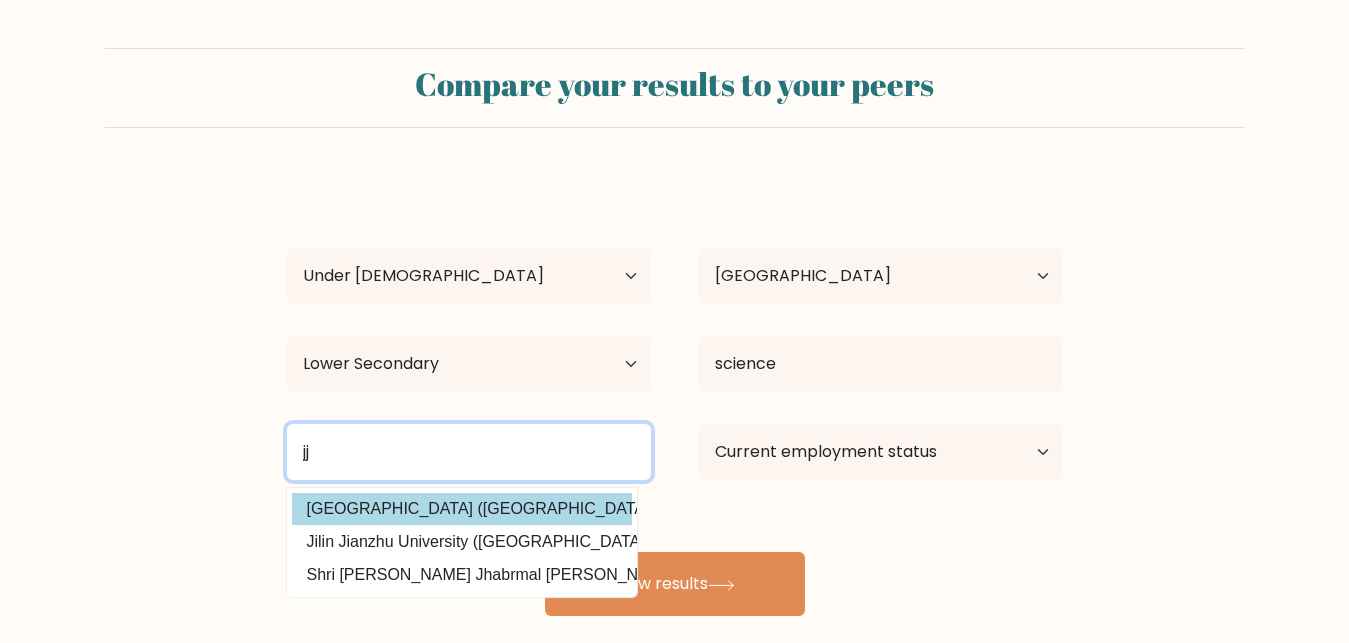 type on "jj" 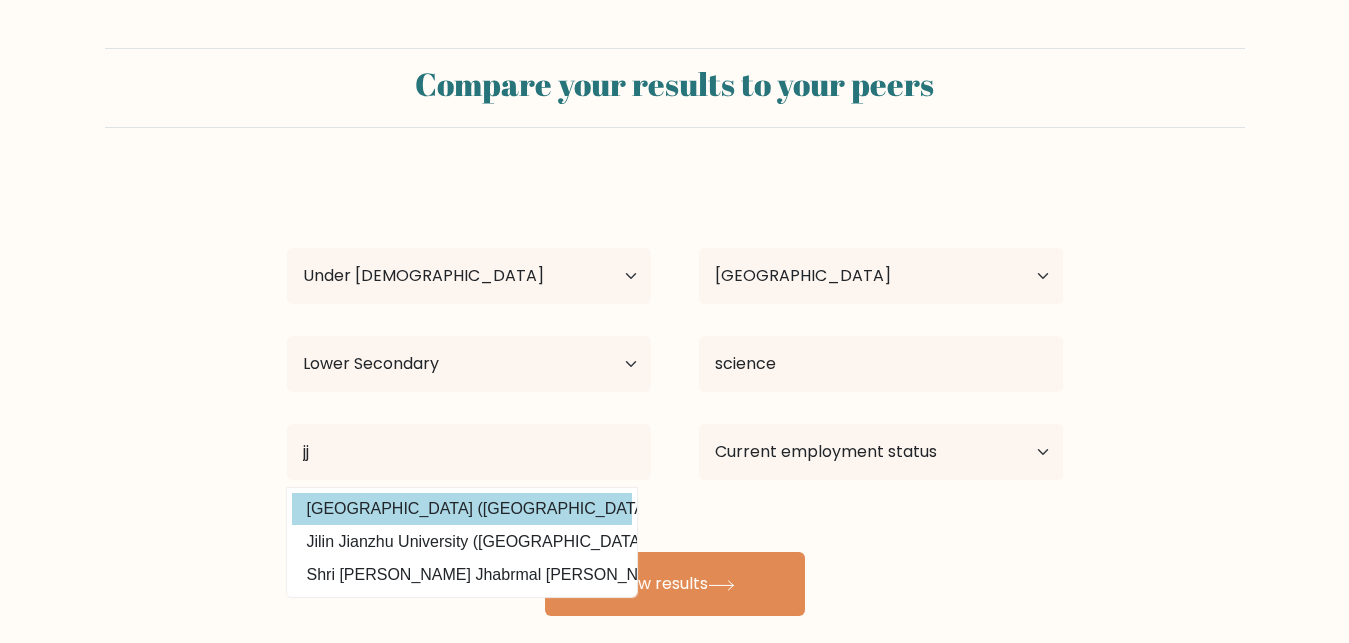 click on "Soham
Pandey
Age
Under 18 years old
18-24 years old
25-34 years old
35-44 years old
45-54 years old
55-64 years old
65 years old and above
Country
Afghanistan
Albania
Algeria
American Samoa
Andorra
Angola
Anguilla
Antarctica
Antigua and Barbuda
Argentina
Armenia
Aruba
Australia
Austria
Azerbaijan
Bahamas
Bahrain
Bangladesh
Barbados
Belarus
Belgium
Belize
Benin
Bermuda
Bhutan
Bolivia
Bonaire, Sint Eustatius and Saba
Bosnia and Herzegovina
Botswana
Bouvet Island
Brazil
Brunei Chad" at bounding box center (675, 396) 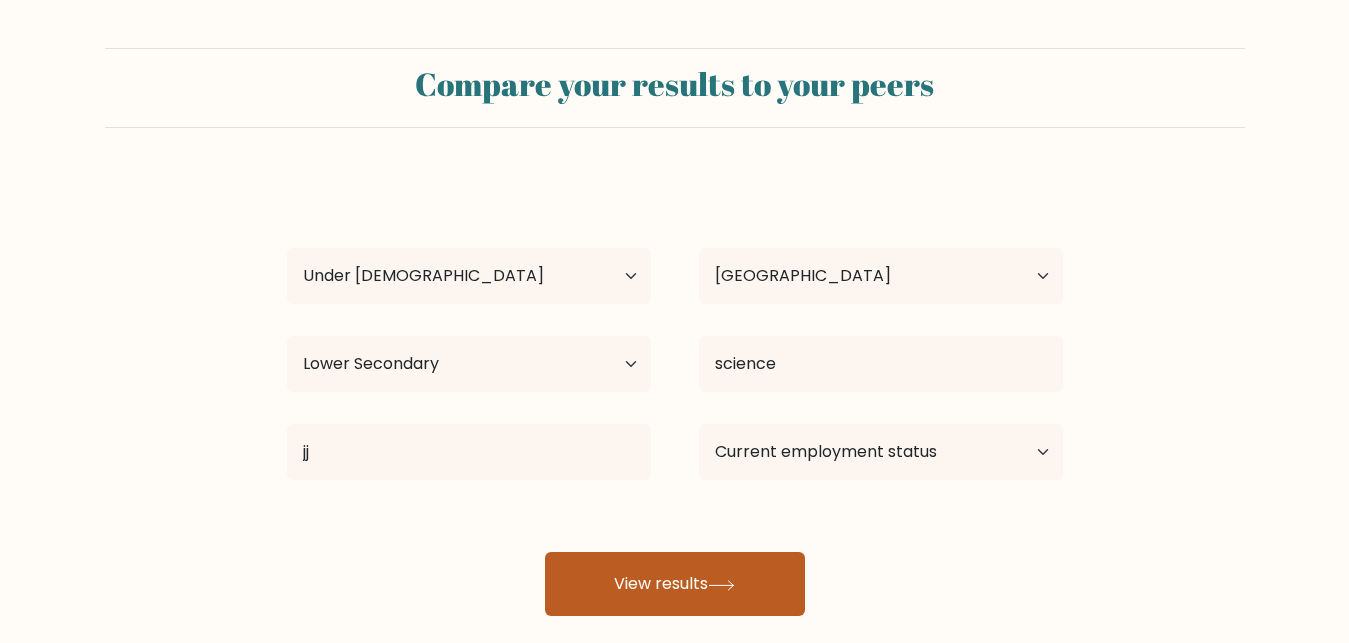 click on "View results" at bounding box center [675, 584] 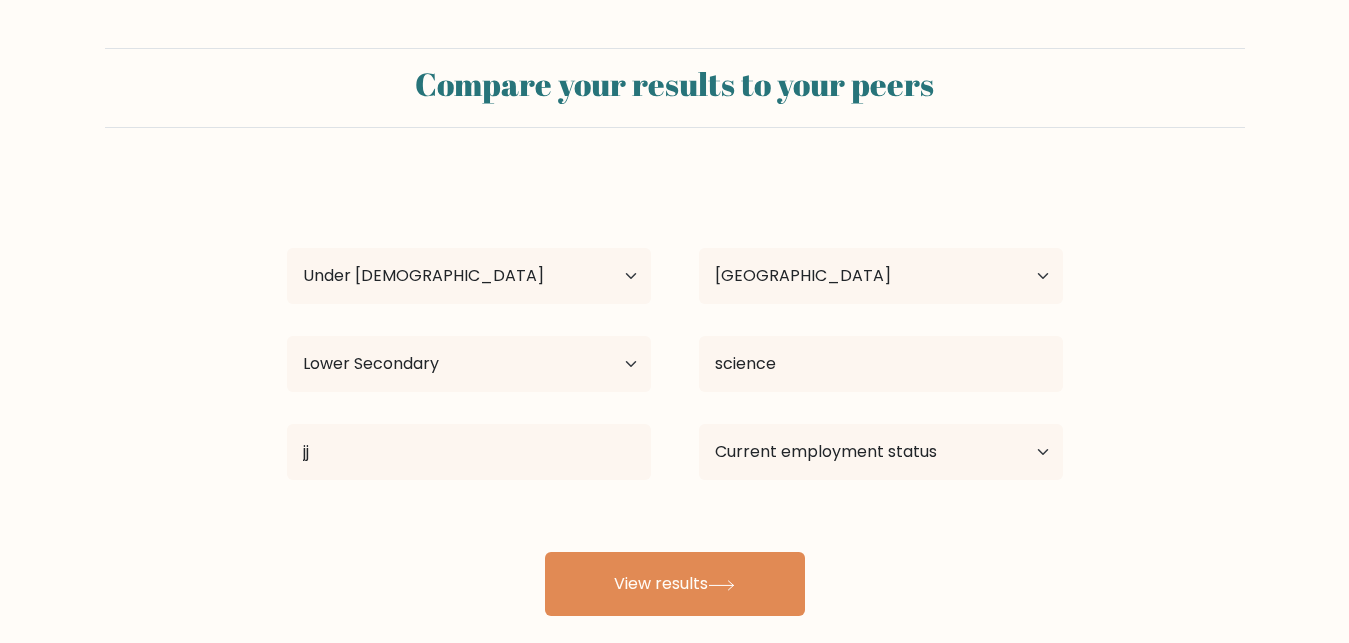 click on "Soham
Pandey
Age
Under 18 years old
18-24 years old
25-34 years old
35-44 years old
45-54 years old
55-64 years old
65 years old and above
Country
Afghanistan
Albania
Algeria
American Samoa
Andorra
Angola
Anguilla
Antarctica
Antigua and Barbuda
Argentina
Armenia
Aruba
Australia
Austria
Azerbaijan
Bahamas
Bahrain
Bangladesh
Barbados
Belarus
Belgium
Belize
Benin
Bermuda
Bhutan
Bolivia
Bonaire, Sint Eustatius and Saba
Bosnia and Herzegovina
Botswana
Bouvet Island
Brazil
Brunei Chad" at bounding box center [675, 396] 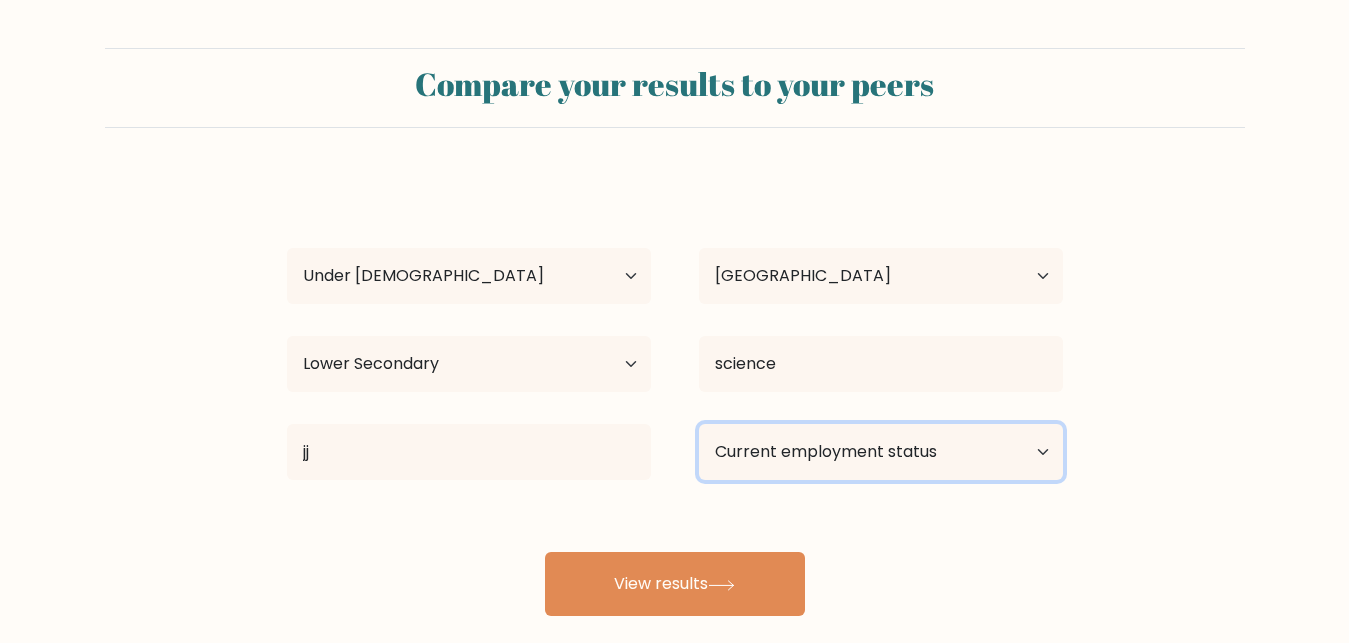 click on "Current employment status
Employed
Student
Retired
Other / prefer not to answer" at bounding box center [881, 452] 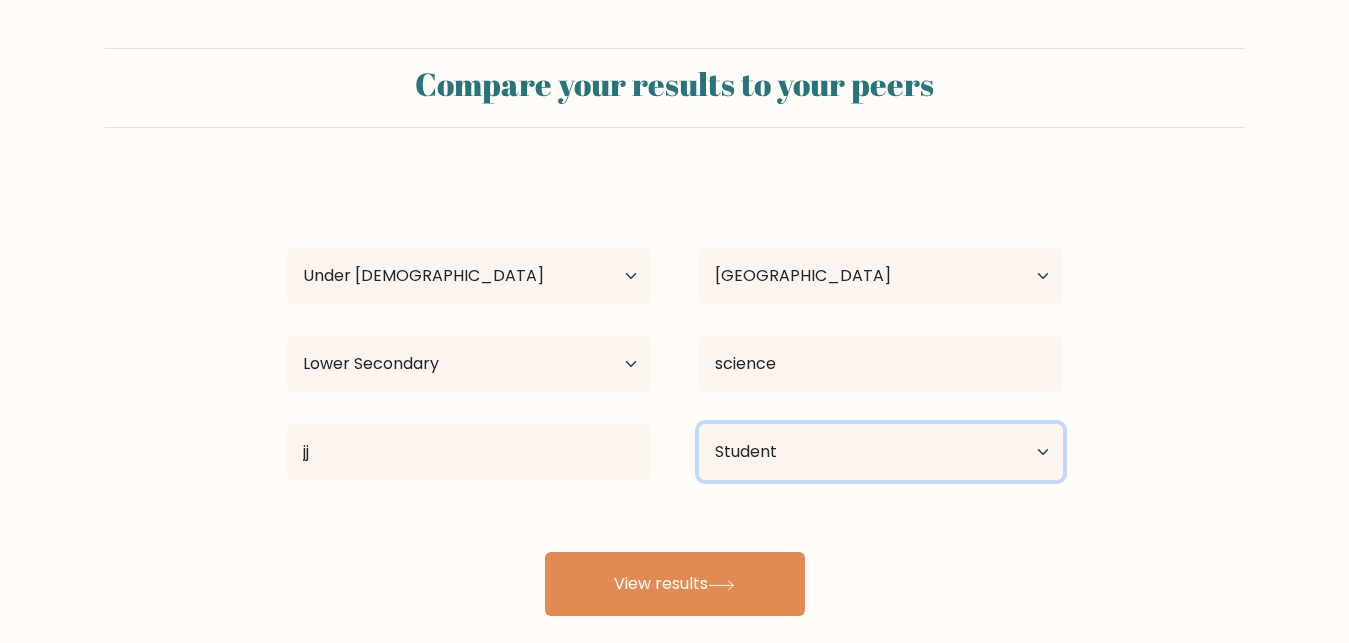 click on "Student" at bounding box center [0, 0] 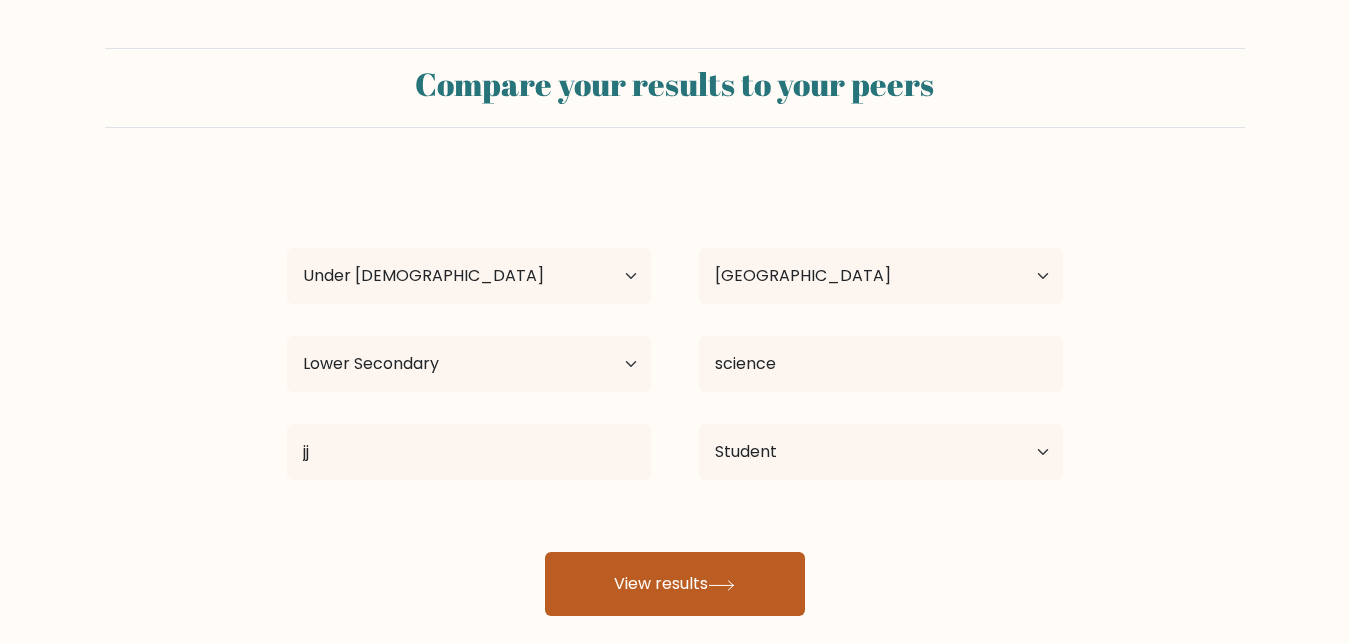 click on "View results" at bounding box center (675, 584) 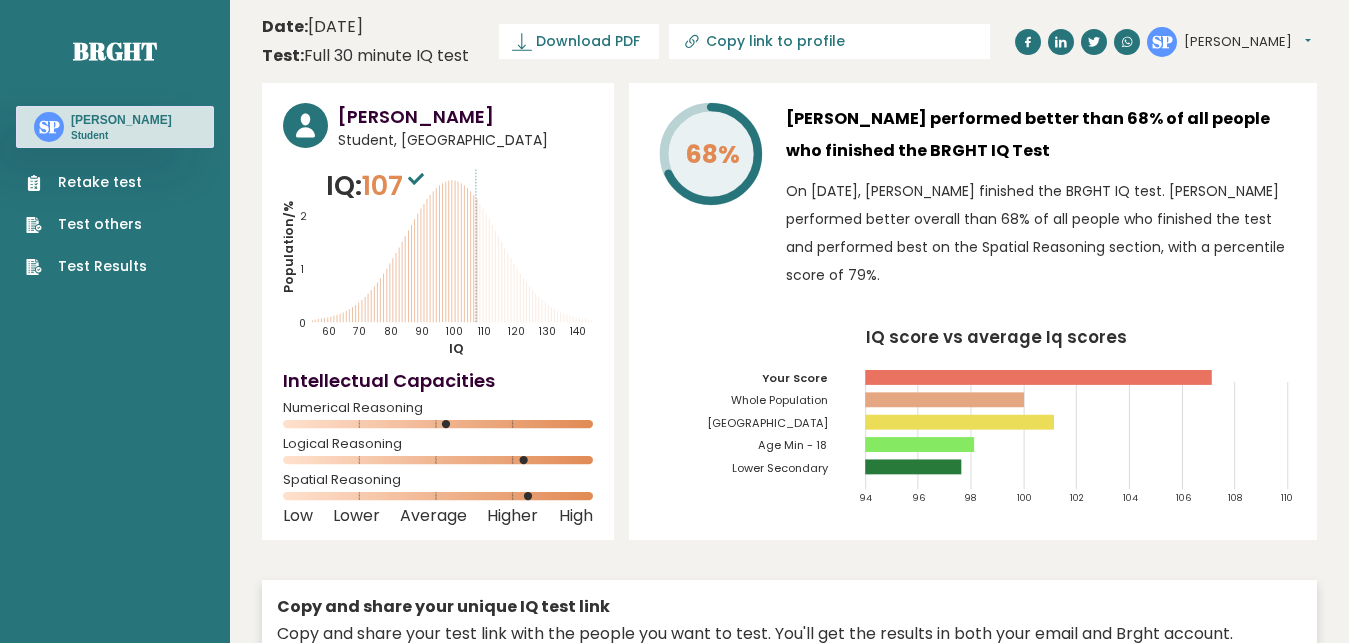 scroll, scrollTop: 0, scrollLeft: 0, axis: both 